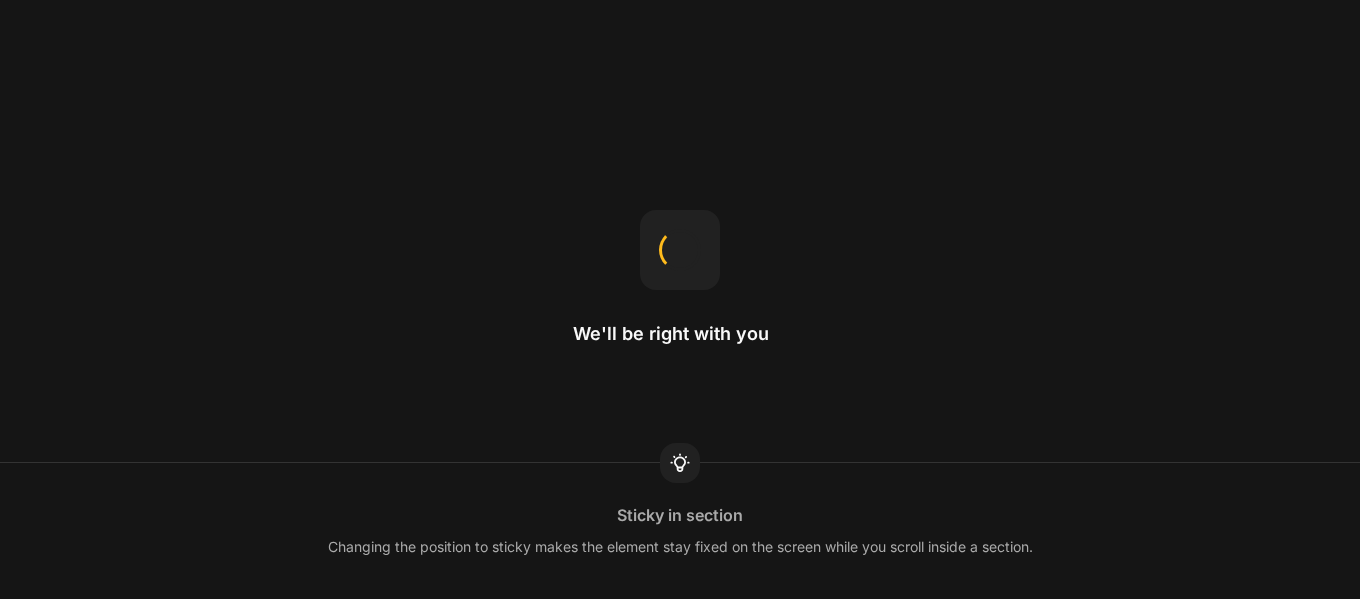 scroll, scrollTop: 0, scrollLeft: 0, axis: both 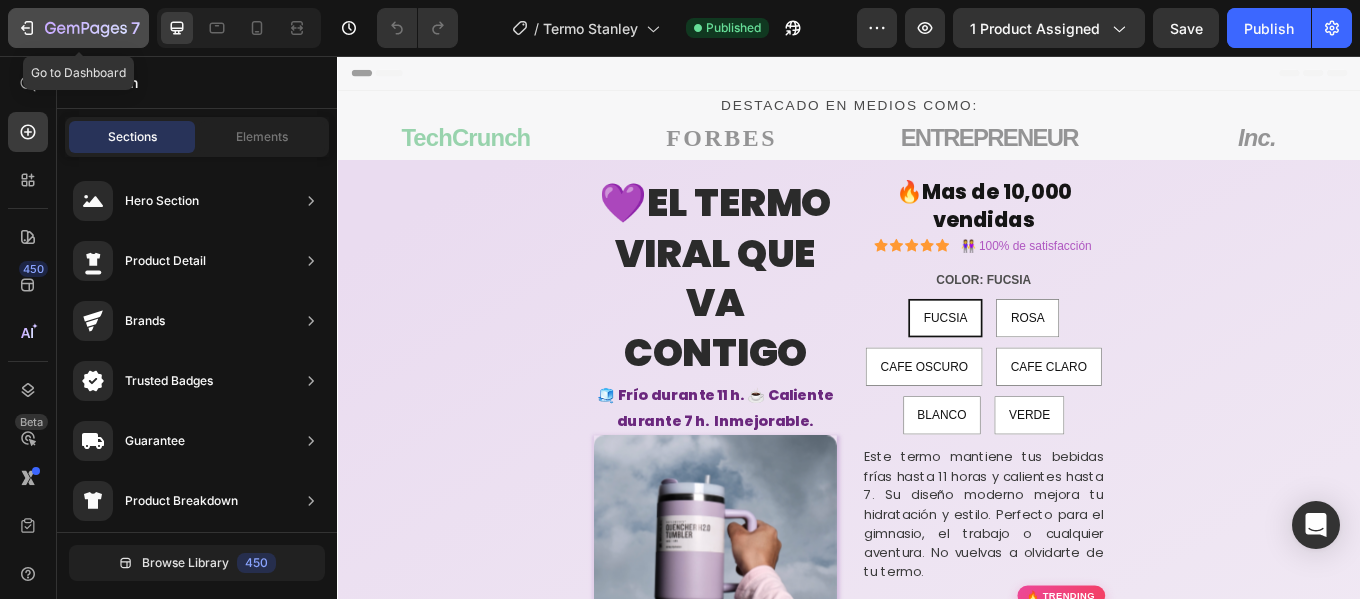 click on "7" at bounding box center (78, 28) 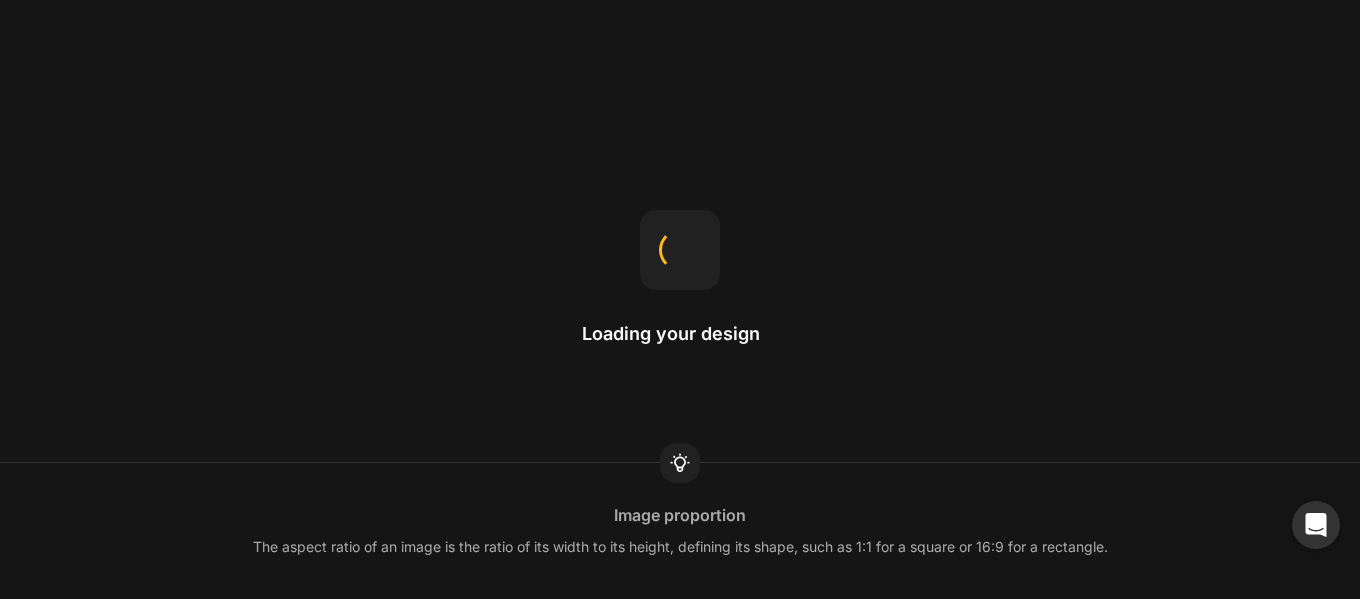 scroll, scrollTop: 0, scrollLeft: 0, axis: both 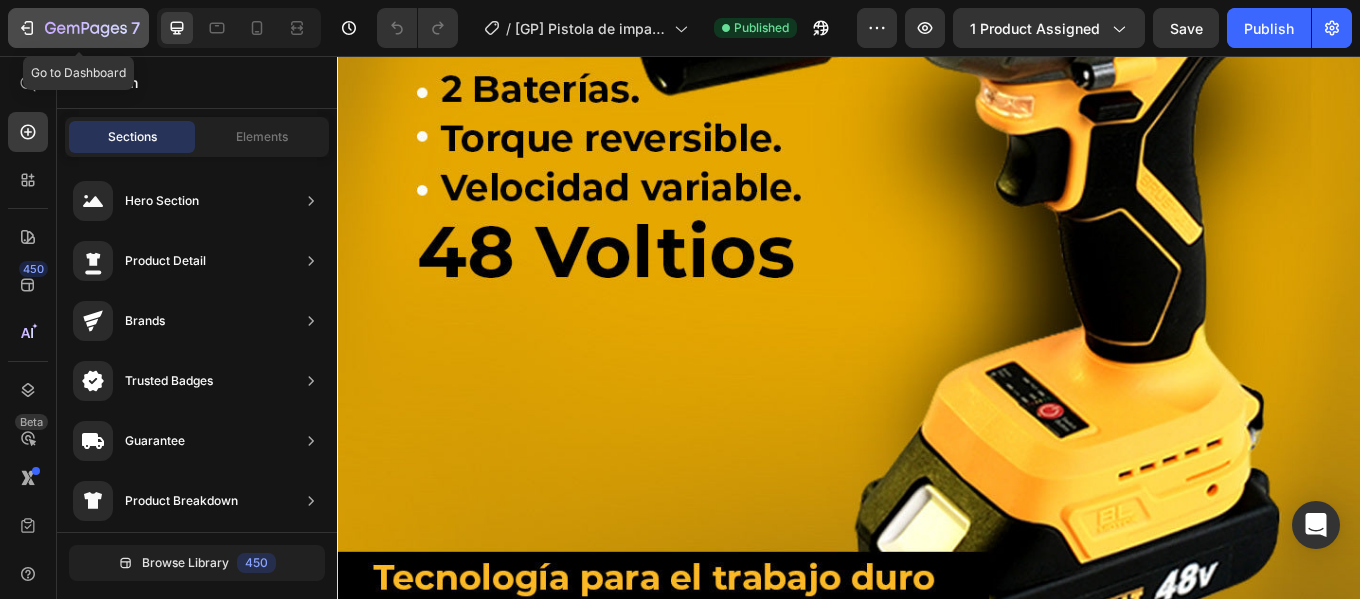 click on "7" 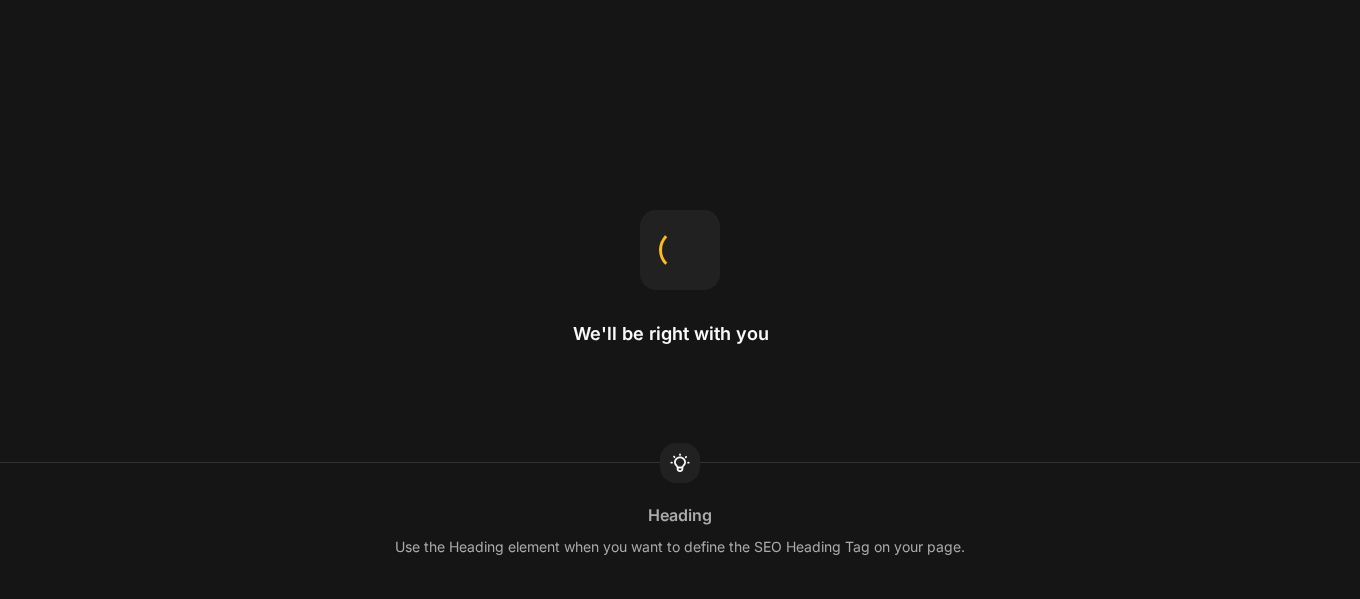 scroll, scrollTop: 0, scrollLeft: 0, axis: both 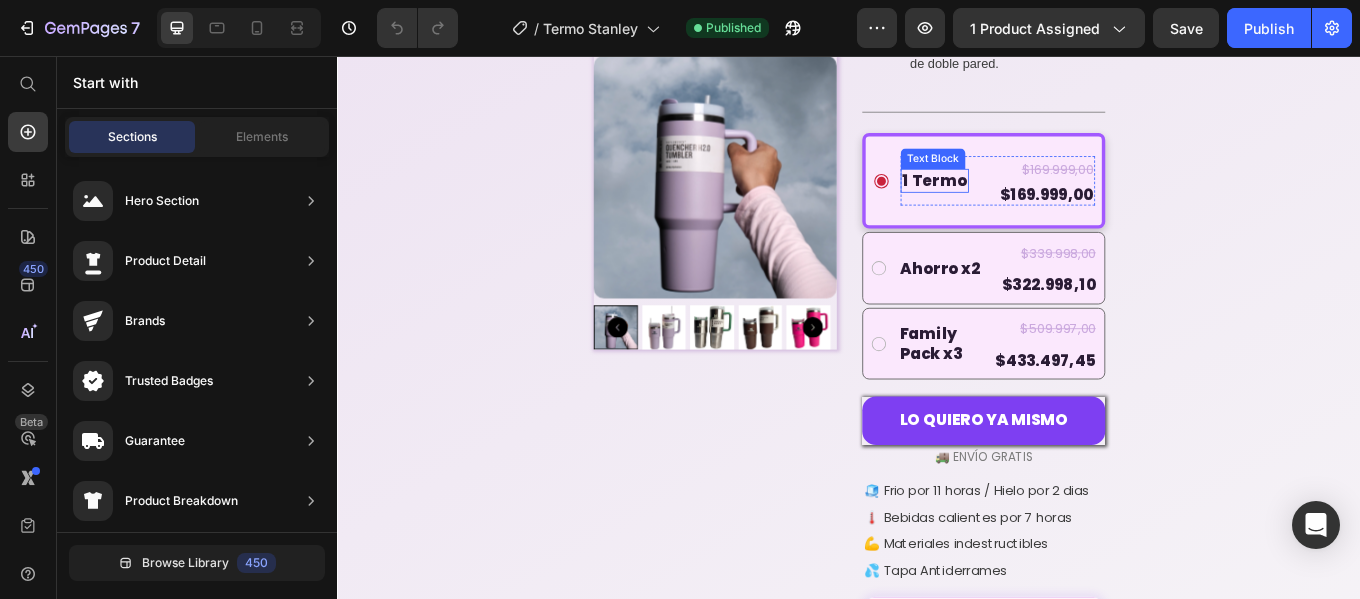 click on "1 Termo" at bounding box center (1037, 202) 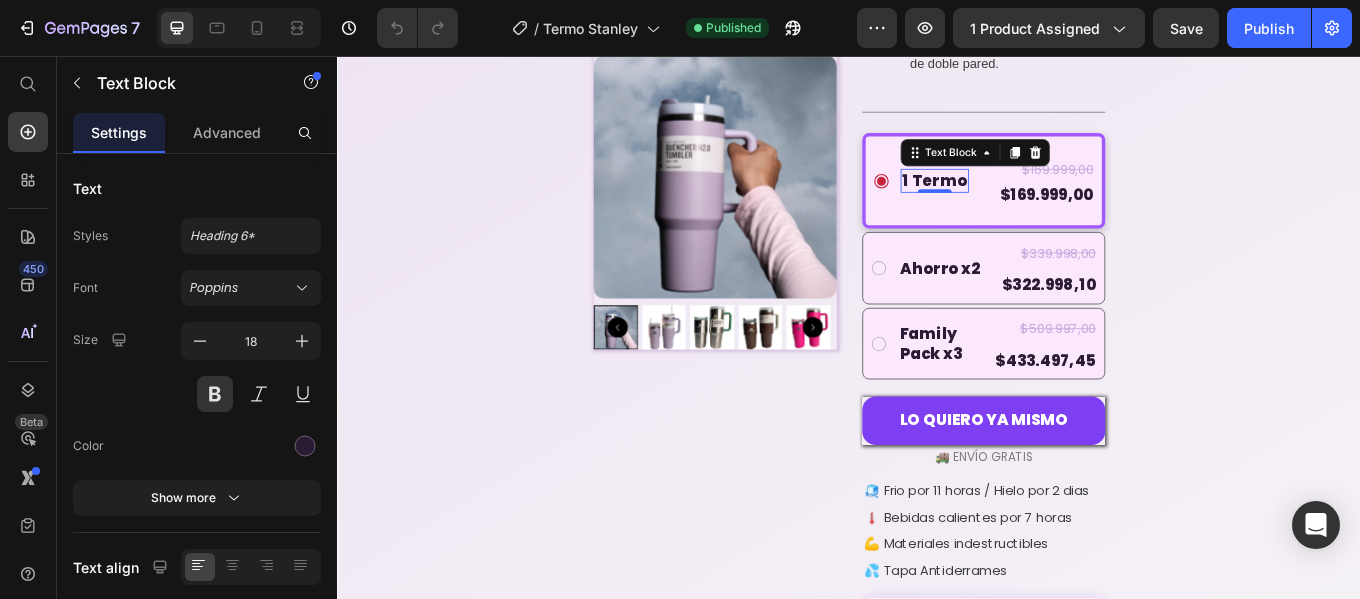 click on "1 Termo" at bounding box center (1037, 202) 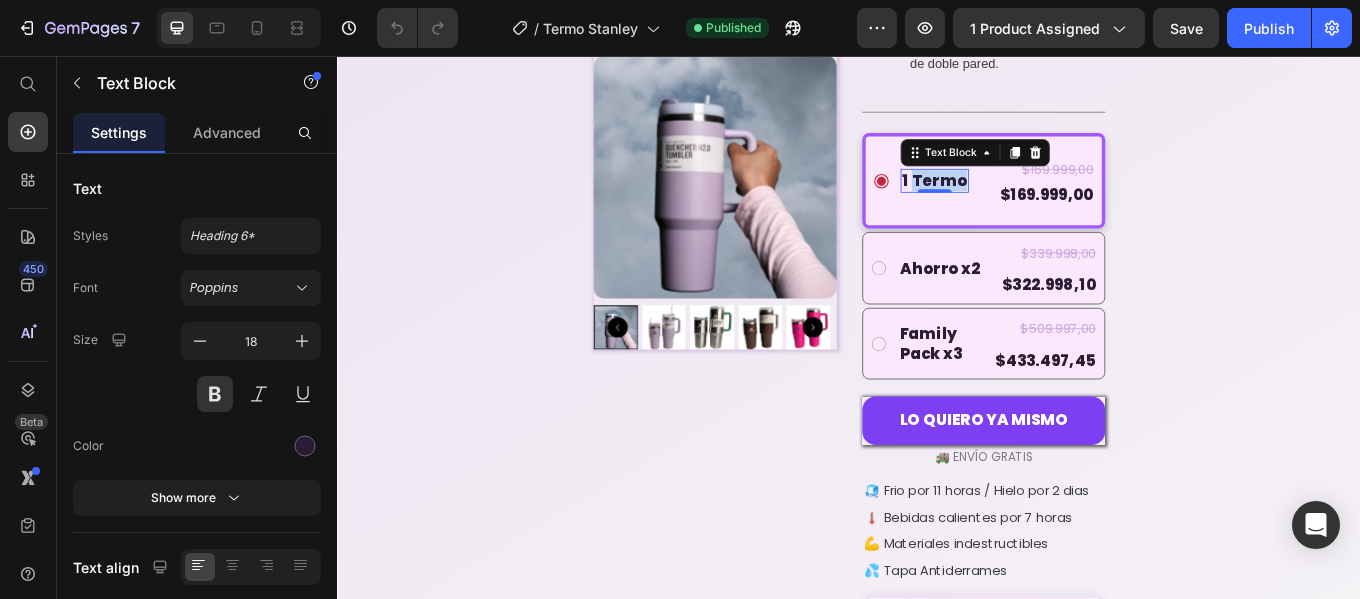 click on "1 Termo" at bounding box center (1037, 202) 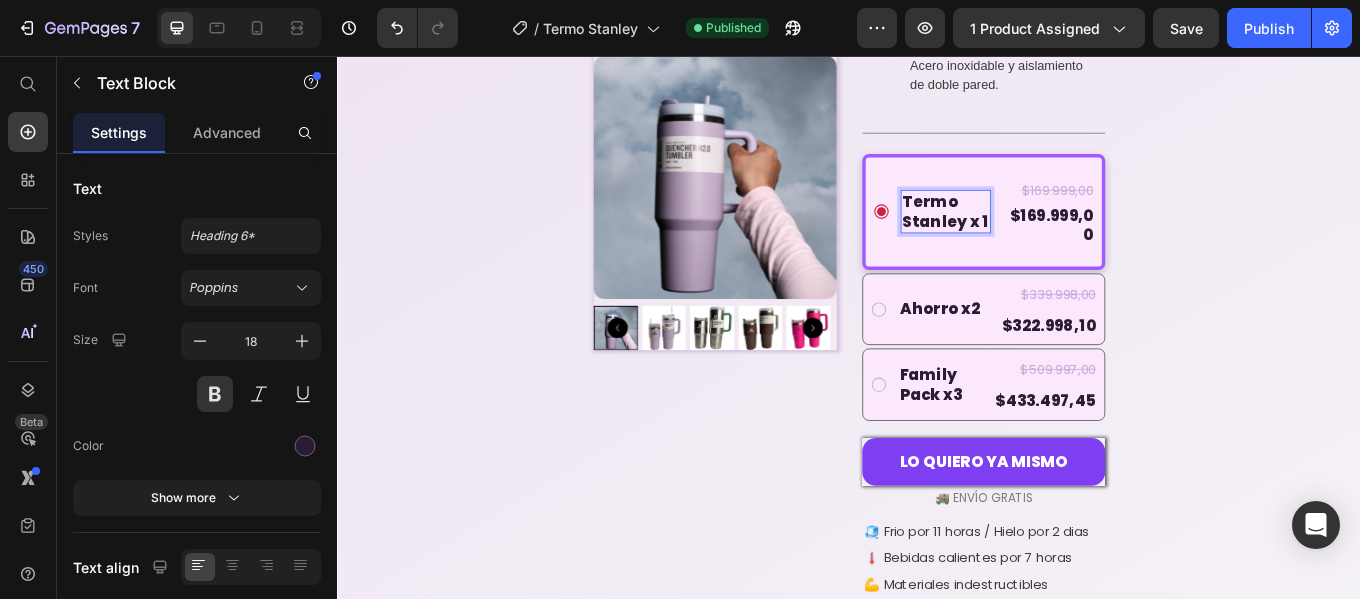 scroll, scrollTop: 965, scrollLeft: 0, axis: vertical 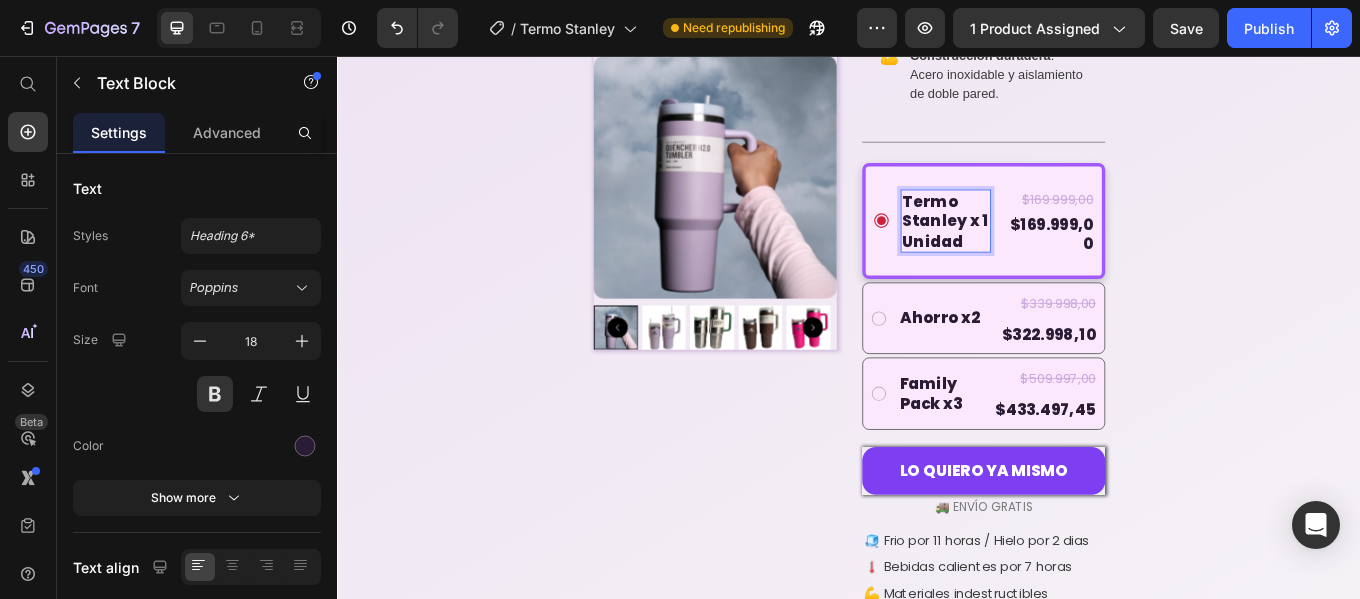 click on "Termo Stanley x 1 Unidad" at bounding box center [1050, 250] 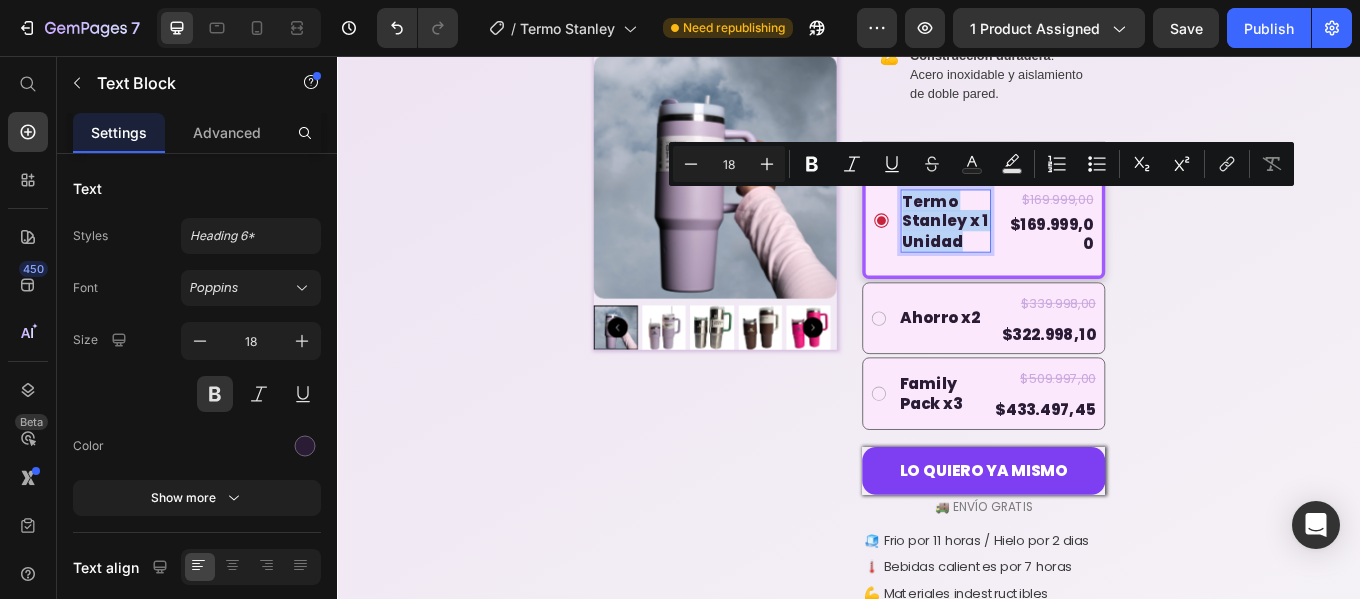 drag, startPoint x: 1065, startPoint y: 265, endPoint x: 990, endPoint y: 223, distance: 85.95929 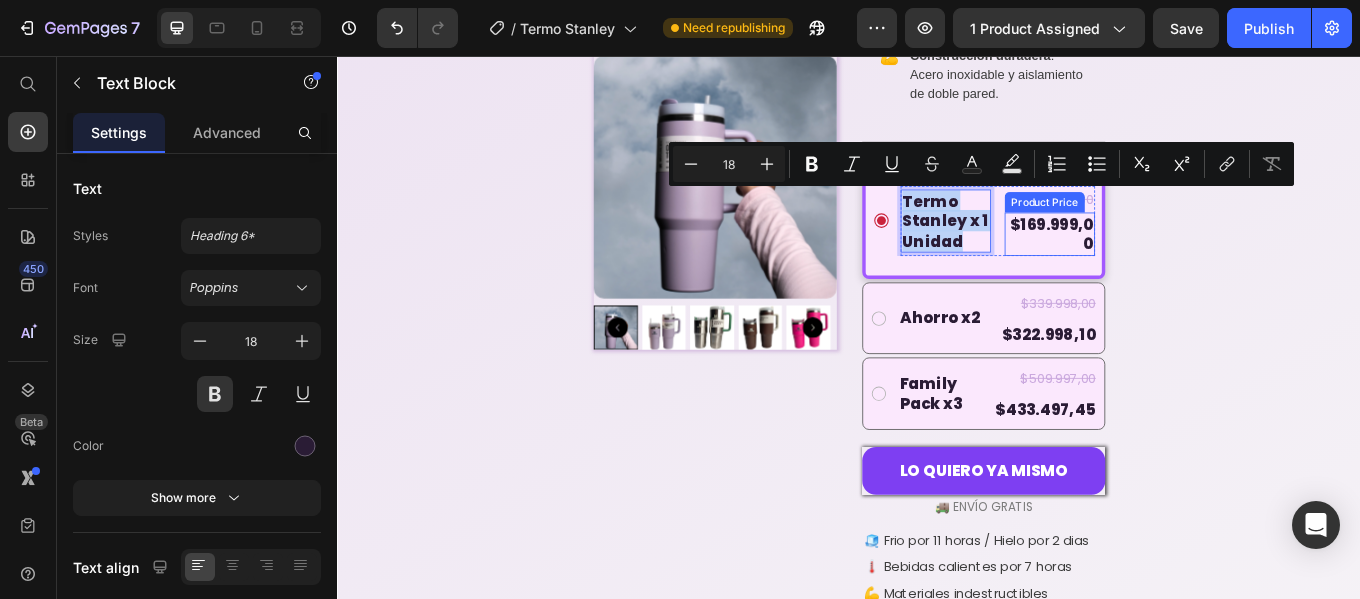 copy on "Termo Stanley x 1 Unidad" 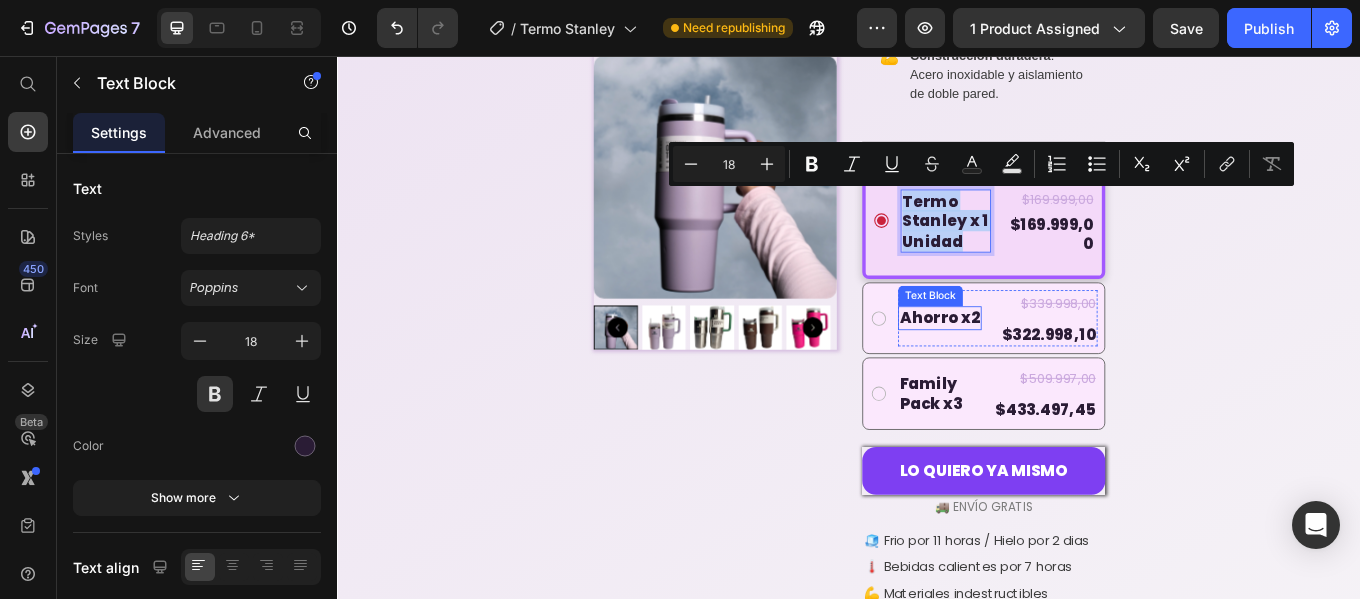 click on "Ahorro x2" at bounding box center (1043, 363) 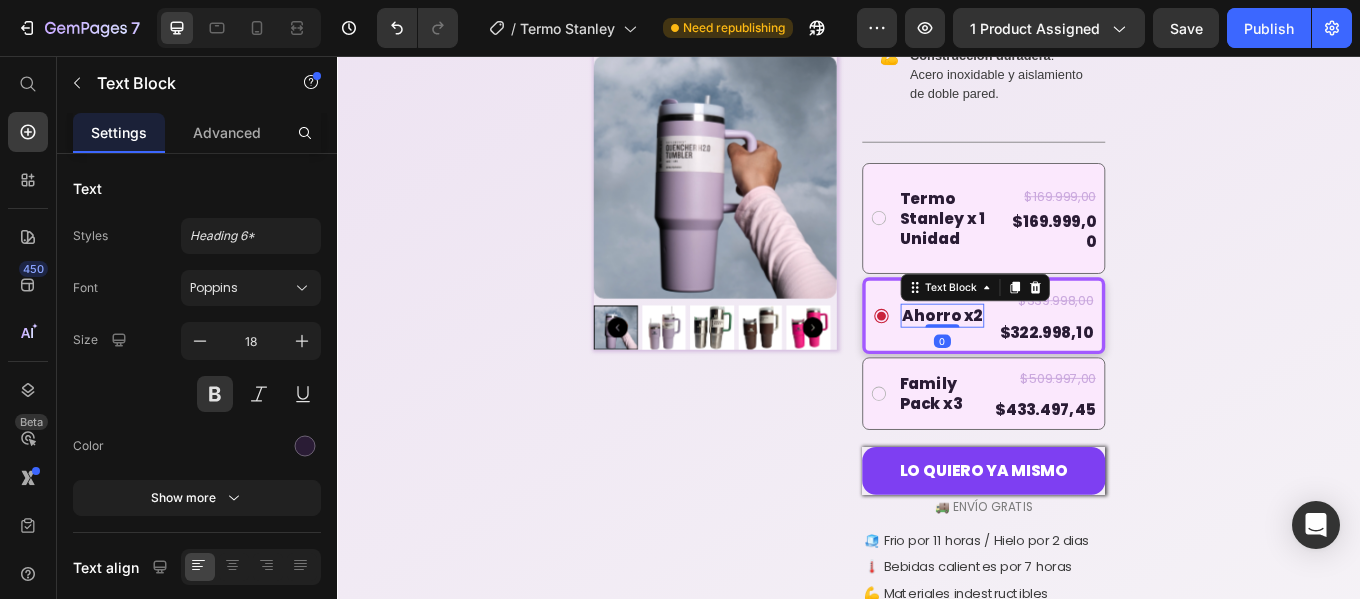 click on "Ahorro x2" at bounding box center (1046, 360) 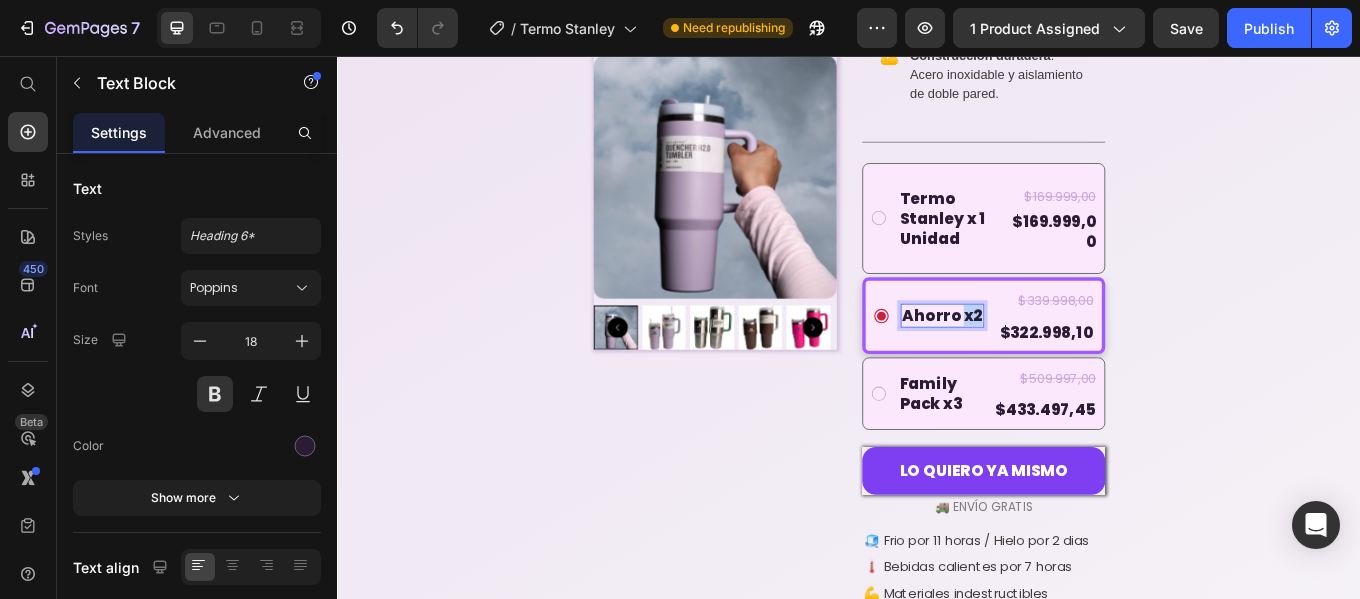 click on "Ahorro x2" at bounding box center (1046, 360) 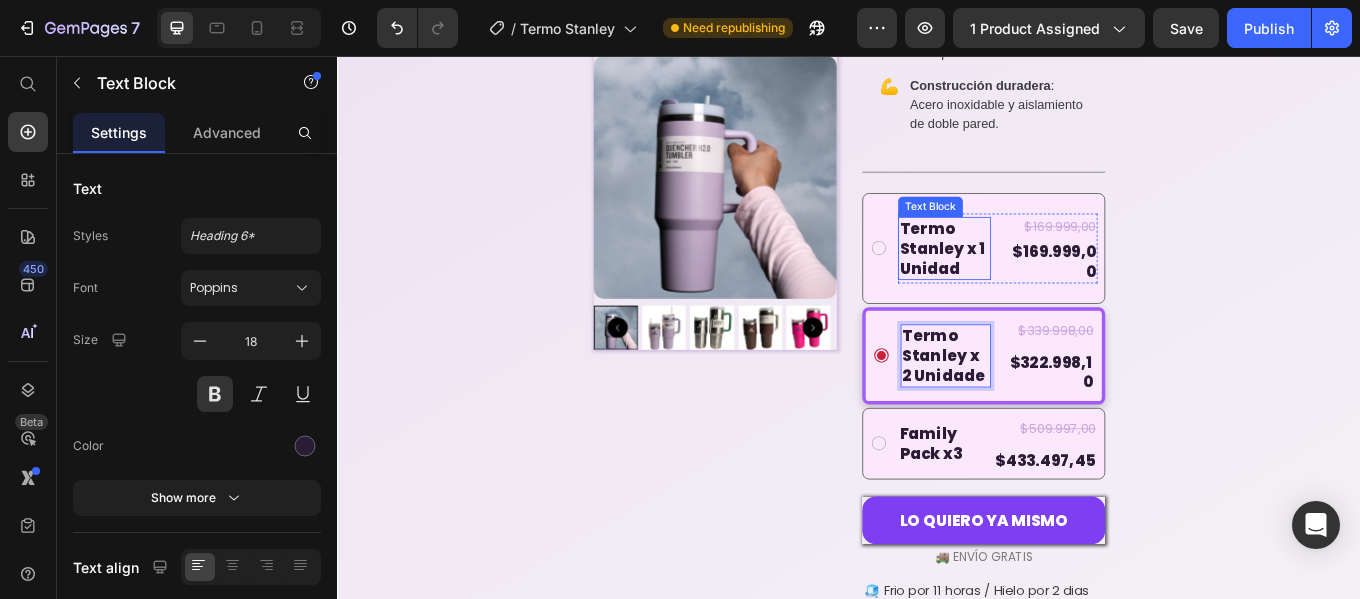 scroll, scrollTop: 922, scrollLeft: 0, axis: vertical 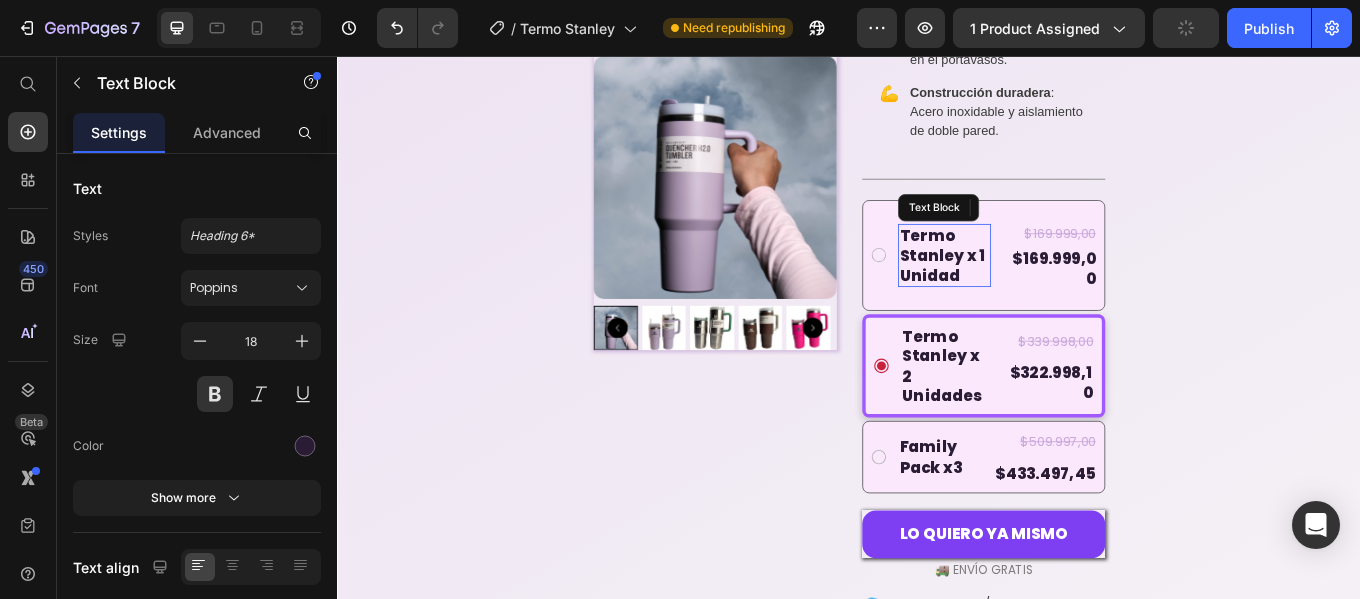 click on "Termo Stanley x 1 Unidad" at bounding box center (1048, 290) 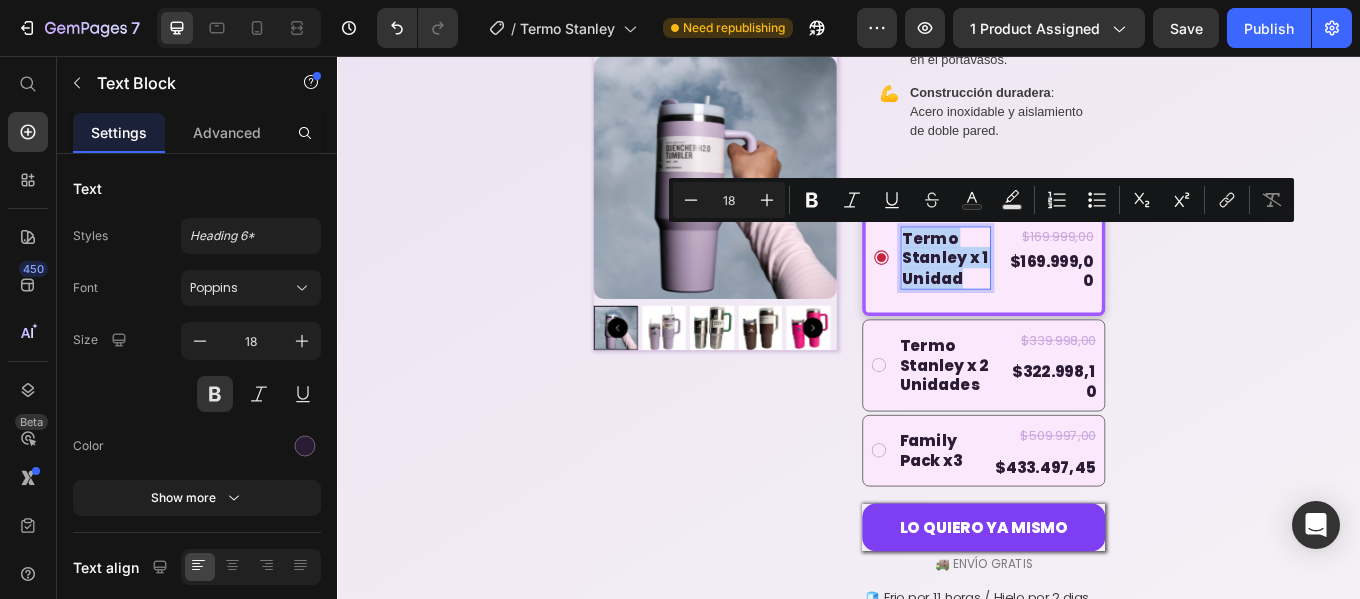 drag, startPoint x: 1061, startPoint y: 318, endPoint x: 990, endPoint y: 269, distance: 86.26703 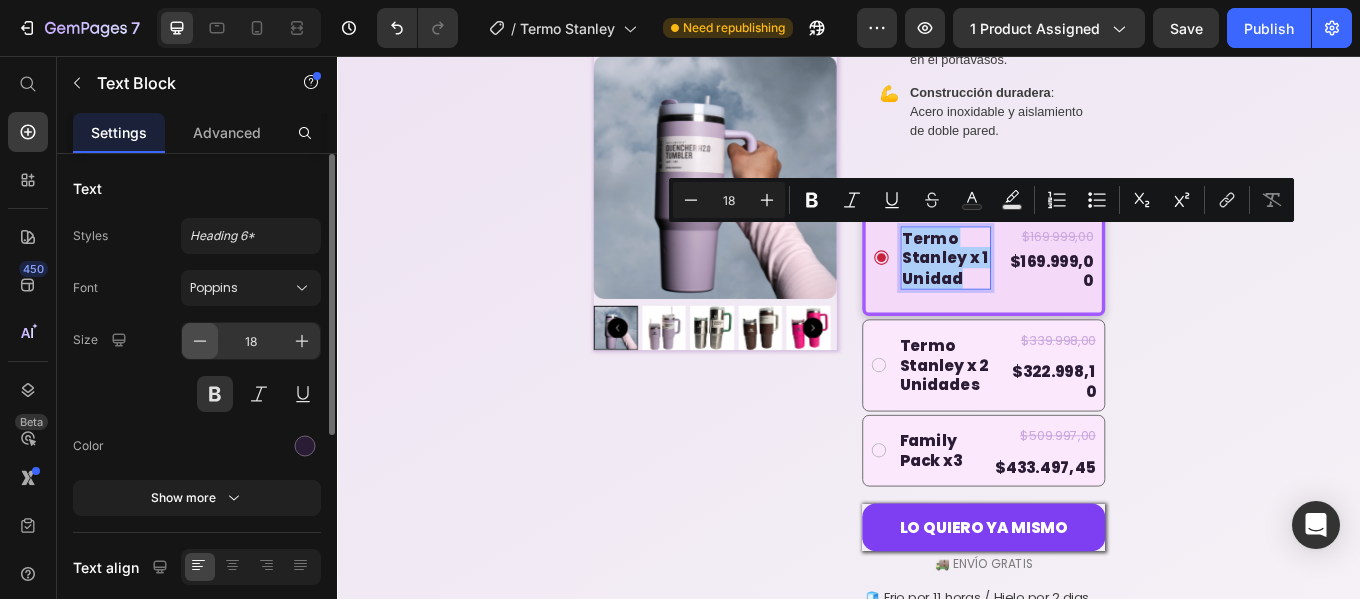 click 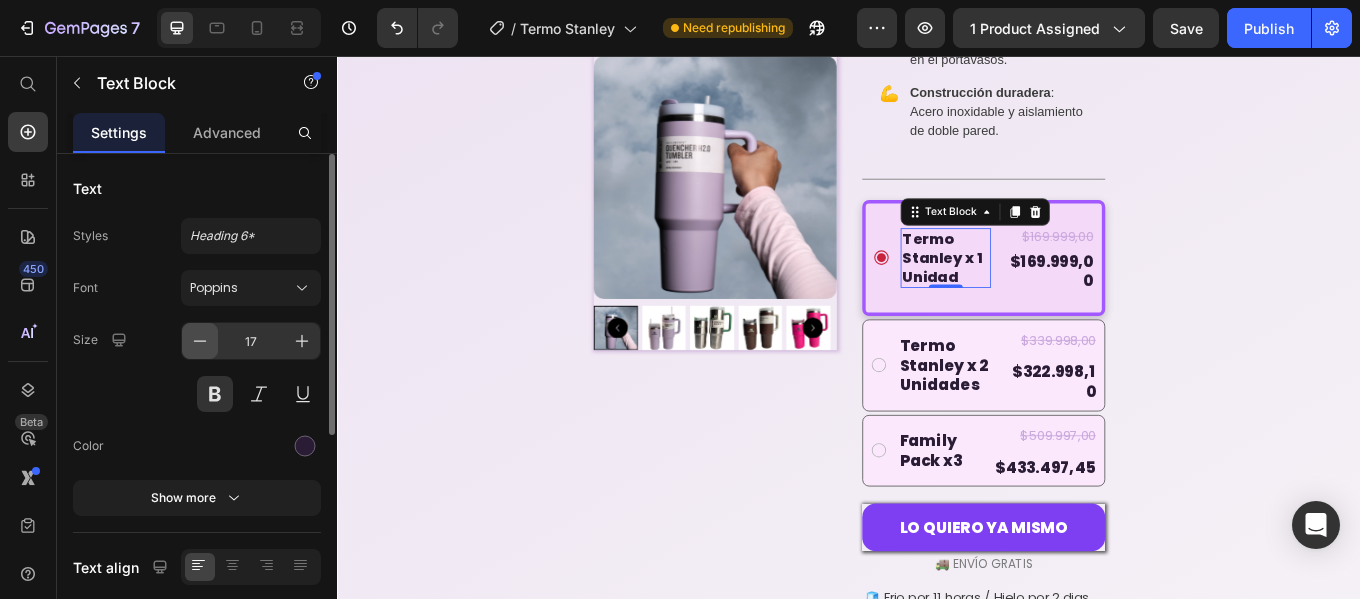 click 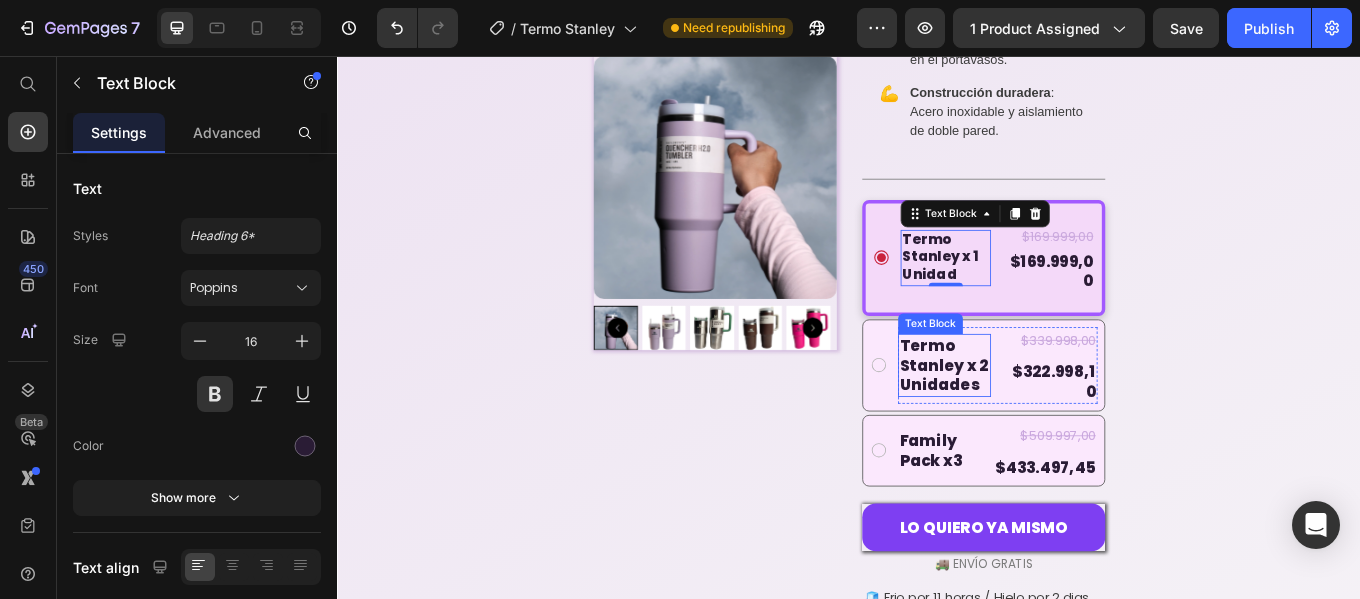 click on "Termo Stanley x 2 Unidades" at bounding box center (1048, 419) 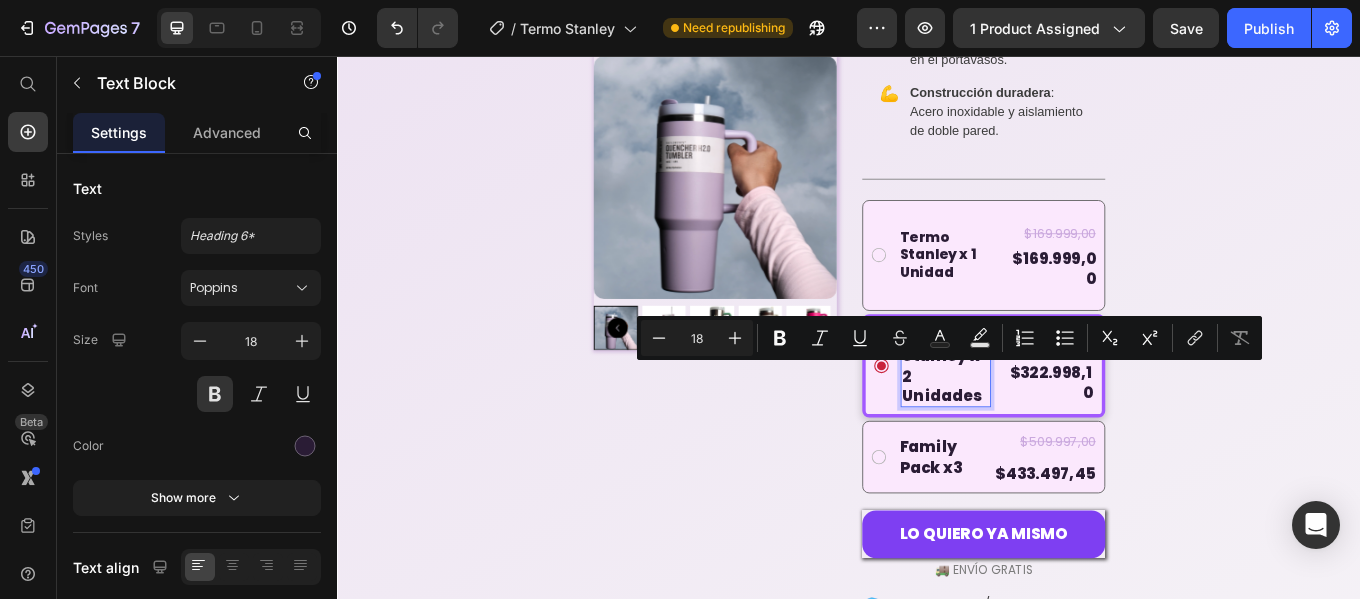 click on "Termo Stanley x 2 Unidades" at bounding box center (1050, 420) 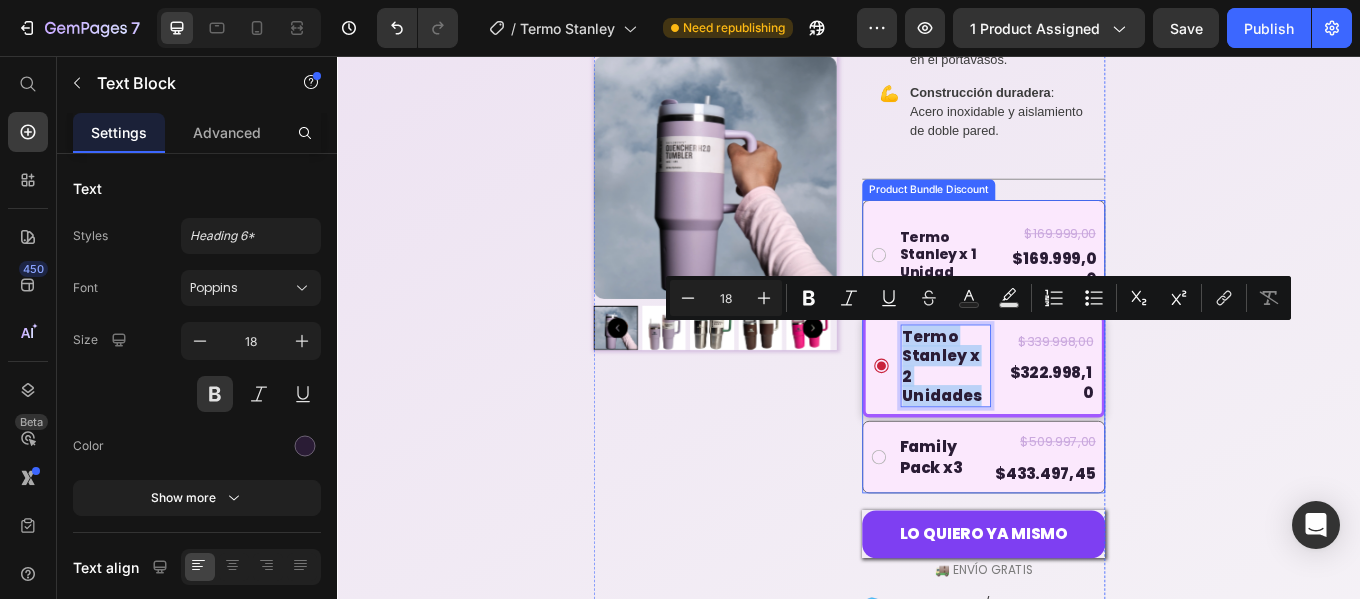 drag, startPoint x: 1085, startPoint y: 457, endPoint x: 983, endPoint y: 383, distance: 126.01587 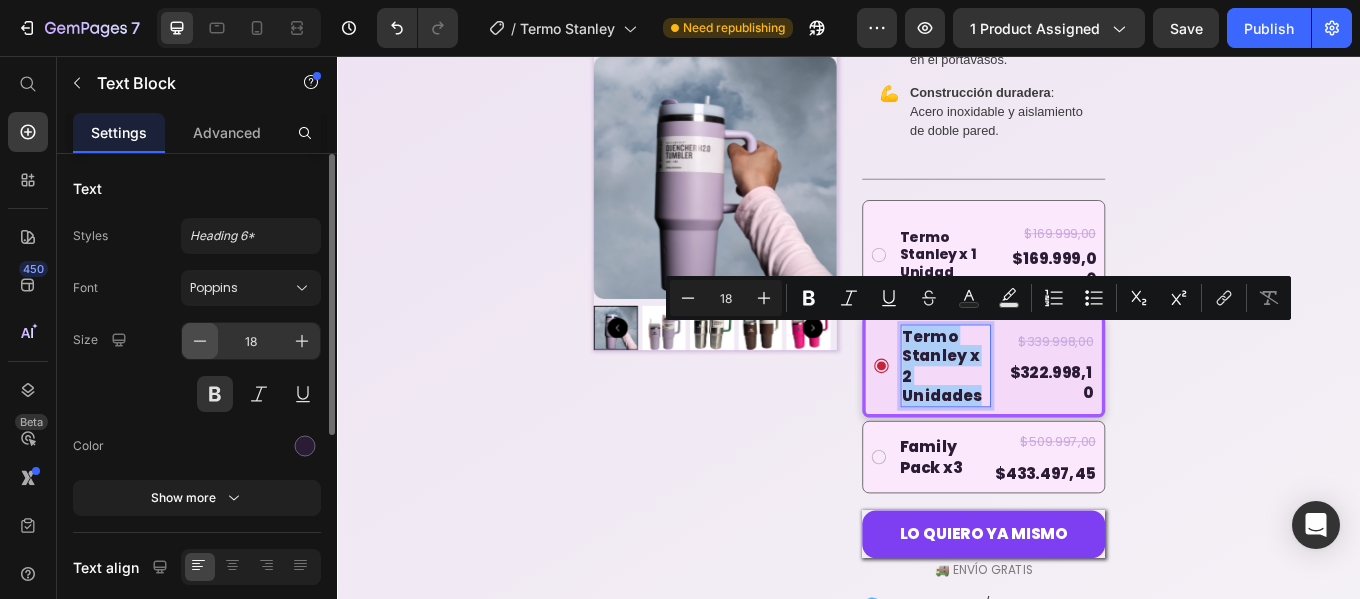 click 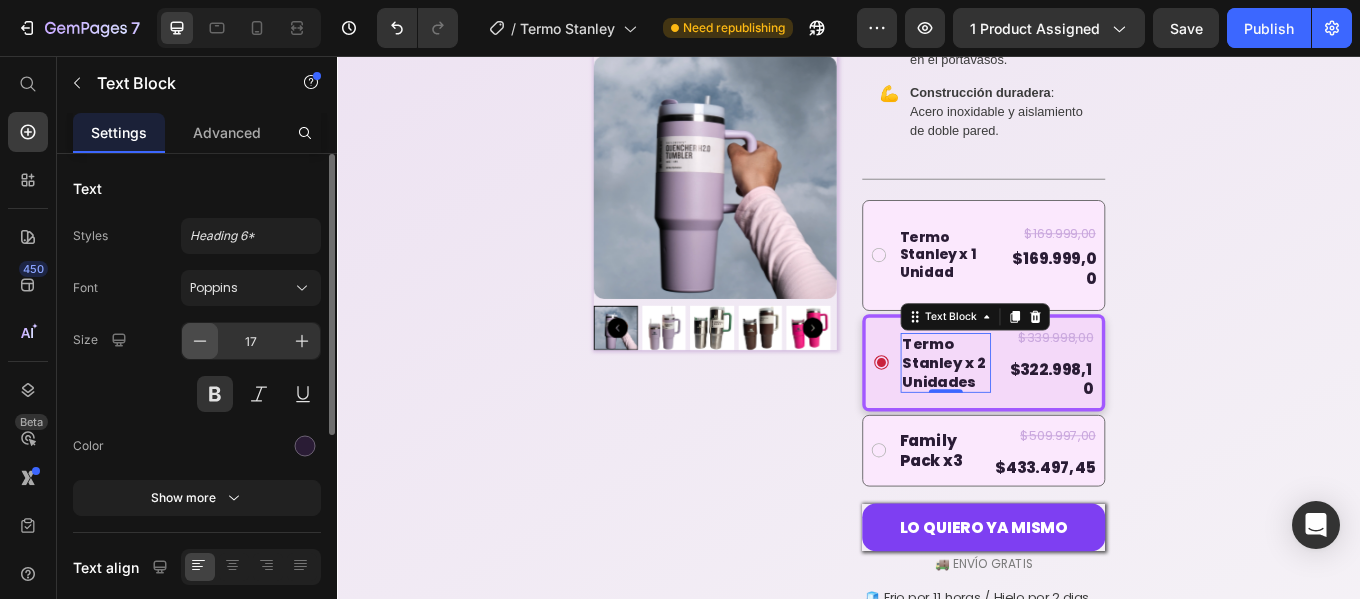click 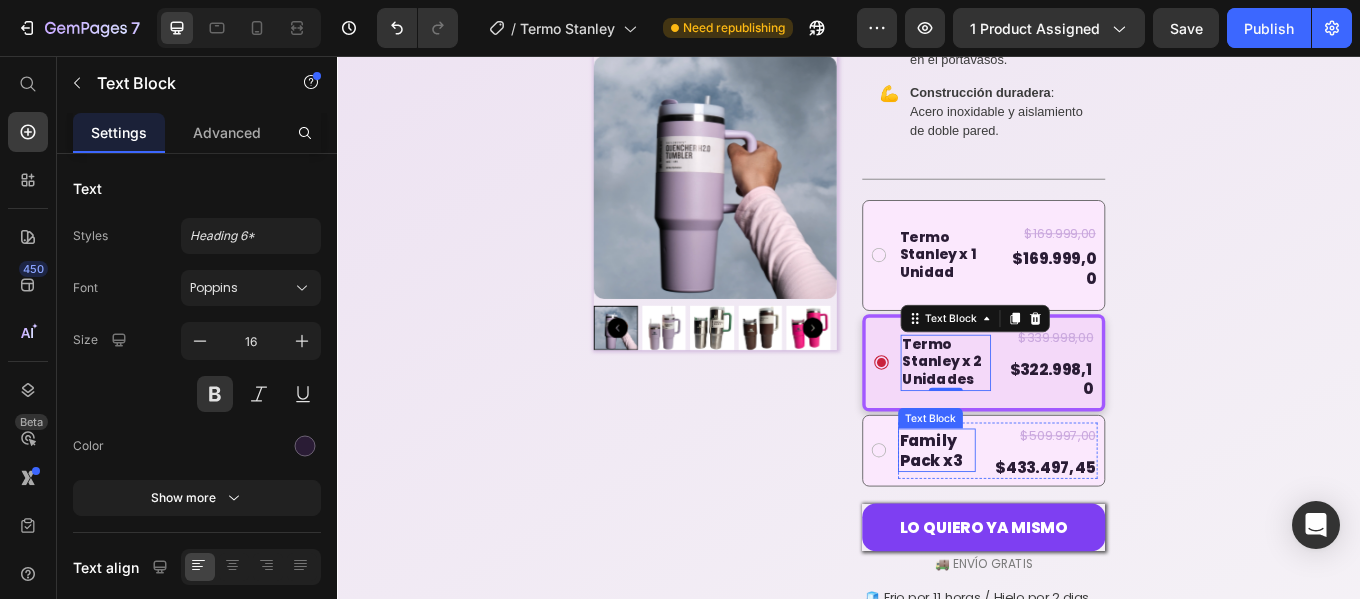 click on "Family Pack x3" at bounding box center [1039, 518] 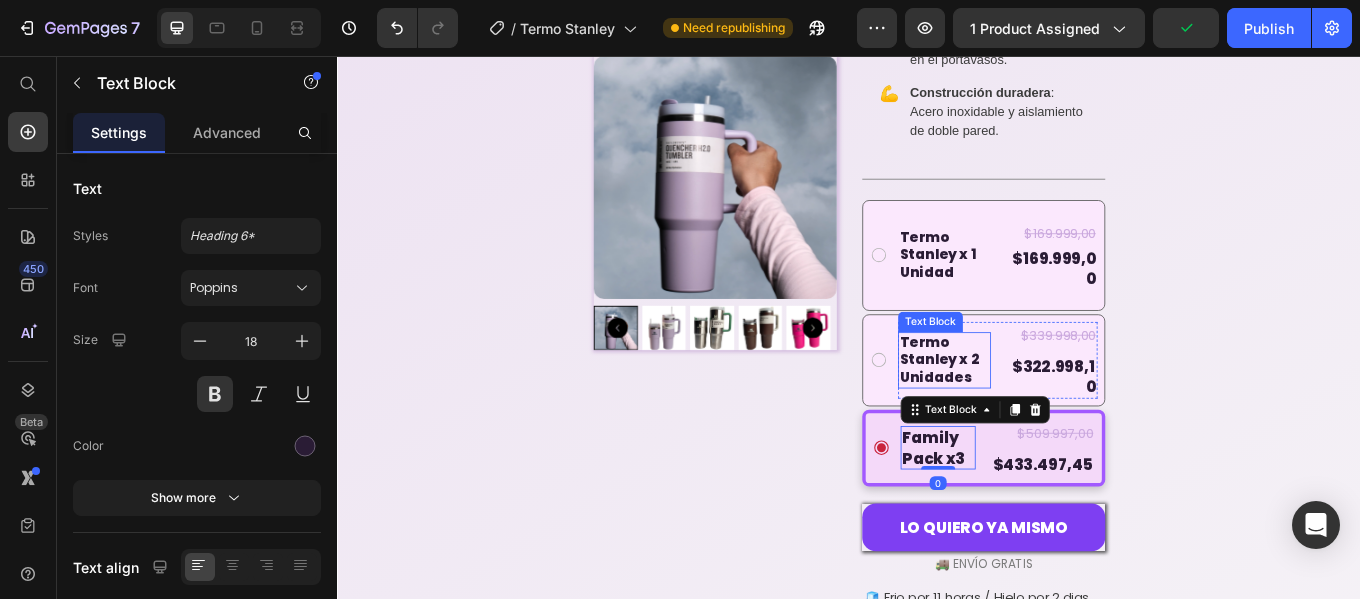 click on "Termo Stanley x 2 Unidades" at bounding box center (1048, 413) 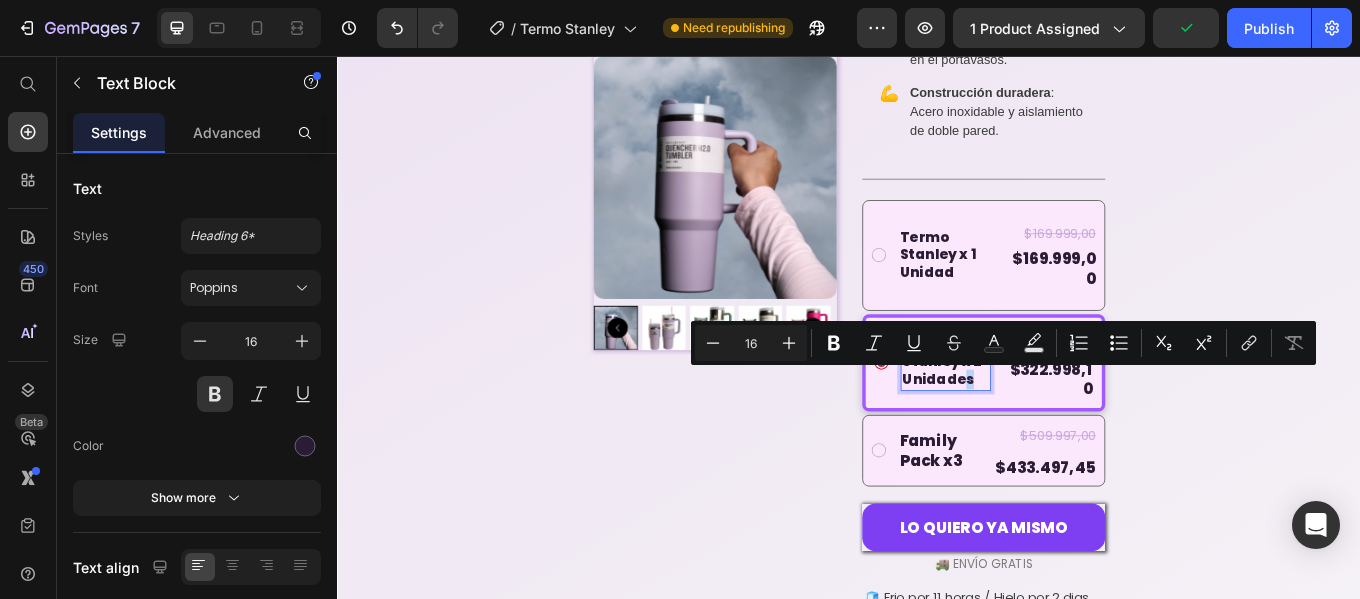 click on "Termo Stanley x 2 Unidades" at bounding box center (1050, 416) 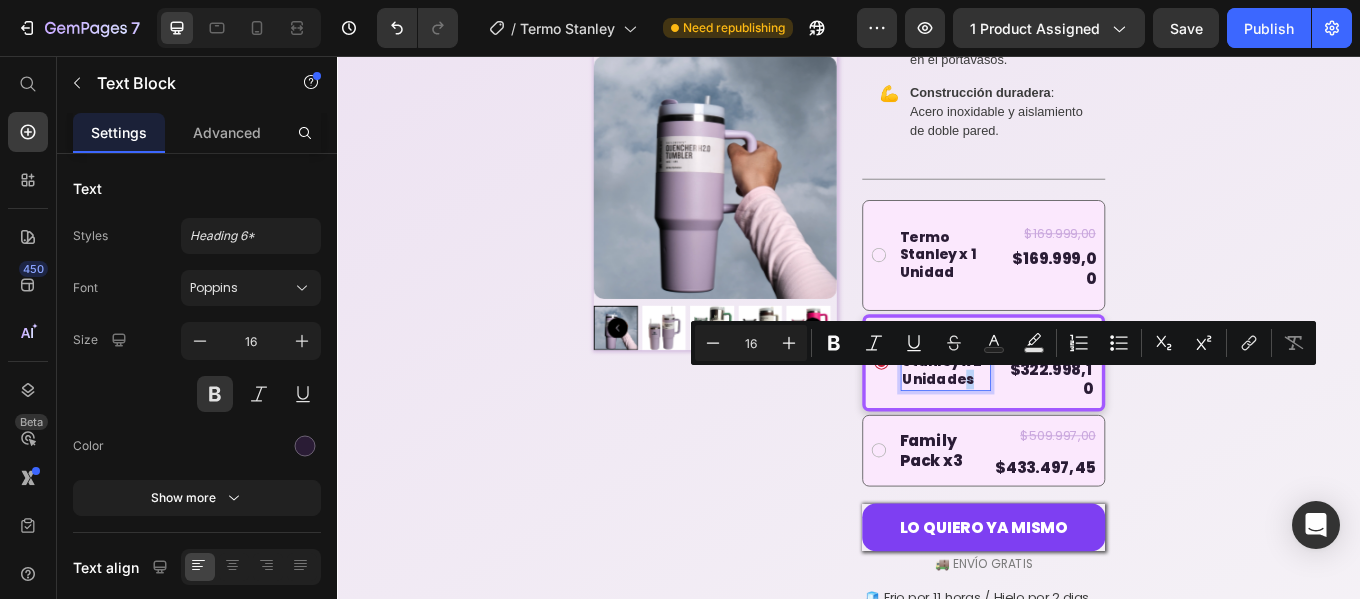 click on "Termo Stanley x 2 Unidades" at bounding box center (1050, 416) 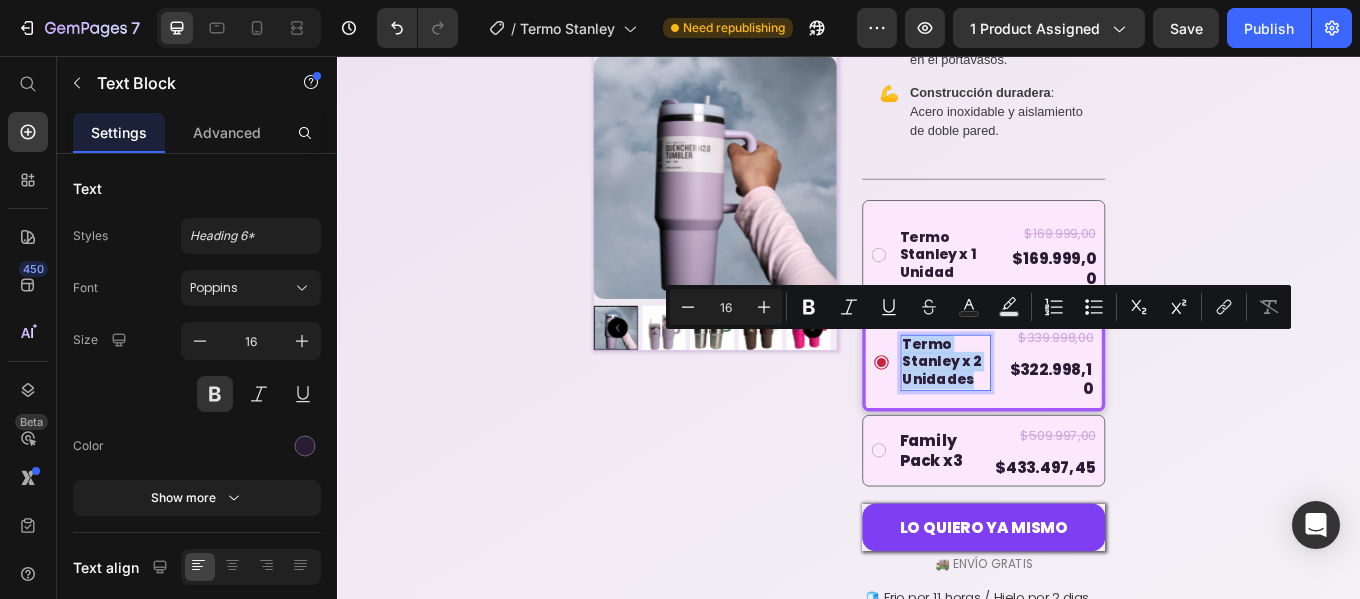 drag, startPoint x: 1067, startPoint y: 437, endPoint x: 995, endPoint y: 387, distance: 87.658424 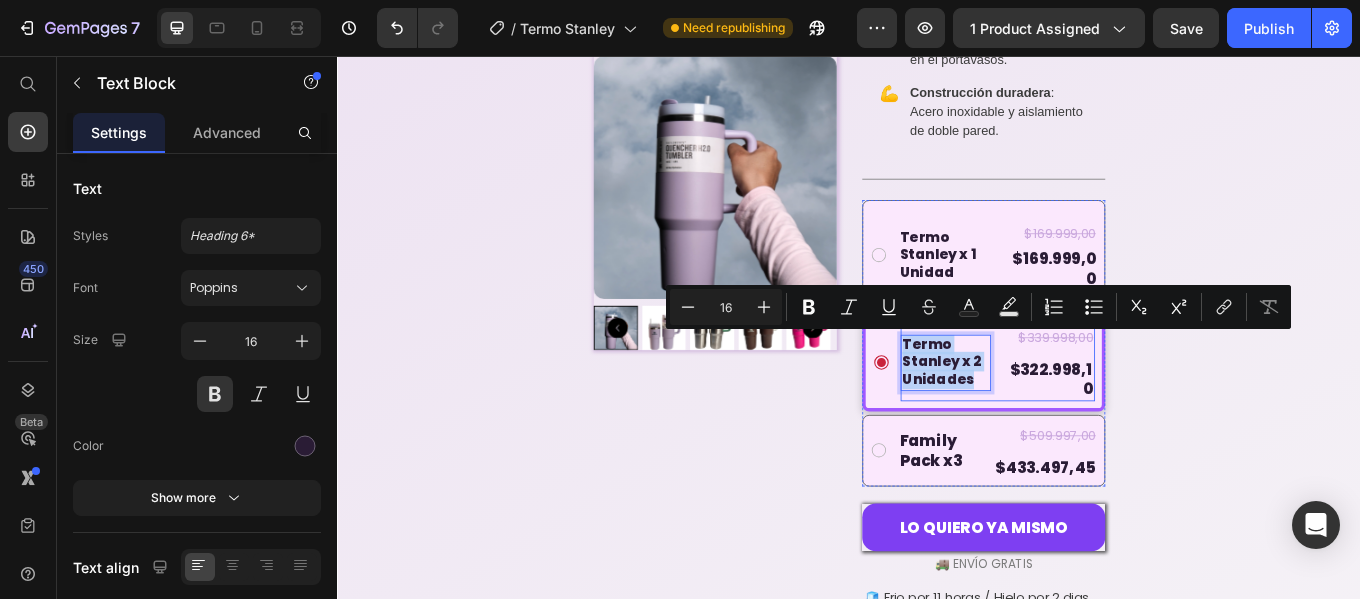 copy on "Termo Stanley x 2 Unidades" 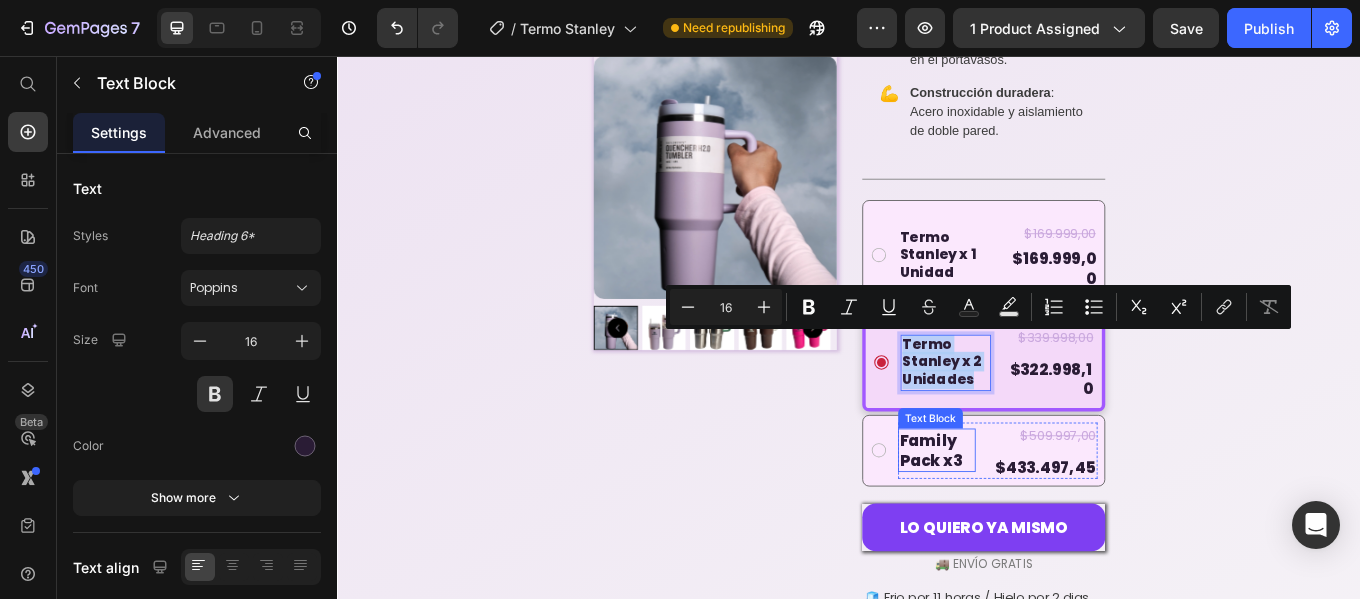 click on "Family Pack x3" at bounding box center (1039, 518) 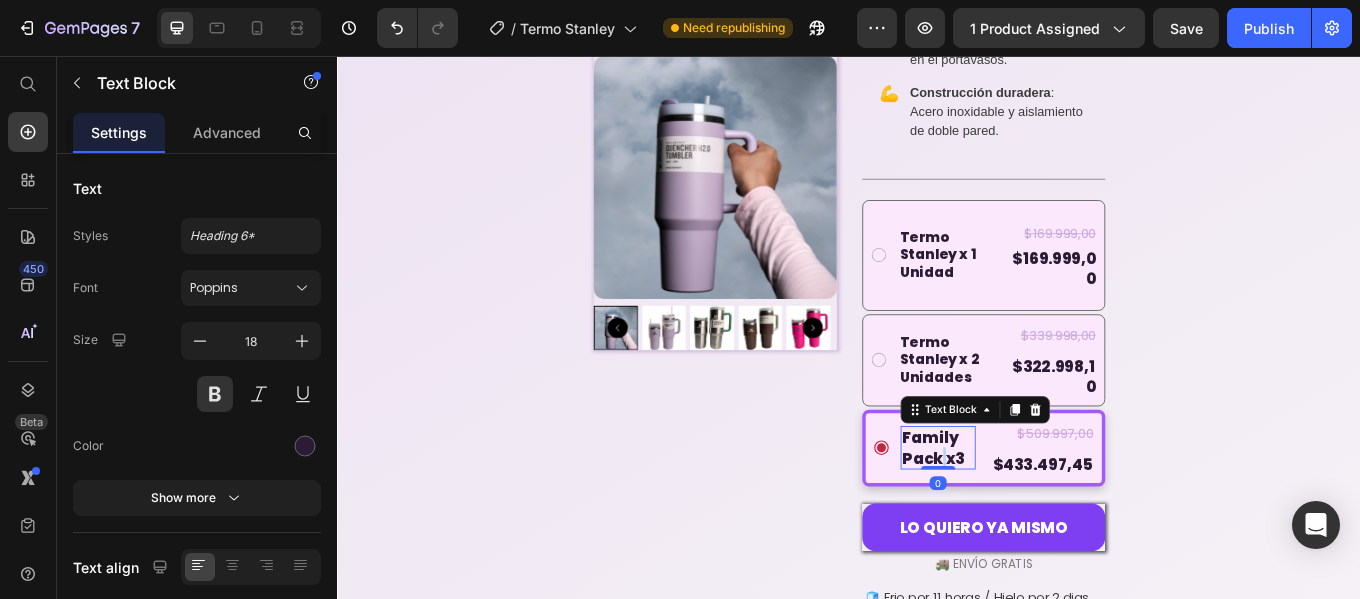 click on "Family Pack x3" at bounding box center [1041, 515] 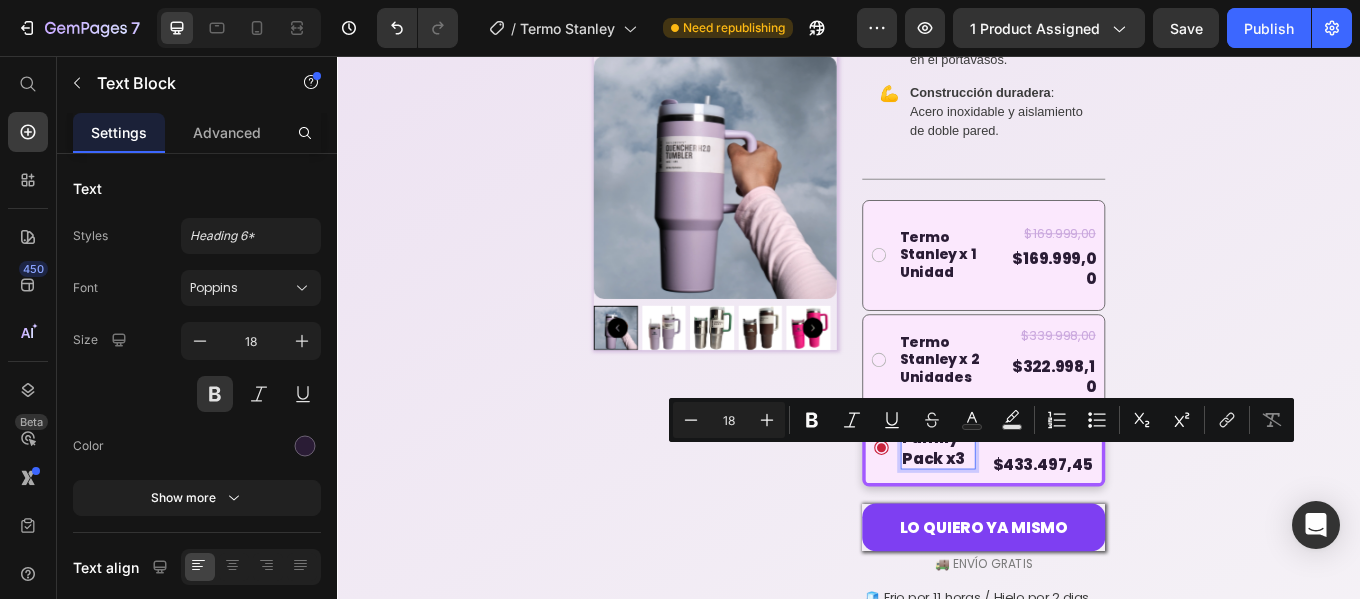 click on "Family Pack x3" at bounding box center (1041, 515) 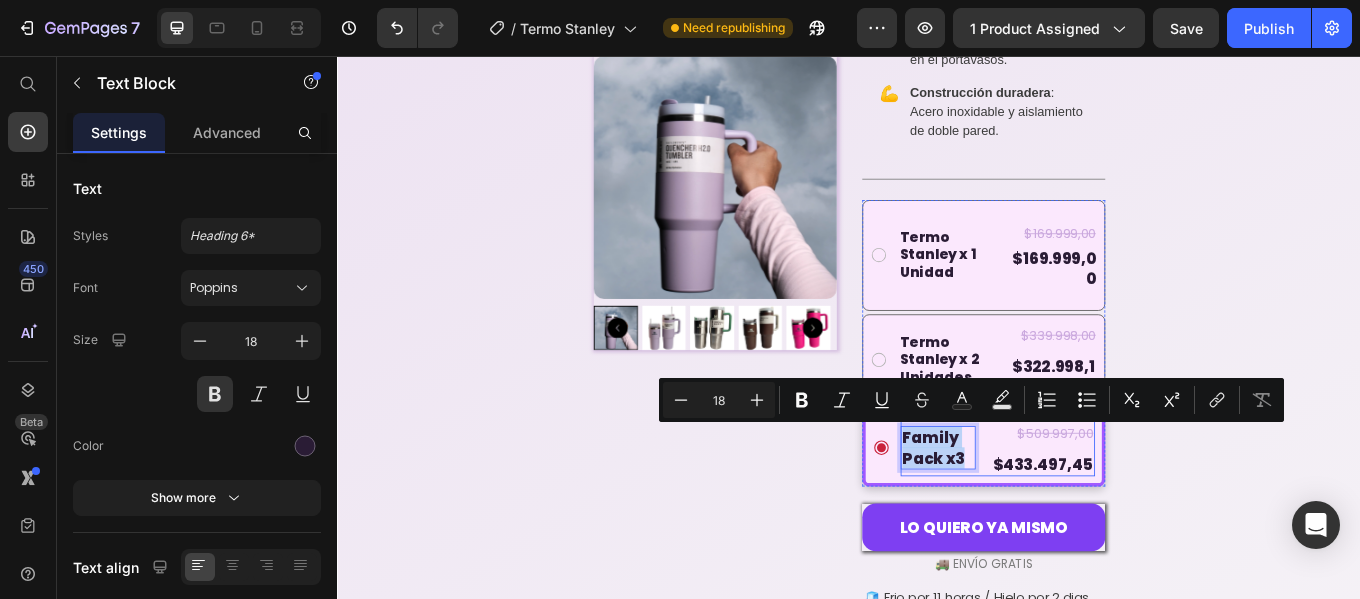 drag, startPoint x: 1064, startPoint y: 524, endPoint x: 995, endPoint y: 488, distance: 77.82673 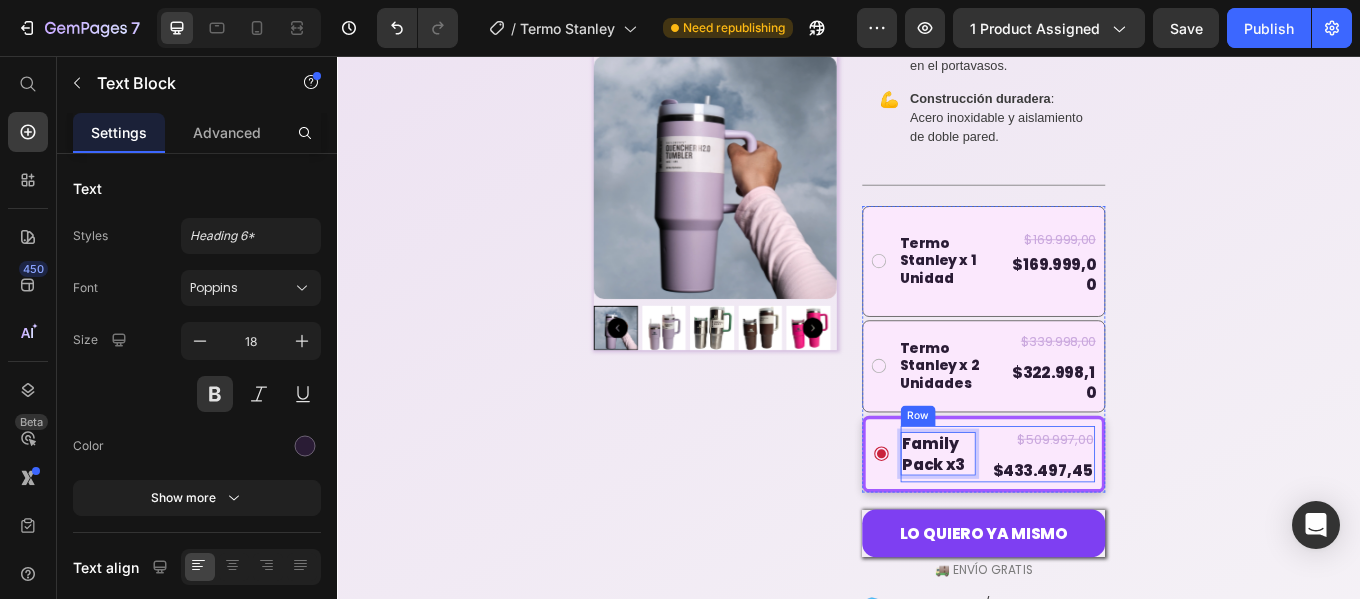 scroll, scrollTop: 30, scrollLeft: 0, axis: vertical 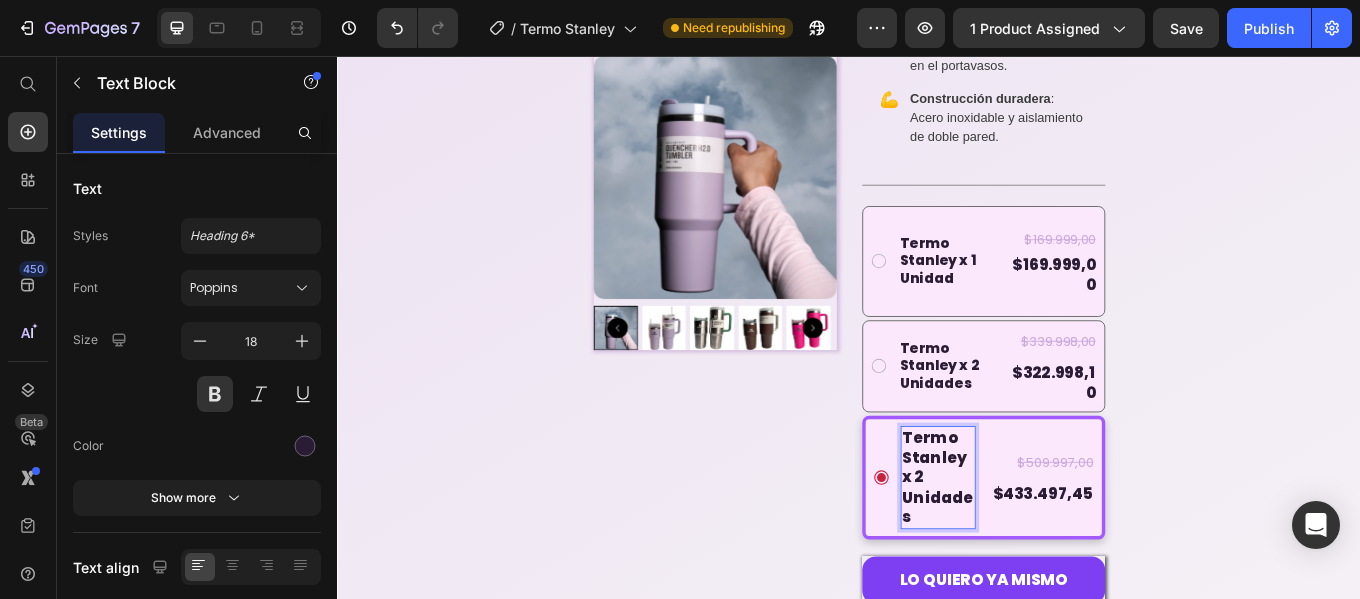 click on "Termo Stanley x 2 Unidades" at bounding box center (1041, 550) 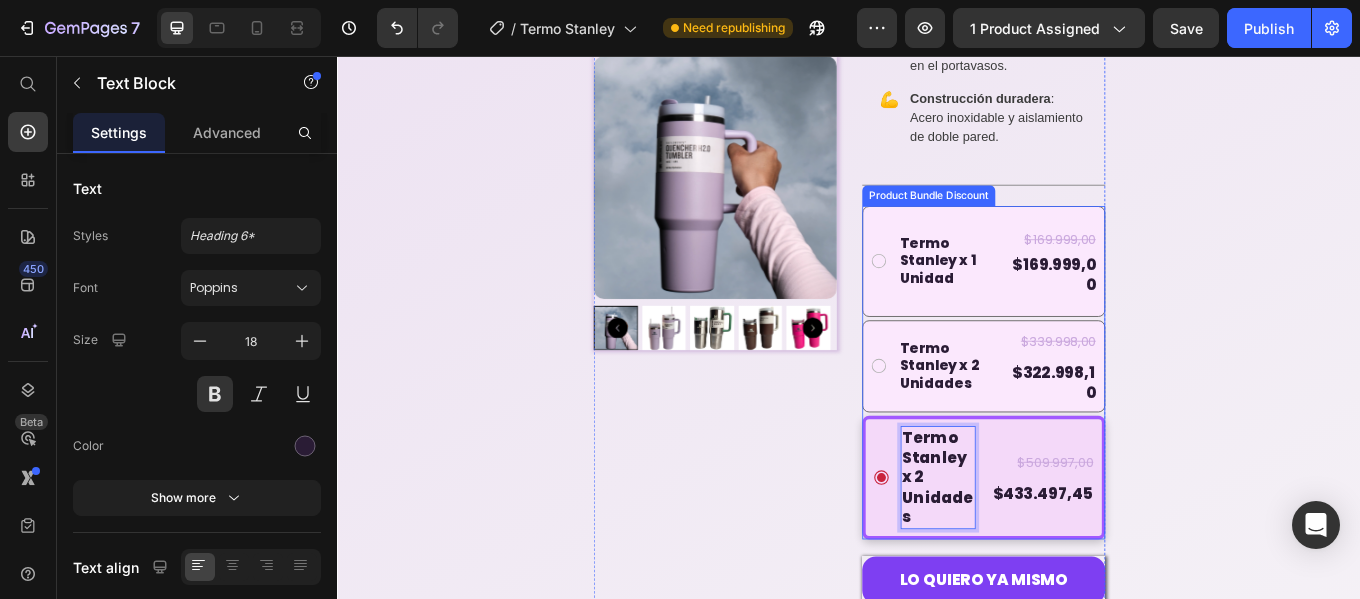 scroll, scrollTop: 37, scrollLeft: 0, axis: vertical 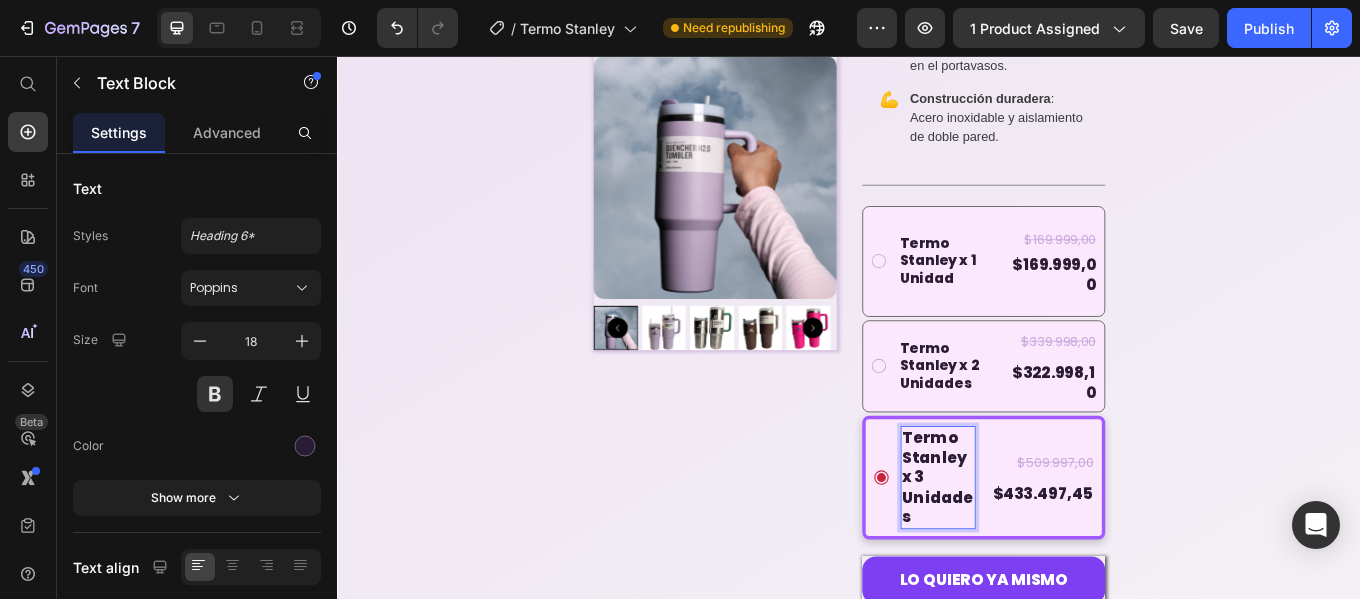click on "Termo Stanley x 3 Unidades" at bounding box center (1041, 550) 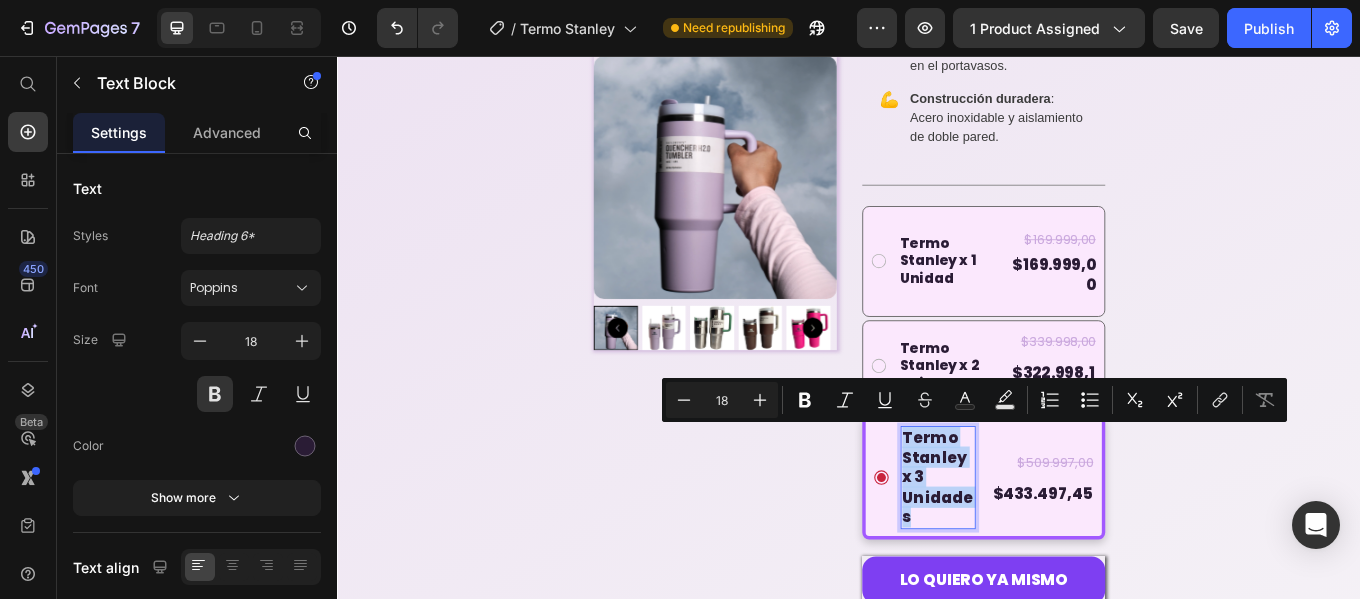 drag, startPoint x: 1002, startPoint y: 596, endPoint x: 992, endPoint y: 532, distance: 64.77654 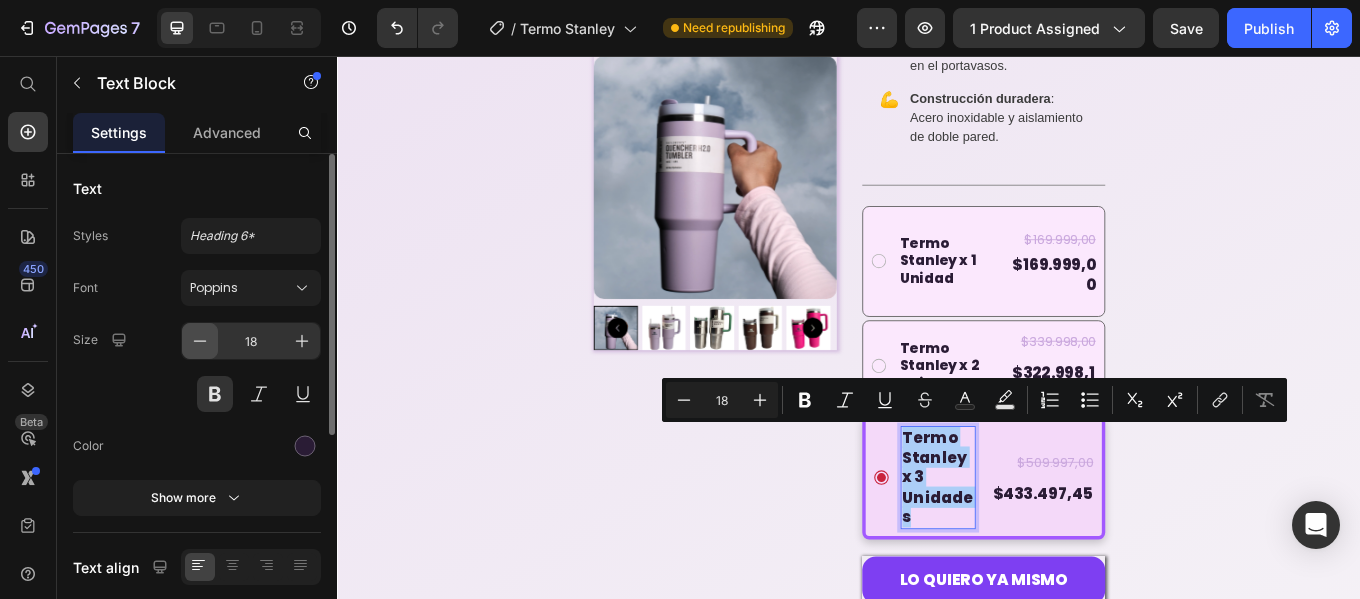 click at bounding box center [200, 341] 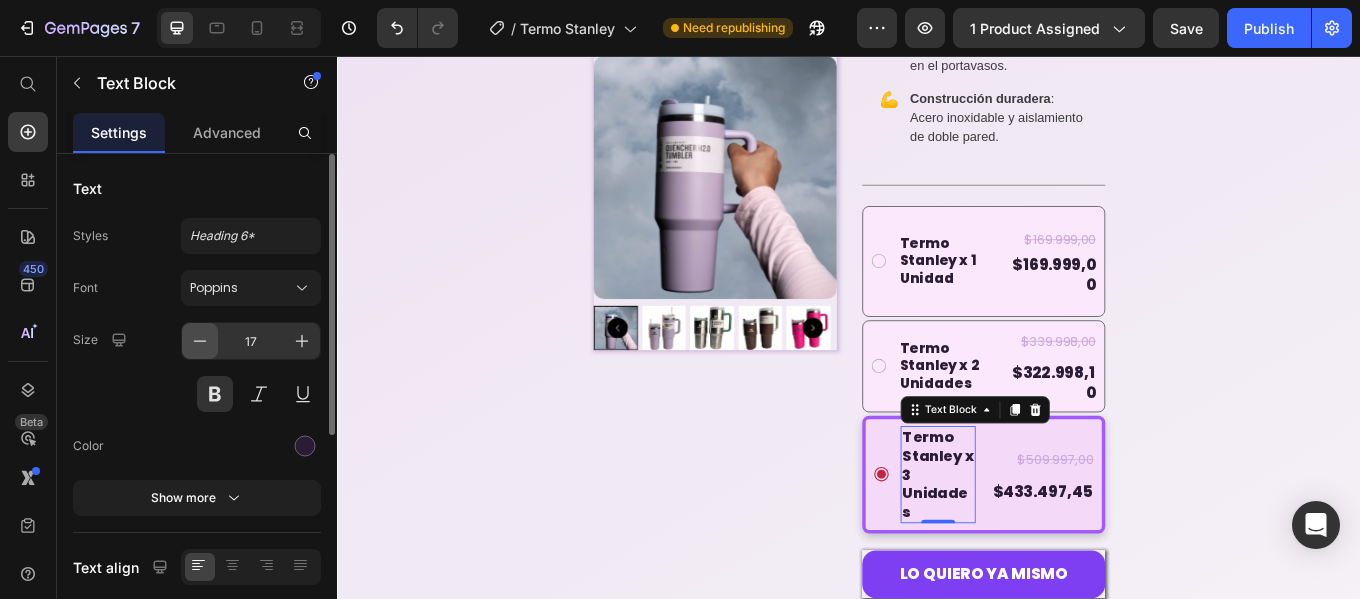 click at bounding box center (200, 341) 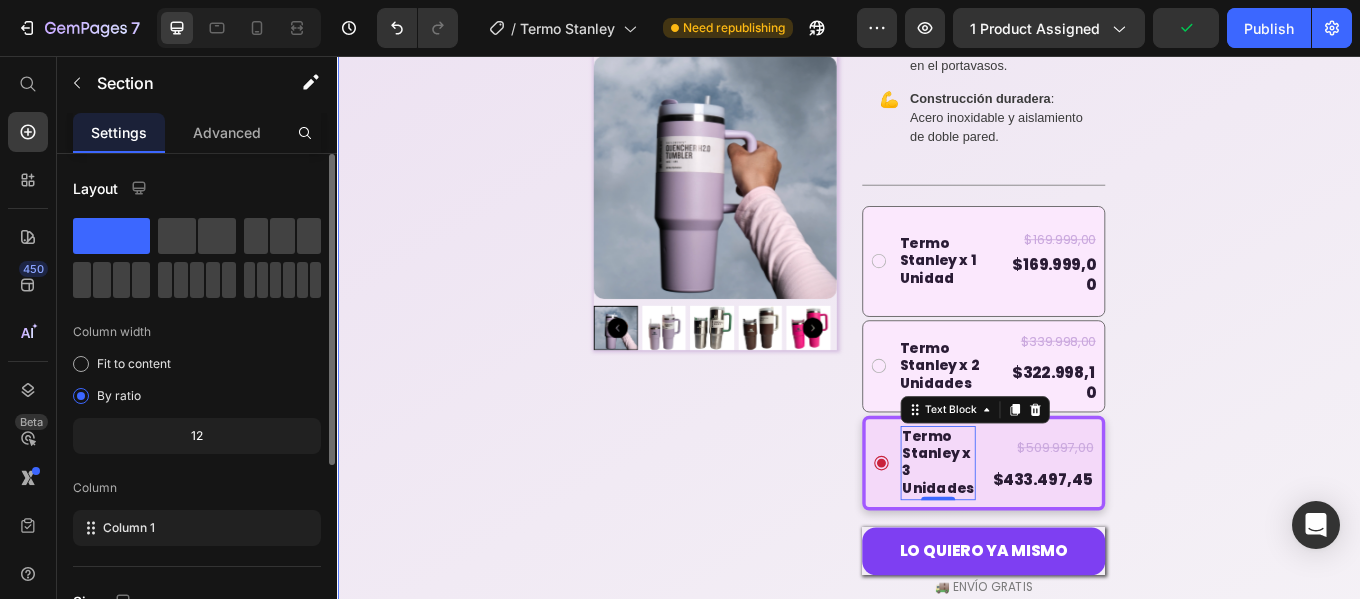click on "💜EL TERMO VIRAL
QUE VA CONTIGO Heading 🧊 Frío durante 11 h. ☕ Caliente durante 7 h. Inmejorable. Text Block
Product Images 🔥 Mas de 10,000 vendidas Heading Icon Icon Icon Icon Icon Icon List 👭 100% de satisfacción Text Block Row COLOR: FUCSIA FUCSIA FUCSIA FUCSIA ROSA ROSA ROSA CAFE OSCURO CAFE OSCURO CAFE OSCURO CAFE CLARO CAFE CLARO CAFE CLARO BLANCO BLANCO BLANCO VERDE VERDE VERDE Product Variants Swatches Este termo mantiene tus bebidas frías hasta 11 horas y calientes hasta 7. Su diseño moderno mejora tu hidratación y estilo. Perfecto para el gimnasio, el trabajo o cualquier aventura. No vuelvas a olvidarte de tu termo. Text Block
🔥 Trending
💧
Hidratación sin esfuerzo
1.2L de agua que te acompaña todo el día.
✨
Diseño viral
El favorito de influencers, ahora en tu color.
🔒
Sin derrames
Tapa giratoria con 3 posiciones." at bounding box center [937, 389] 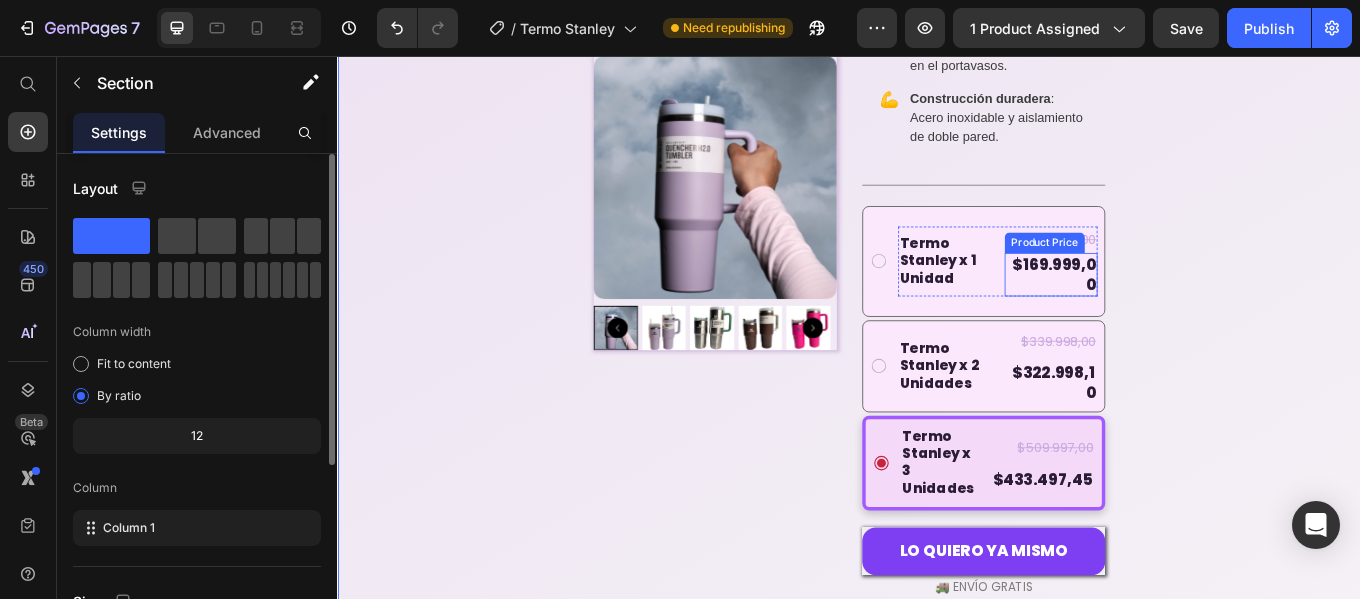 click on "$169.999,00" at bounding box center (1173, 312) 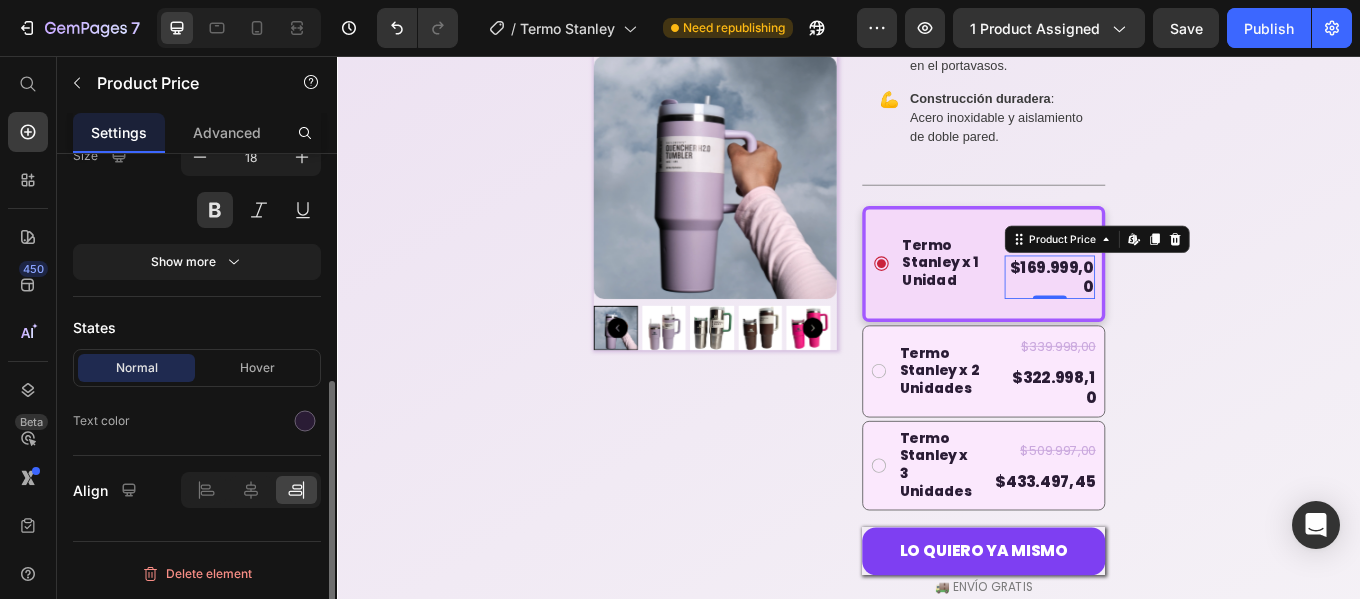 scroll, scrollTop: 214, scrollLeft: 0, axis: vertical 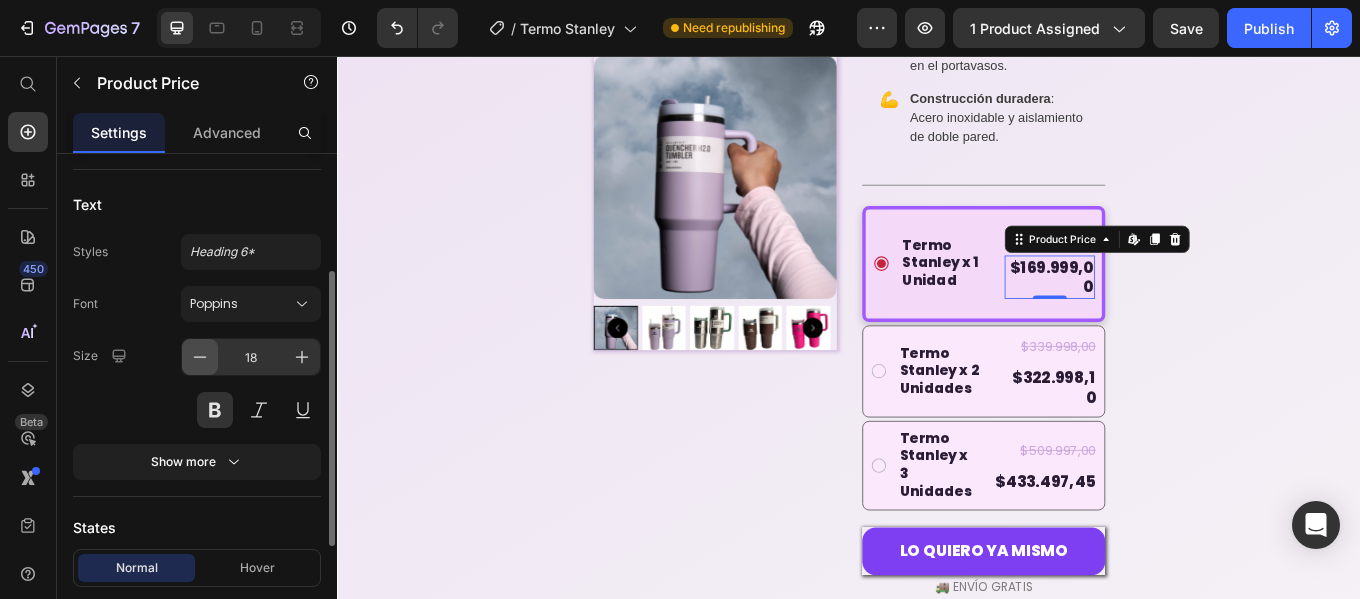 click 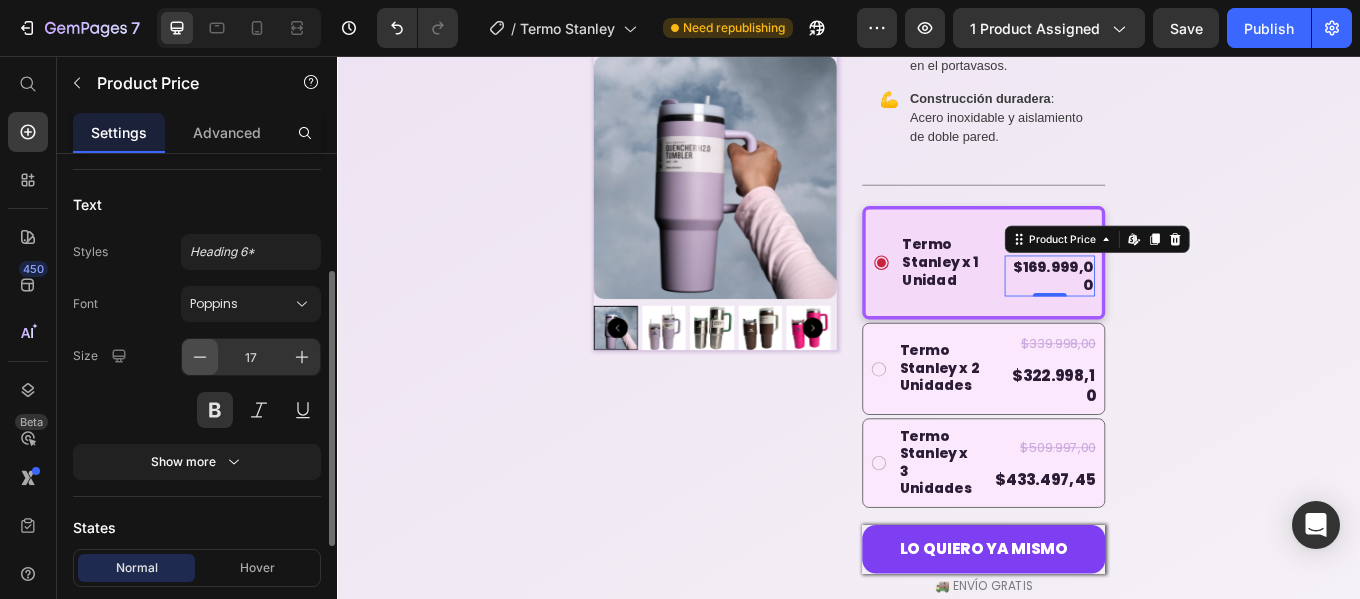 click 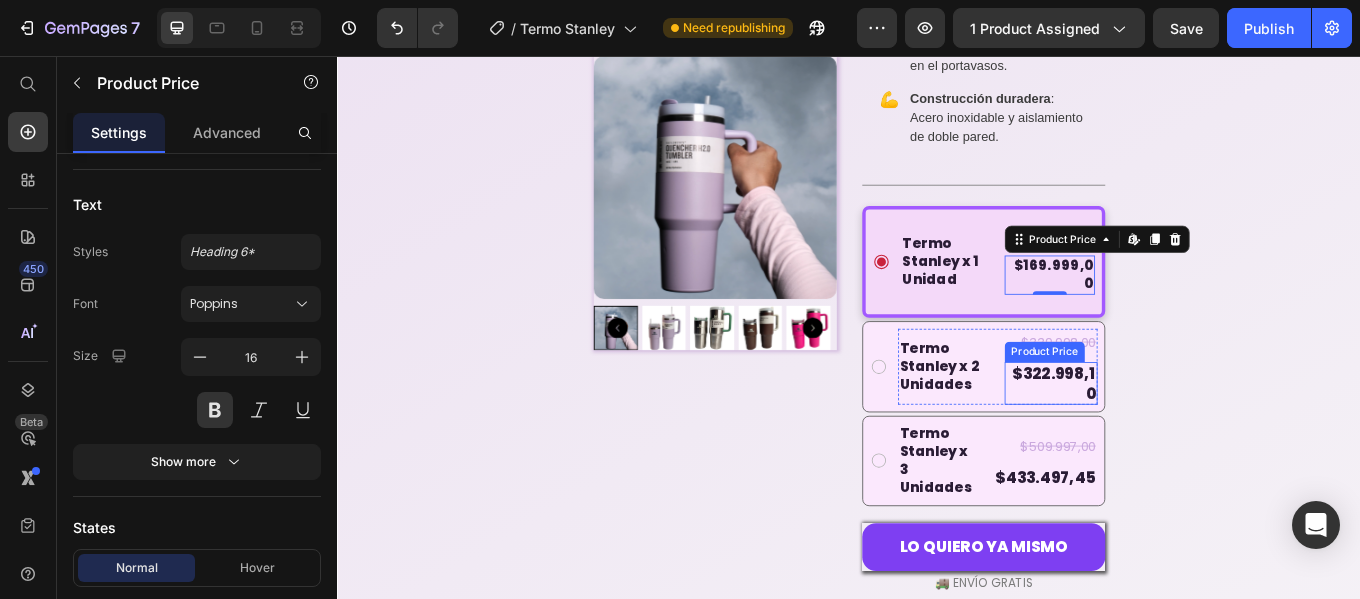 click on "$322.998,10" at bounding box center (1173, 440) 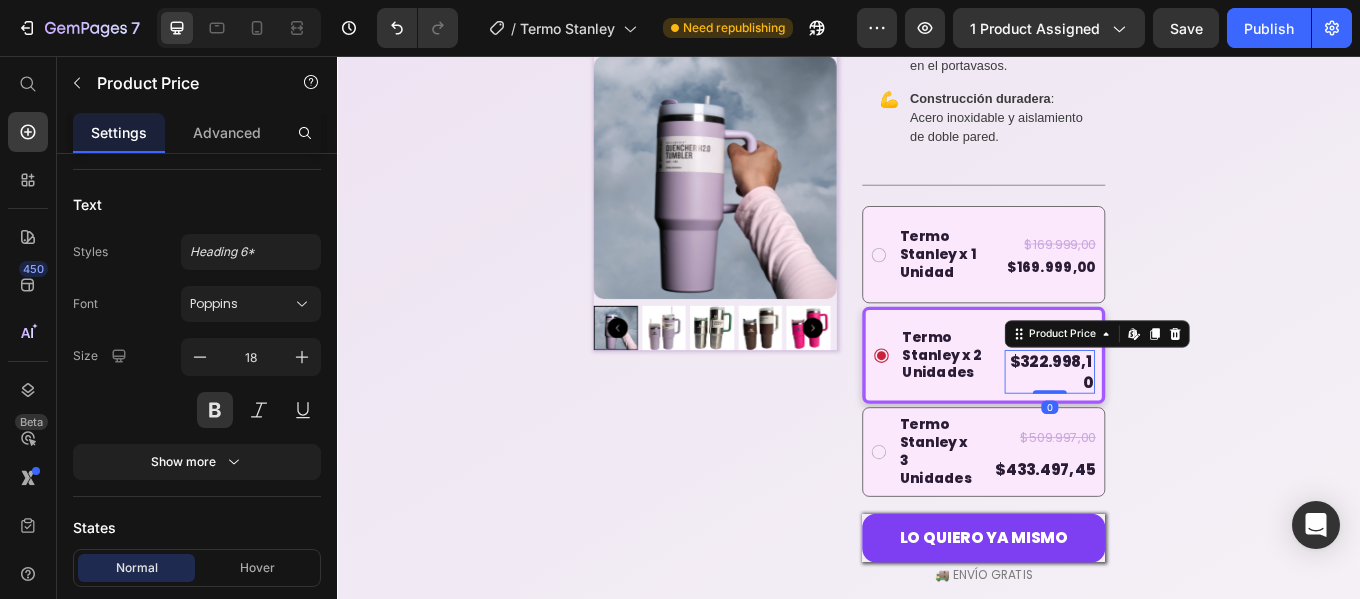 click on "$322.998,10" at bounding box center [1172, 426] 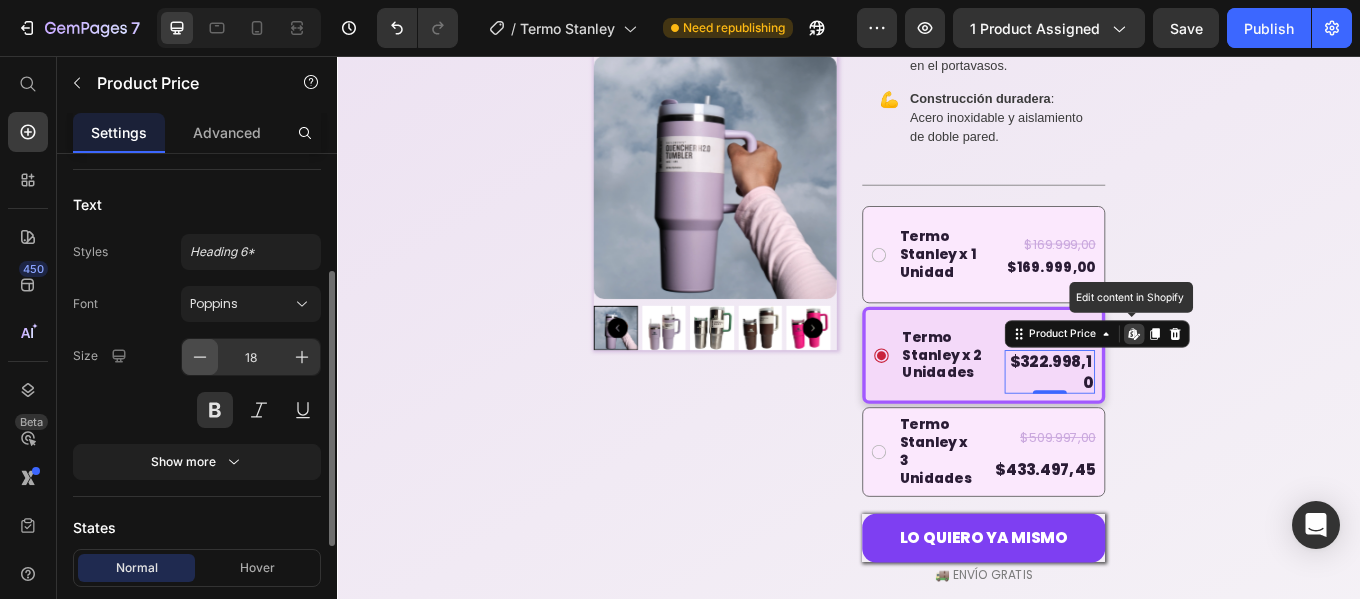 click 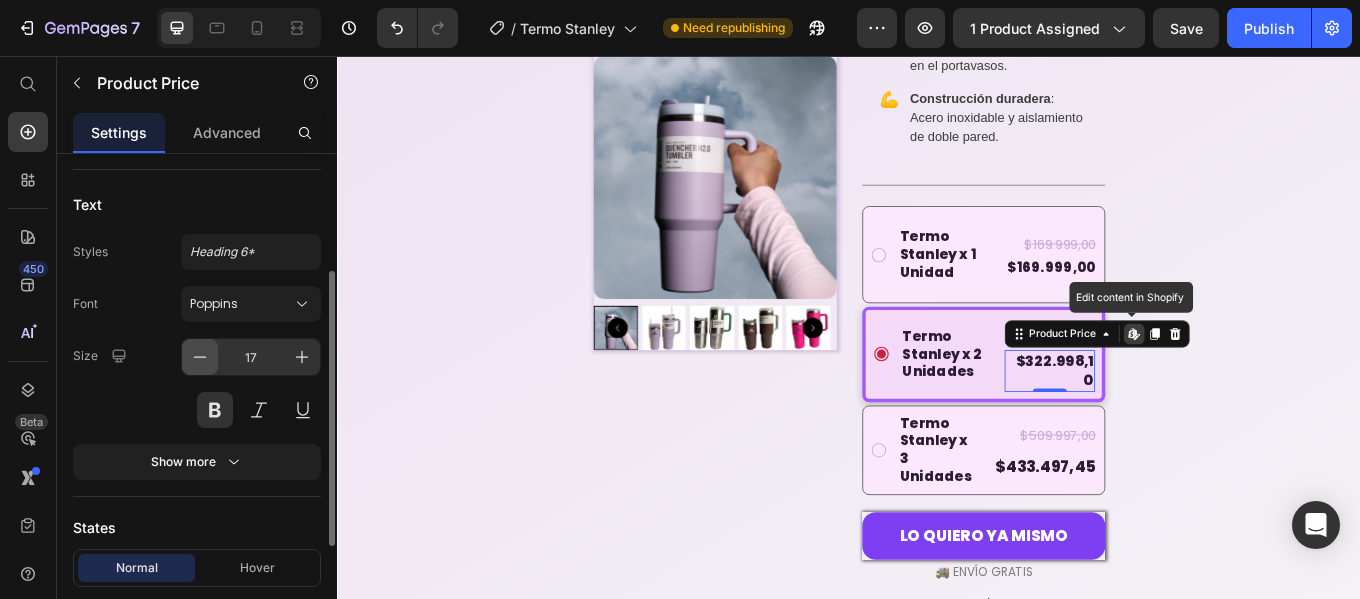 click 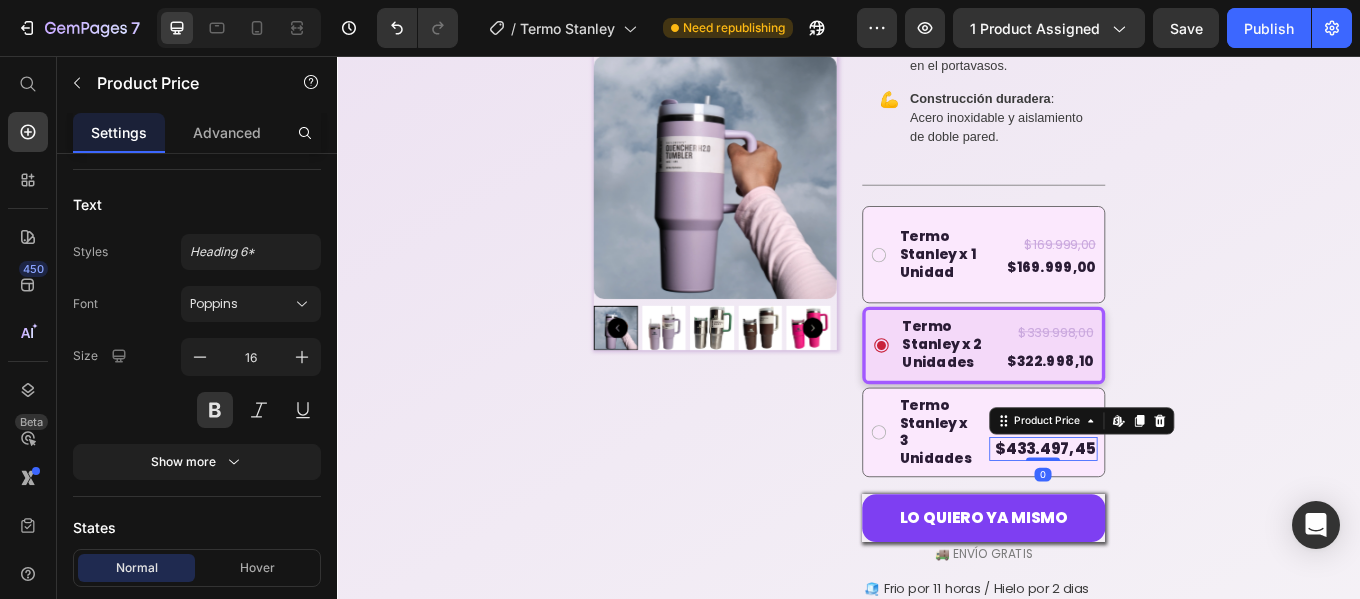 click on "$433.497,45" at bounding box center [1164, 516] 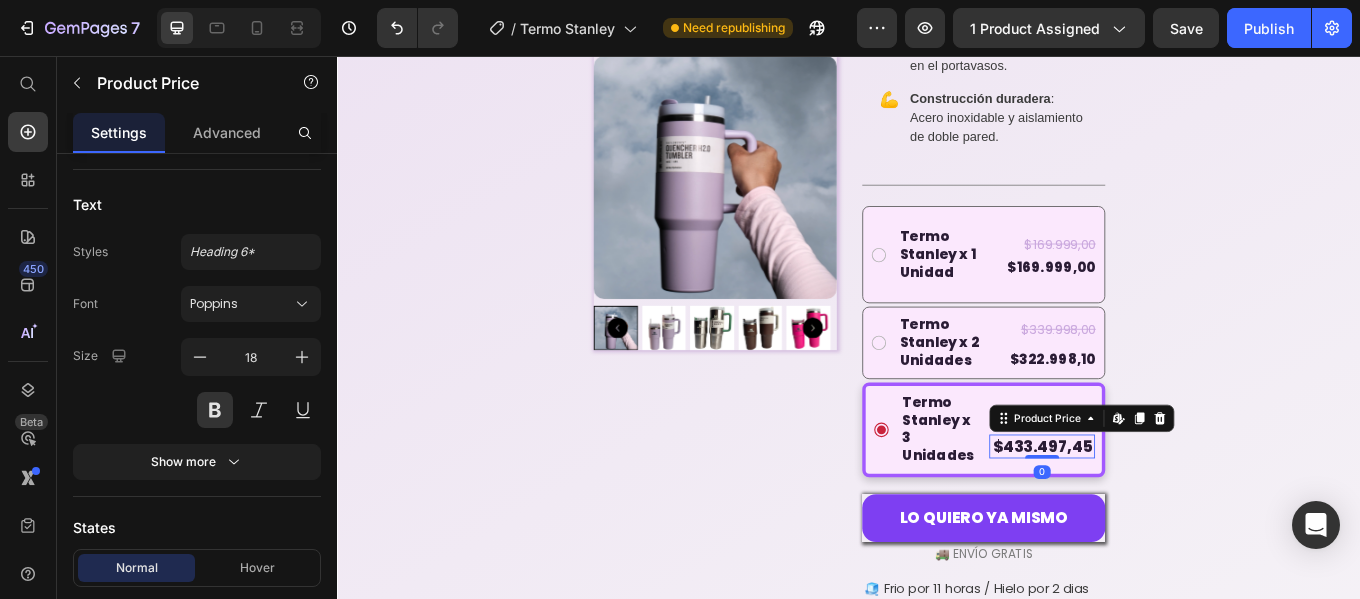 click on "$433.497,45" at bounding box center [1163, 513] 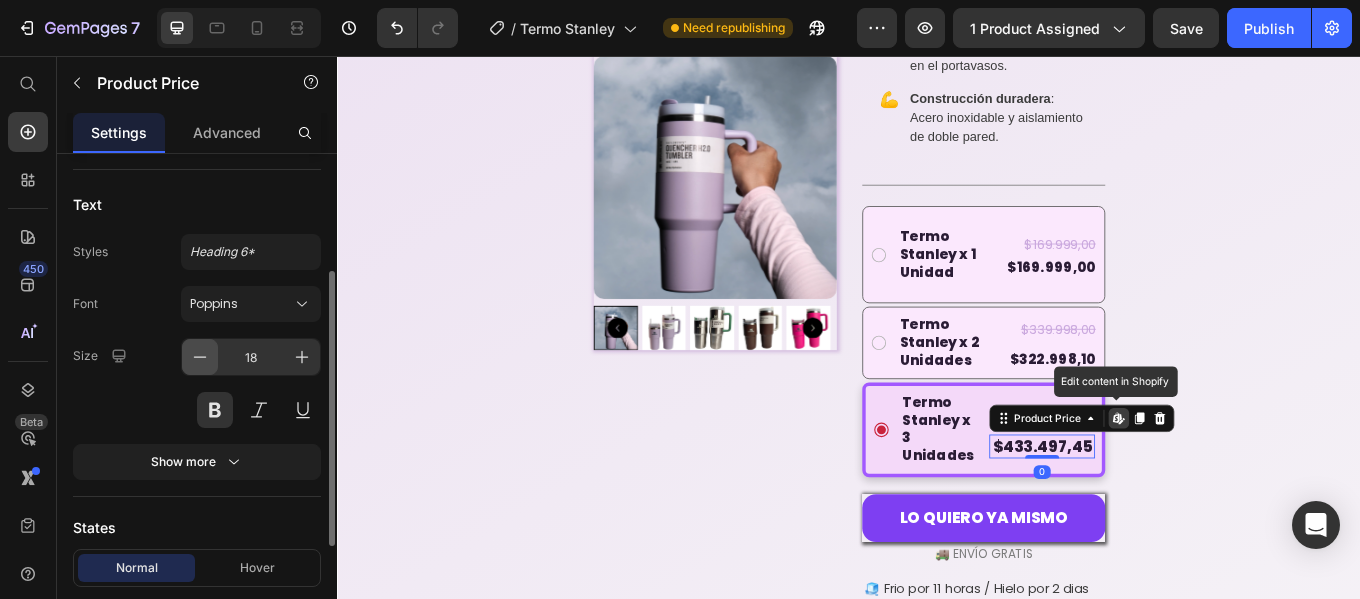 click 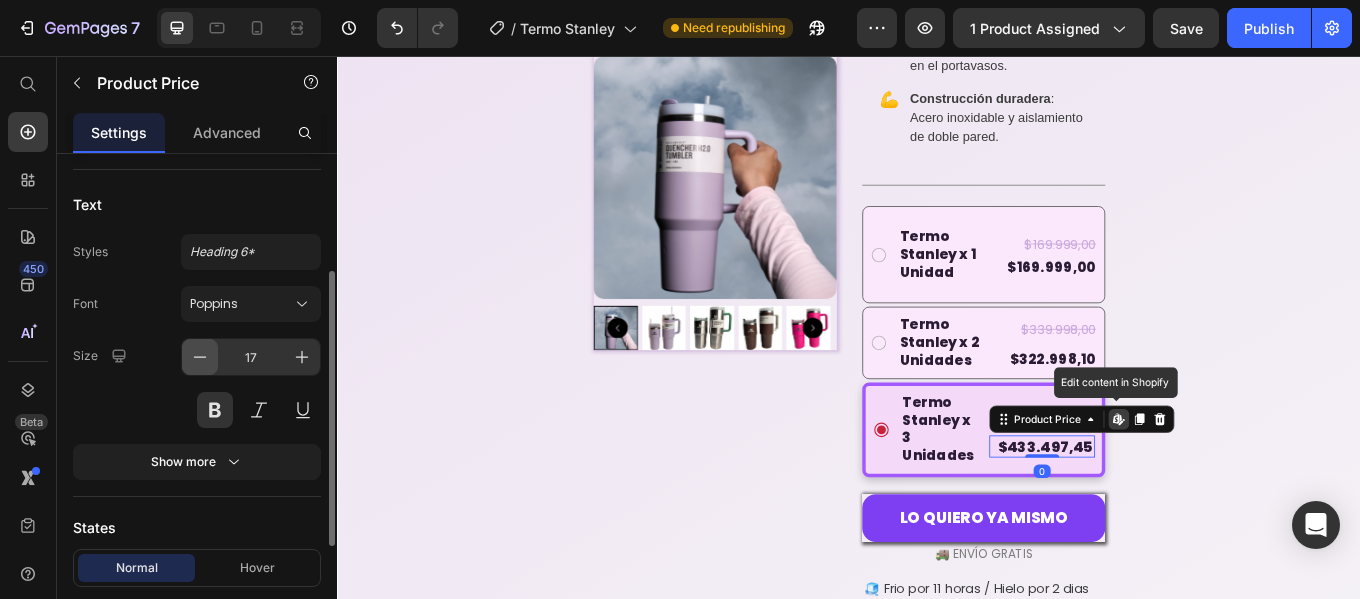 click 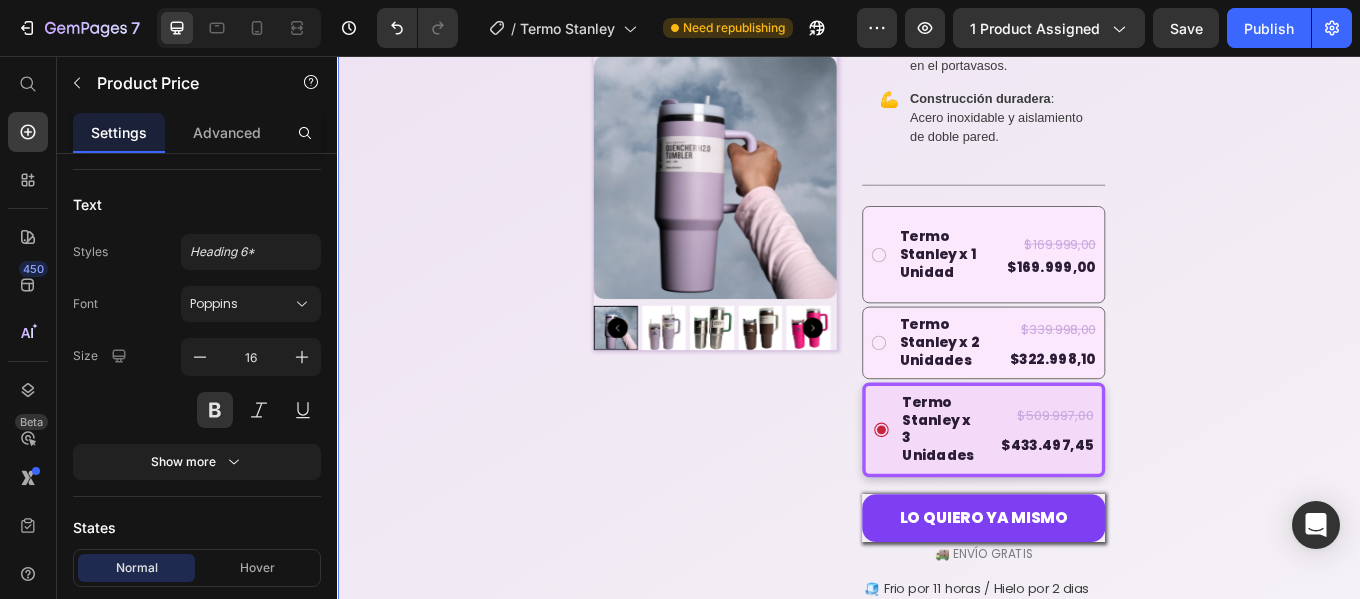 click on "💜EL TERMO VIRAL
QUE VA CONTIGO Heading 🧊 Frío durante 11 h. ☕ Caliente durante 7 h. Inmejorable. Text Block
Product Images 🔥 Mas de 10,000 vendidas Heading Icon Icon Icon Icon Icon Icon List 👭 100% de satisfacción Text Block Row COLOR: FUCSIA FUCSIA FUCSIA FUCSIA ROSA ROSA ROSA CAFE OSCURO CAFE OSCURO CAFE OSCURO CAFE CLARO CAFE CLARO CAFE CLARO BLANCO BLANCO BLANCO VERDE VERDE VERDE Product Variants Swatches Este termo mantiene tus bebidas frías hasta 11 horas y calientes hasta 7. Su diseño moderno mejora tu hidratación y estilo. Perfecto para el gimnasio, el trabajo o cualquier aventura. No vuelvas a olvidarte de tu termo. Text Block
🔥 Trending
💧
Hidratación sin esfuerzo
1.2L de agua que te acompaña todo el día.
✨
Diseño viral
El favorito de influencers, ahora en tu color.
🔒
Sin derrames
Tapa giratoria con 3 posiciones." at bounding box center [937, 370] 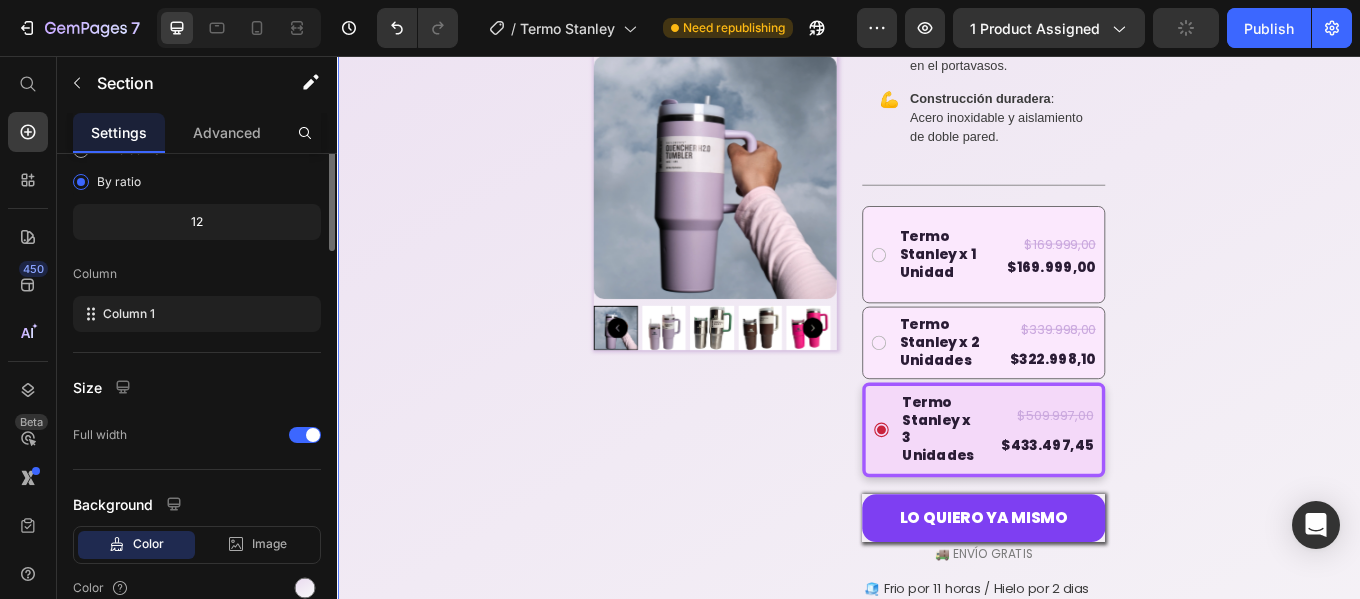 scroll, scrollTop: 0, scrollLeft: 0, axis: both 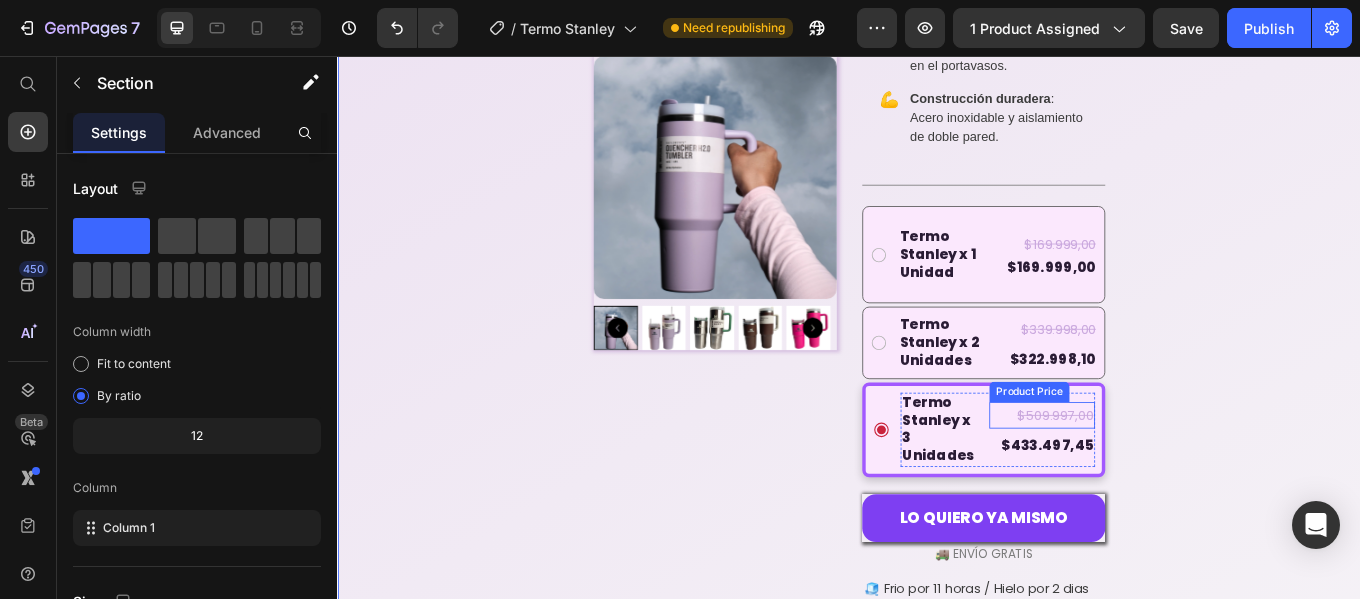 click on "$509.997,00" at bounding box center [1163, 477] 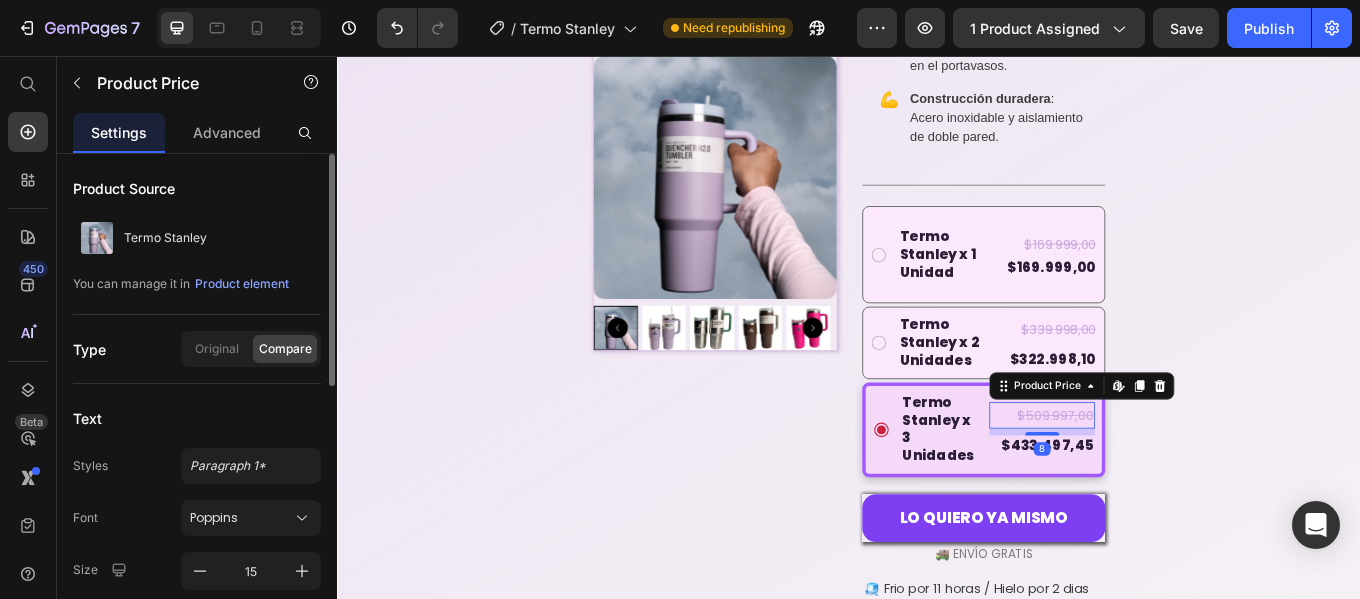 scroll, scrollTop: 300, scrollLeft: 0, axis: vertical 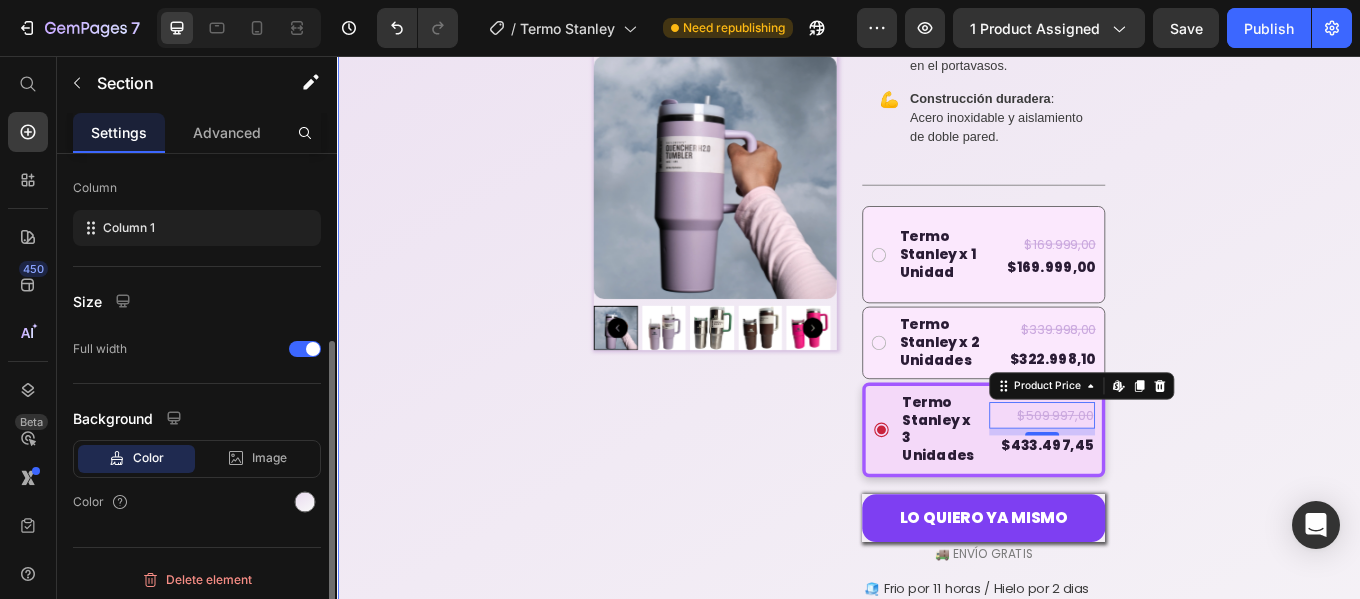 click on "💜EL TERMO VIRAL
QUE VA CONTIGO Heading 🧊 Frío durante 11 h. ☕ Caliente durante 7 h. Inmejorable. Text Block
Product Images 🔥 Mas de 10,000 vendidas Heading Icon Icon Icon Icon Icon Icon List 👭 100% de satisfacción Text Block Row COLOR: FUCSIA FUCSIA FUCSIA FUCSIA ROSA ROSA ROSA CAFE OSCURO CAFE OSCURO CAFE OSCURO CAFE CLARO CAFE CLARO CAFE CLARO BLANCO BLANCO BLANCO VERDE VERDE VERDE Product Variants Swatches Este termo mantiene tus bebidas frías hasta 11 horas y calientes hasta 7. Su diseño moderno mejora tu hidratación y estilo. Perfecto para el gimnasio, el trabajo o cualquier aventura. No vuelvas a olvidarte de tu termo. Text Block
🔥 Trending
💧
Hidratación sin esfuerzo
1.2L de agua que te acompaña todo el día.
✨
Diseño viral
El favorito de influencers, ahora en tu color.
🔒
Sin derrames
Tapa giratoria con 3 posiciones." at bounding box center (937, 370) 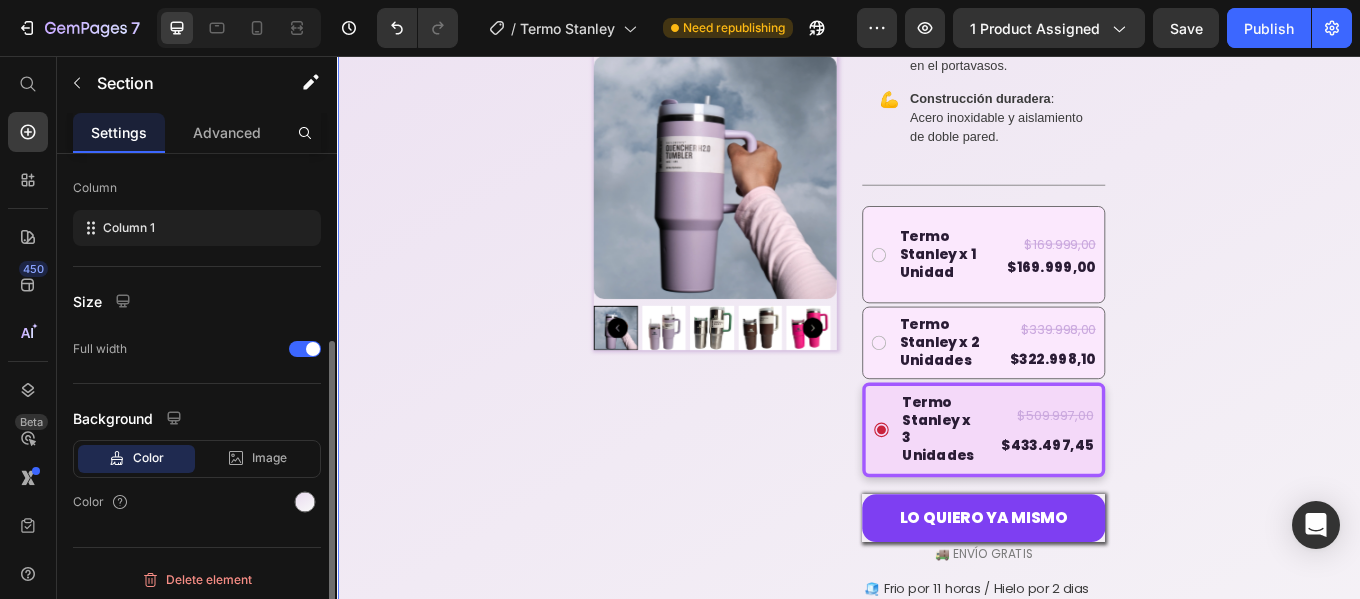 scroll, scrollTop: 0, scrollLeft: 0, axis: both 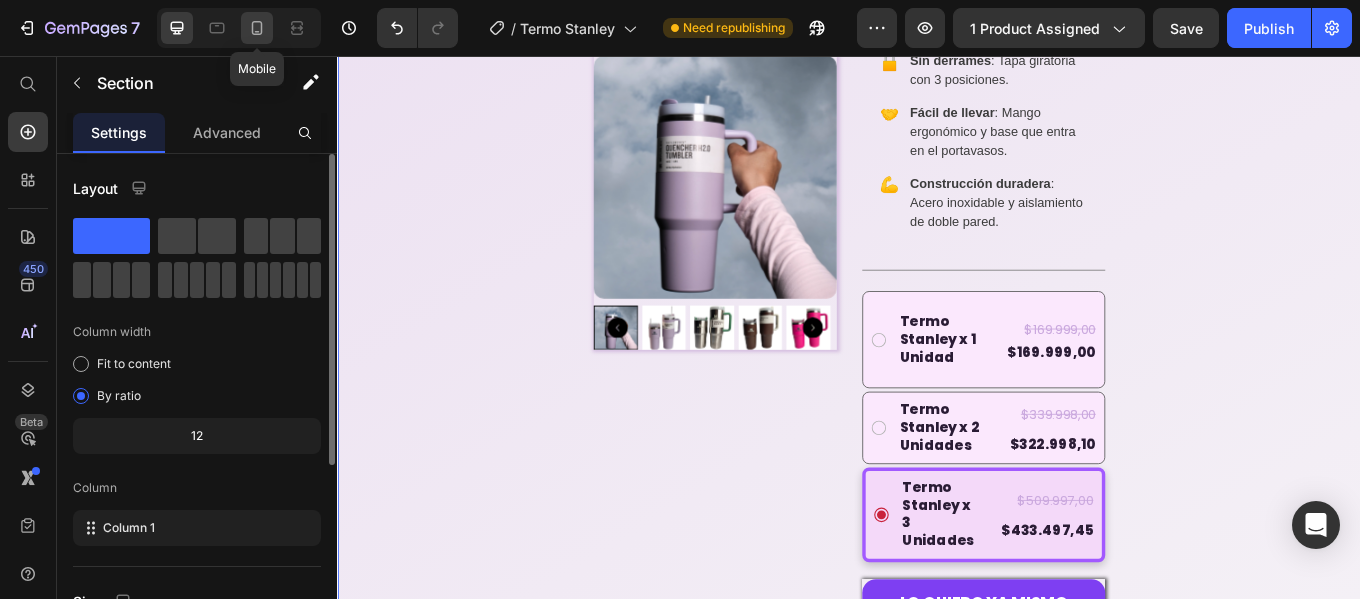click 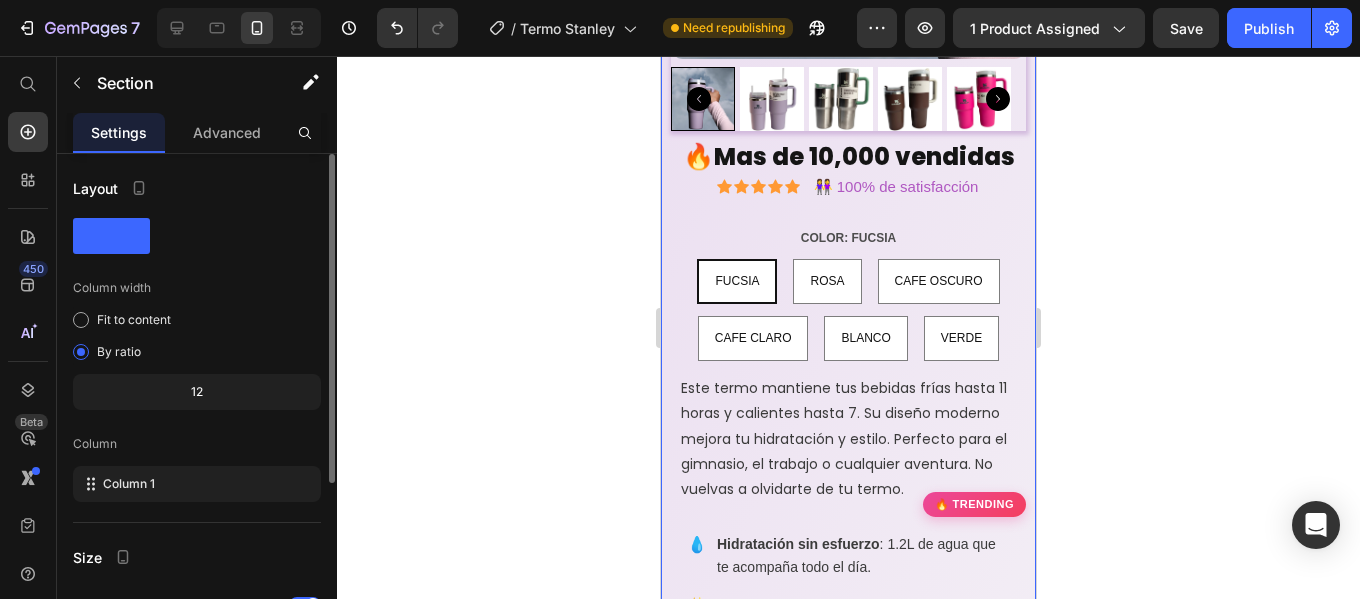 scroll, scrollTop: 52, scrollLeft: 0, axis: vertical 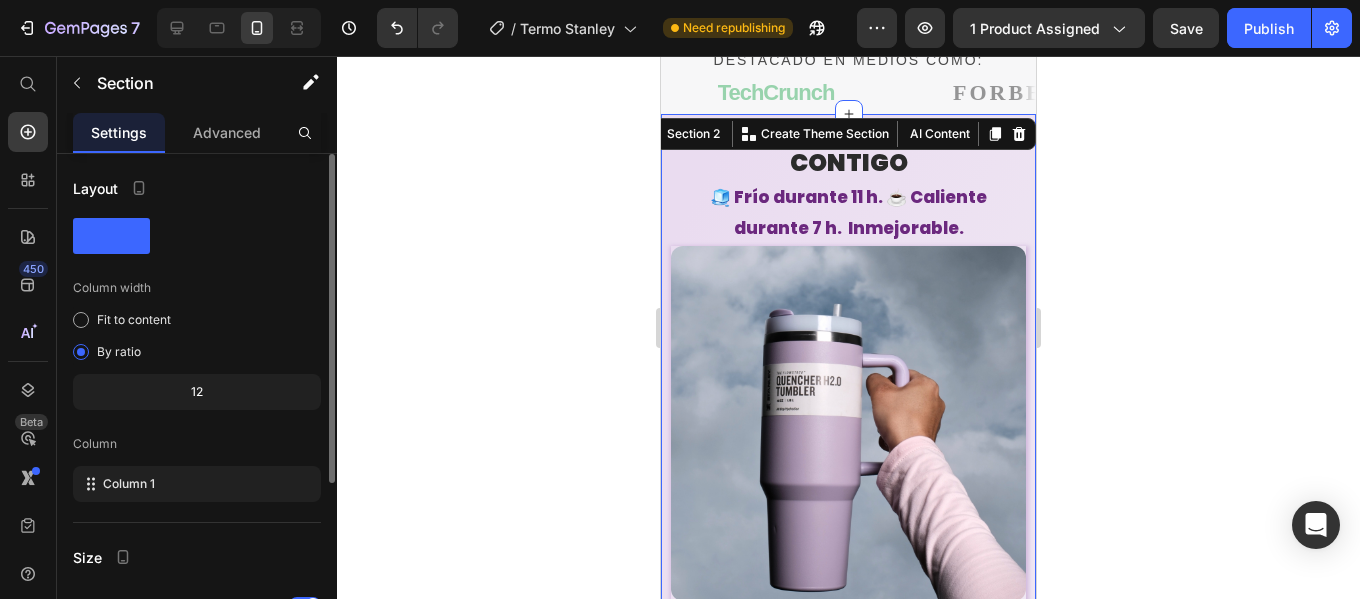 click 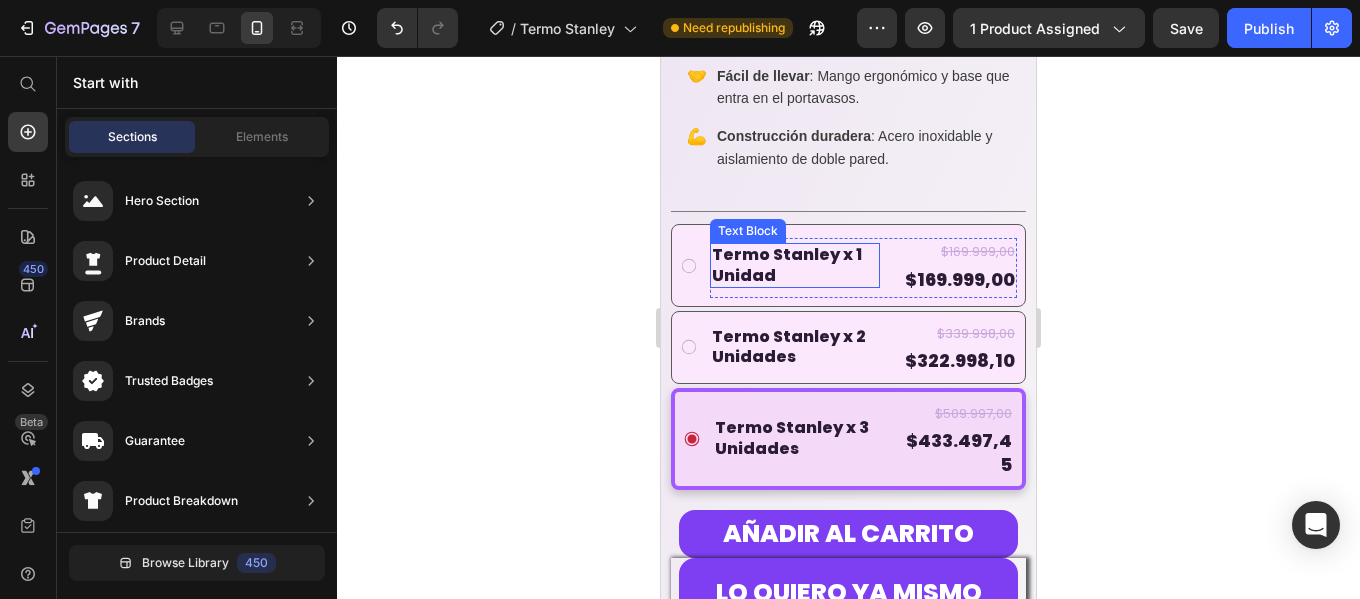 scroll, scrollTop: 1352, scrollLeft: 0, axis: vertical 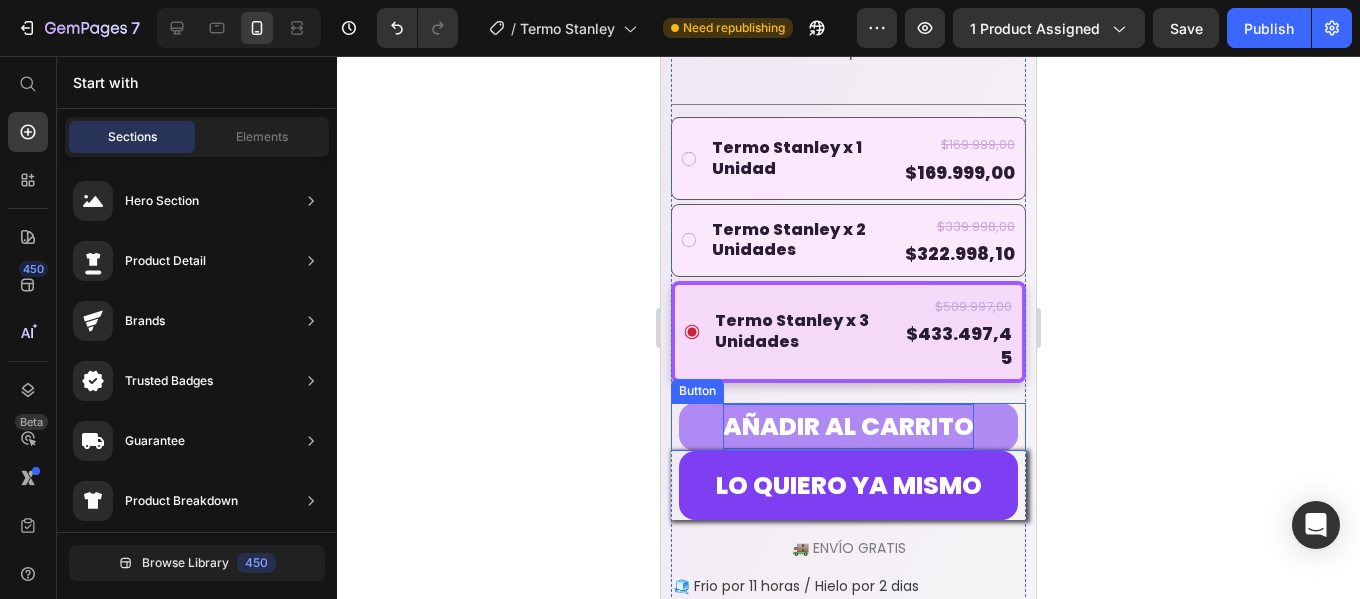 click on "AÑADIR AL CARRITO" at bounding box center (848, 426) 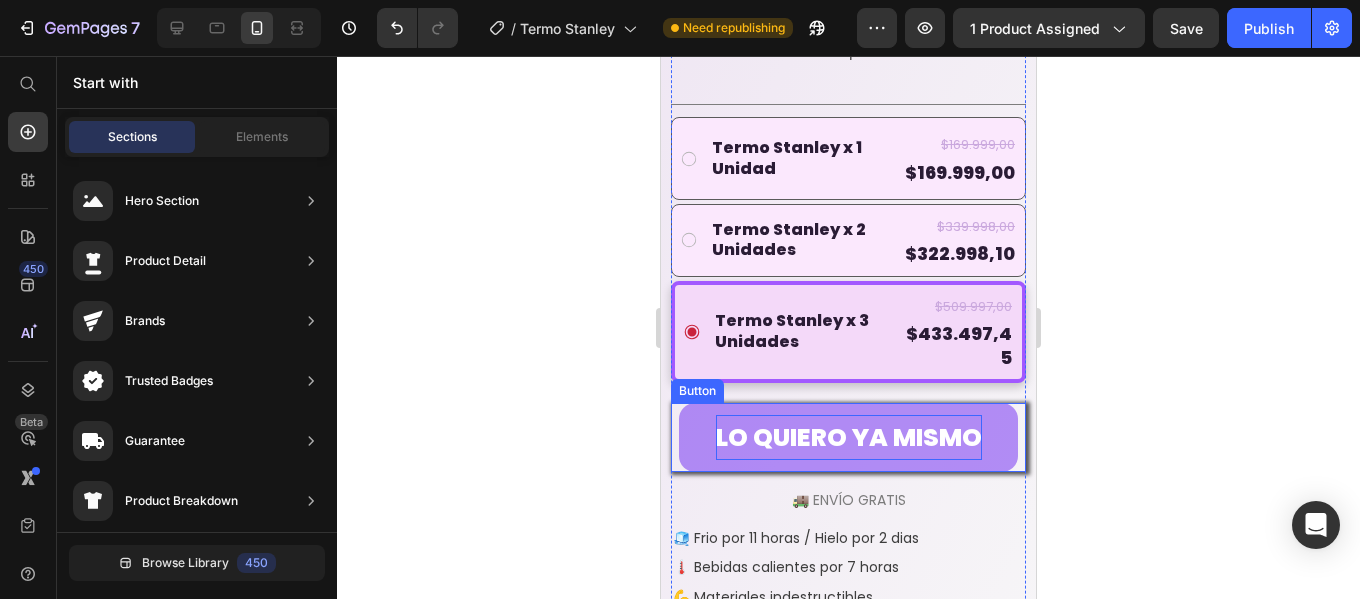 click on "LO QUIERO YA MISMO" at bounding box center [849, 437] 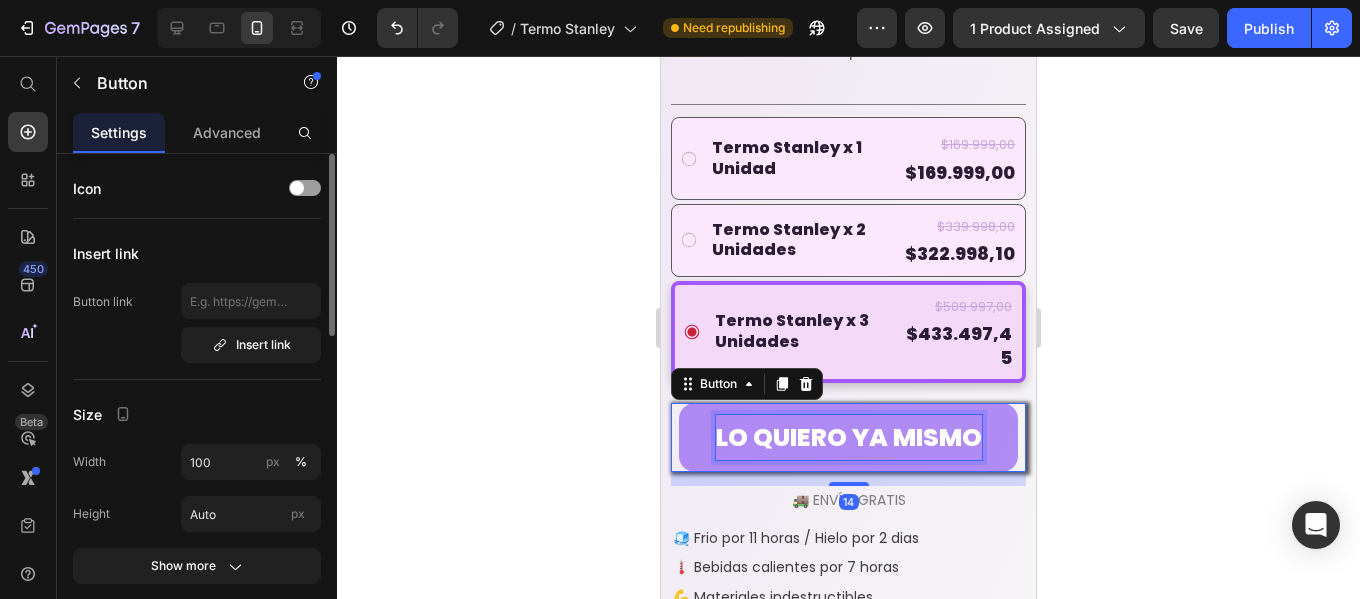 click on "LO QUIERO YA MISMO" at bounding box center [849, 437] 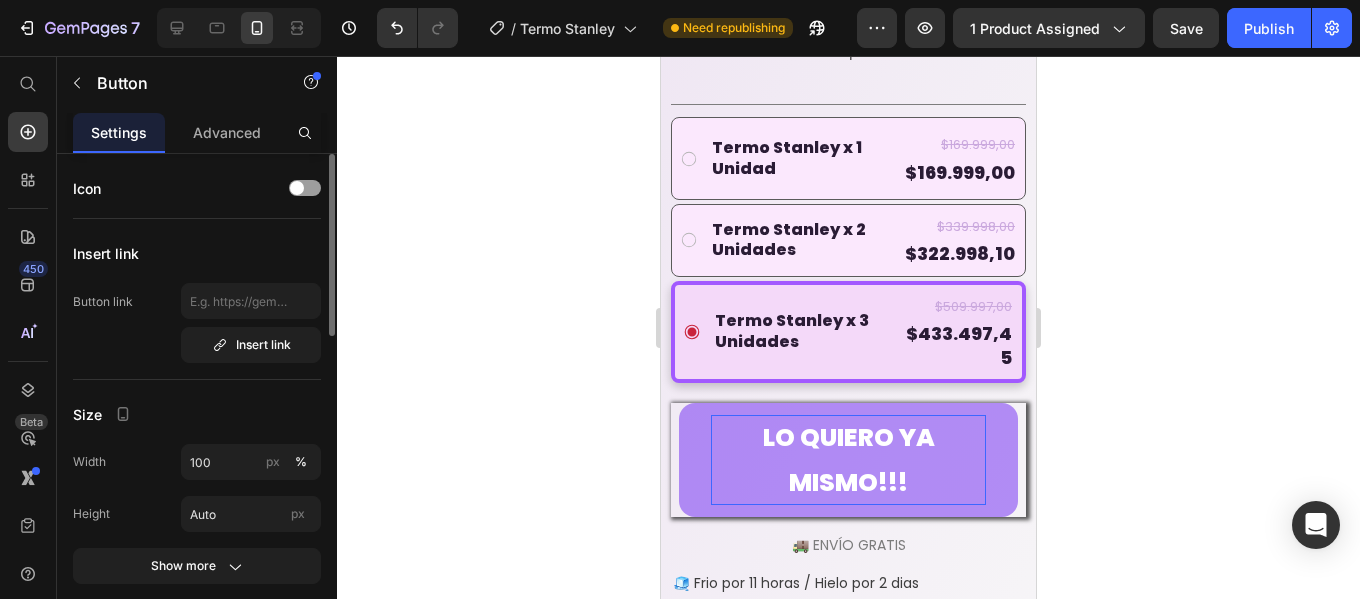 click 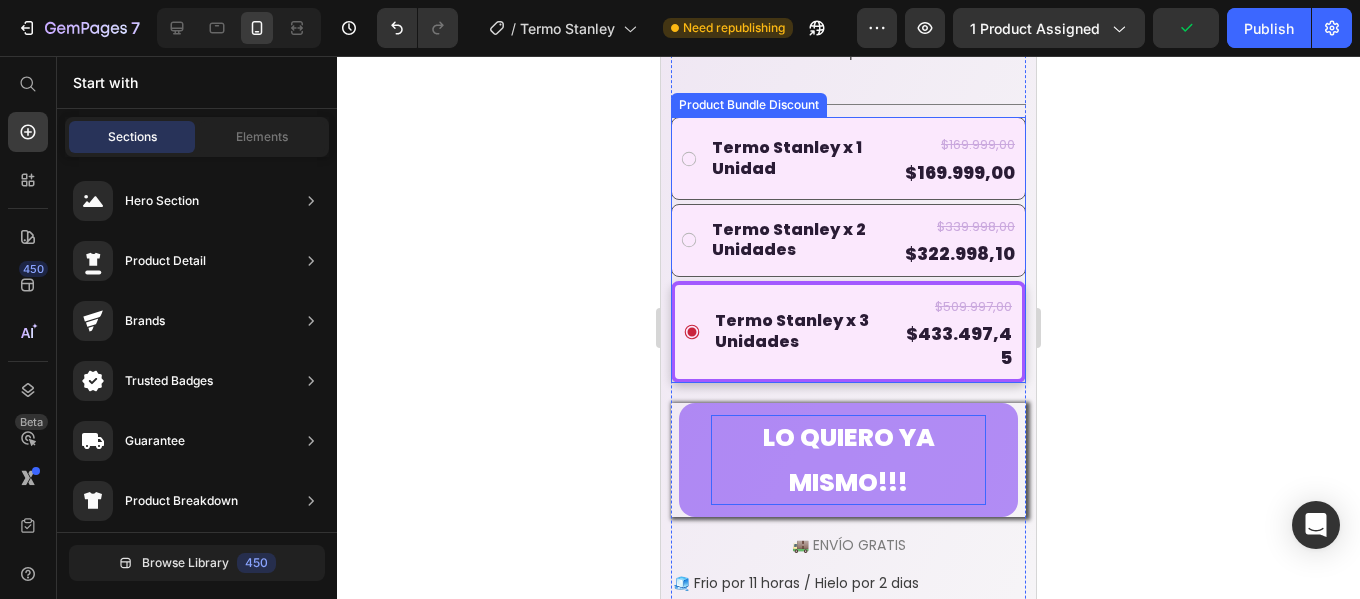 click on "Termo Stanley x 3 Unidades Text Block $509.997,00 Product Price $433.497,45 Product Price Row" at bounding box center [848, 332] 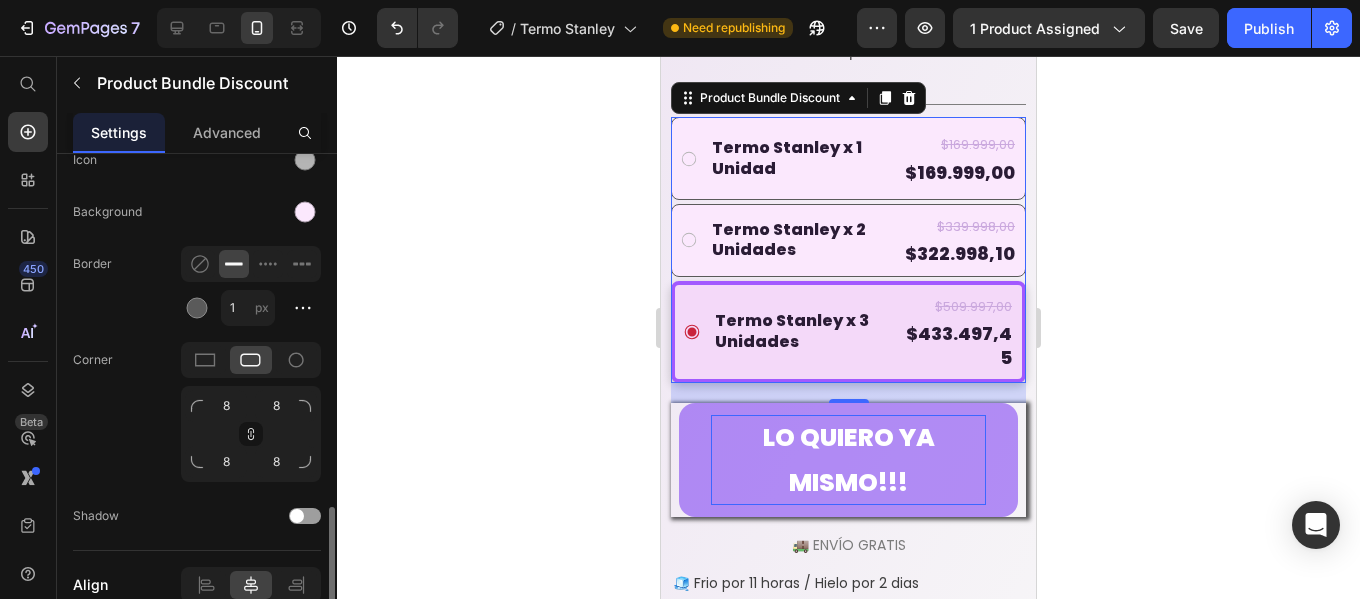 scroll, scrollTop: 1300, scrollLeft: 0, axis: vertical 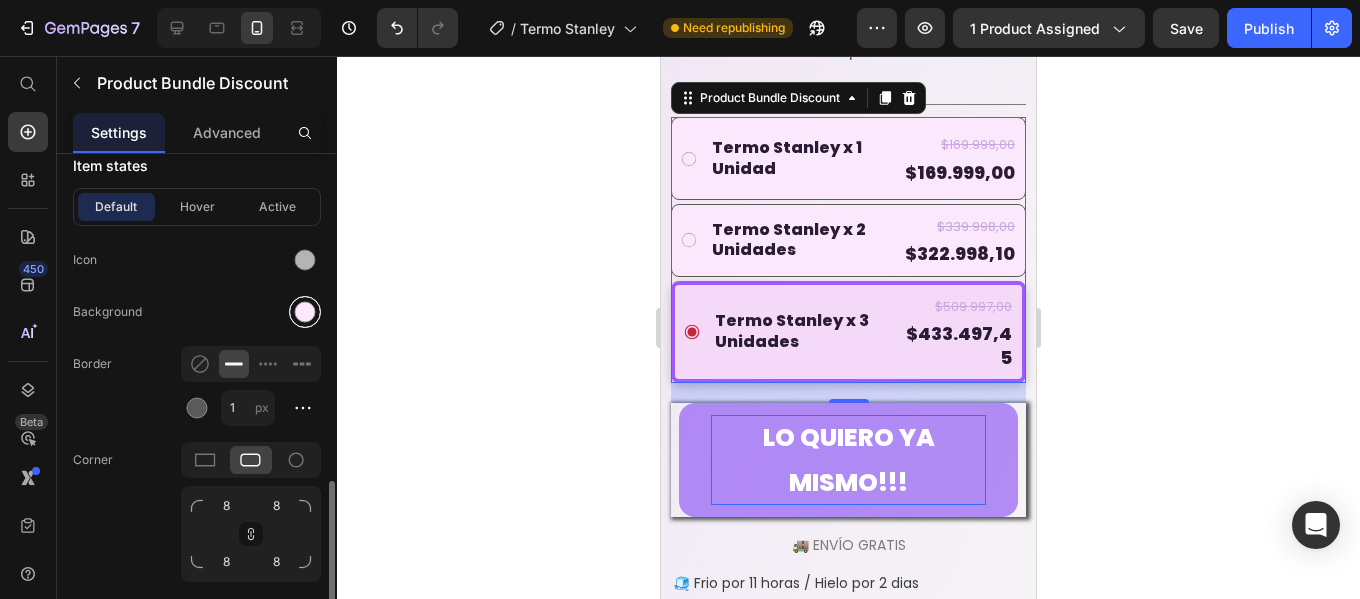click at bounding box center [305, 311] 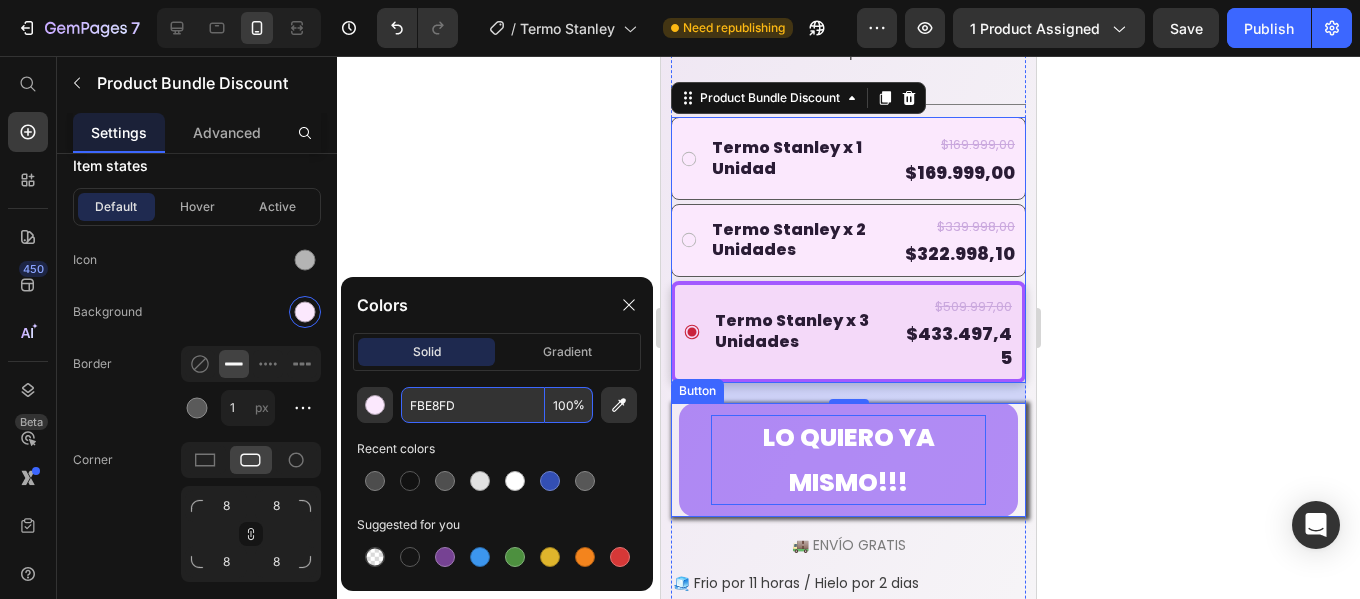 click on "LO QUIERO YA MISMO!!!" at bounding box center [848, 460] 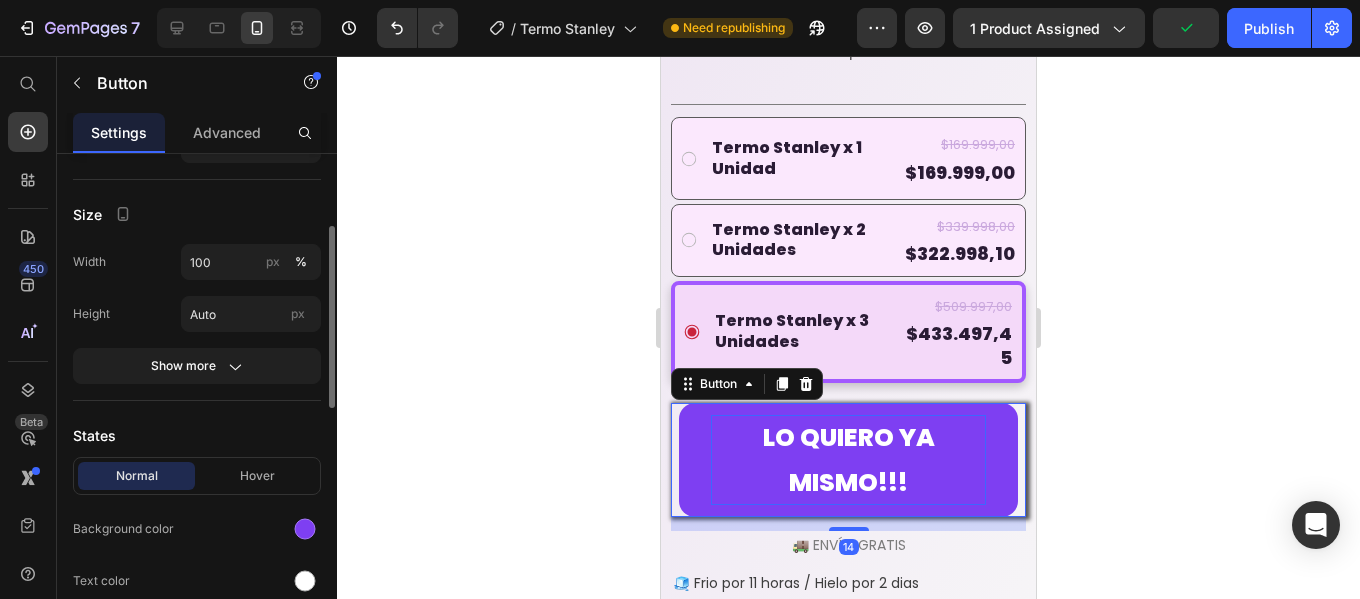 scroll, scrollTop: 500, scrollLeft: 0, axis: vertical 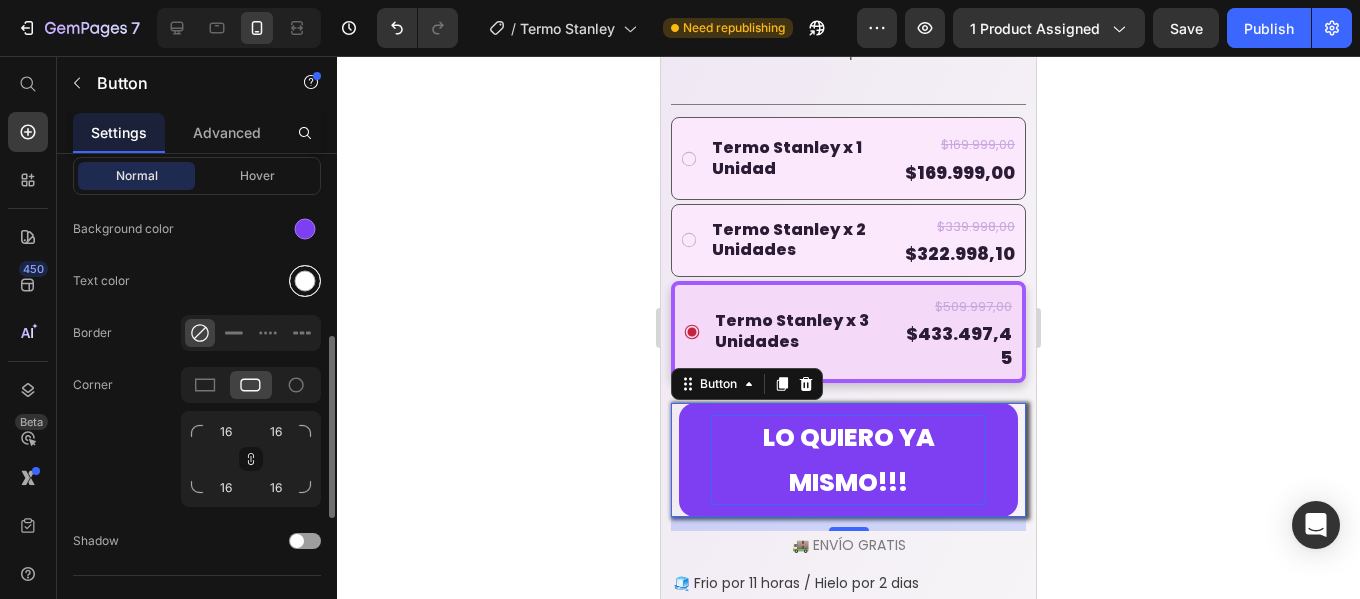 click at bounding box center [305, 281] 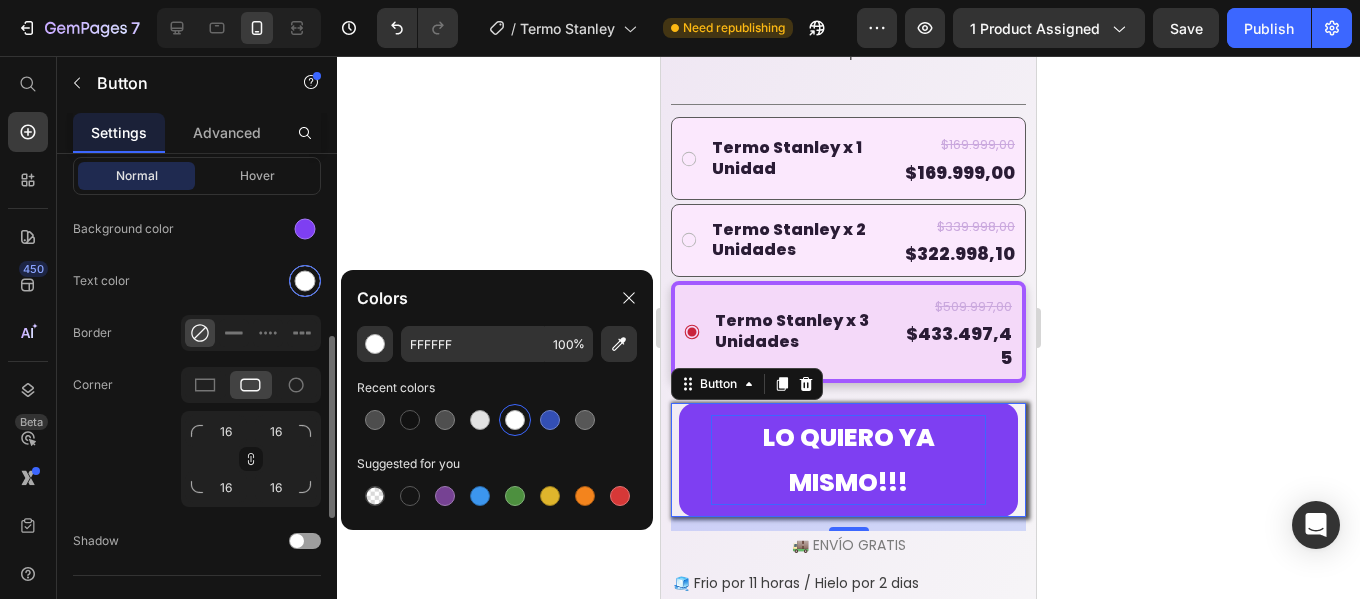 click at bounding box center (305, 281) 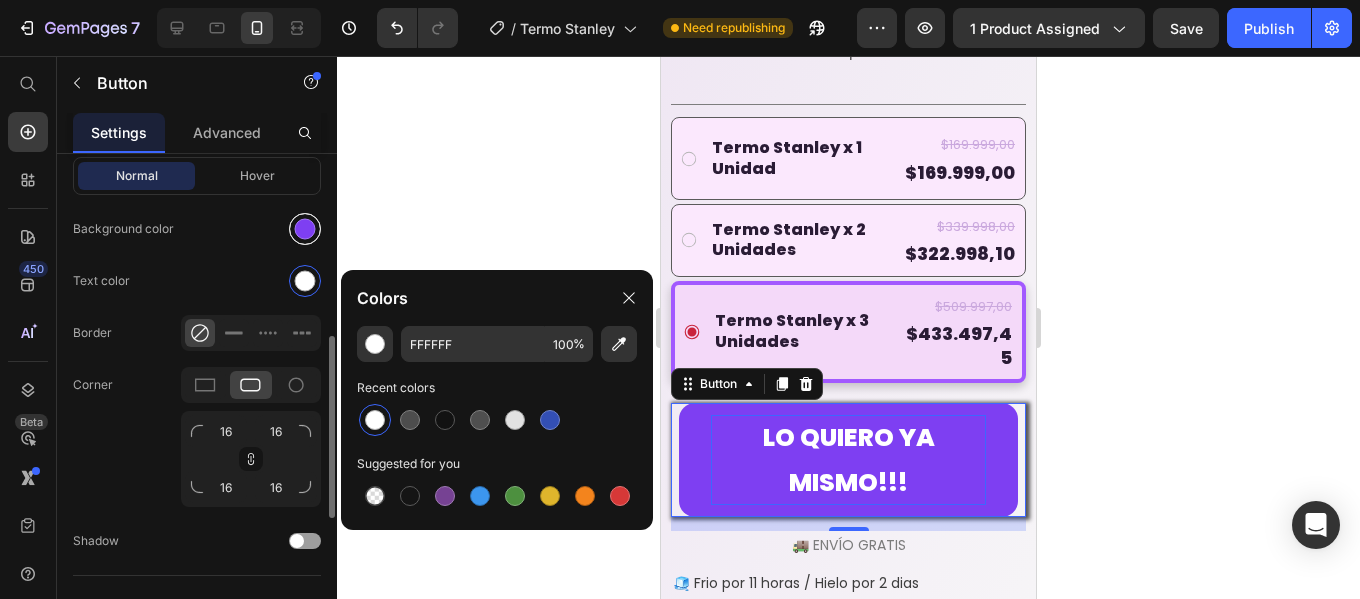 click at bounding box center (305, 229) 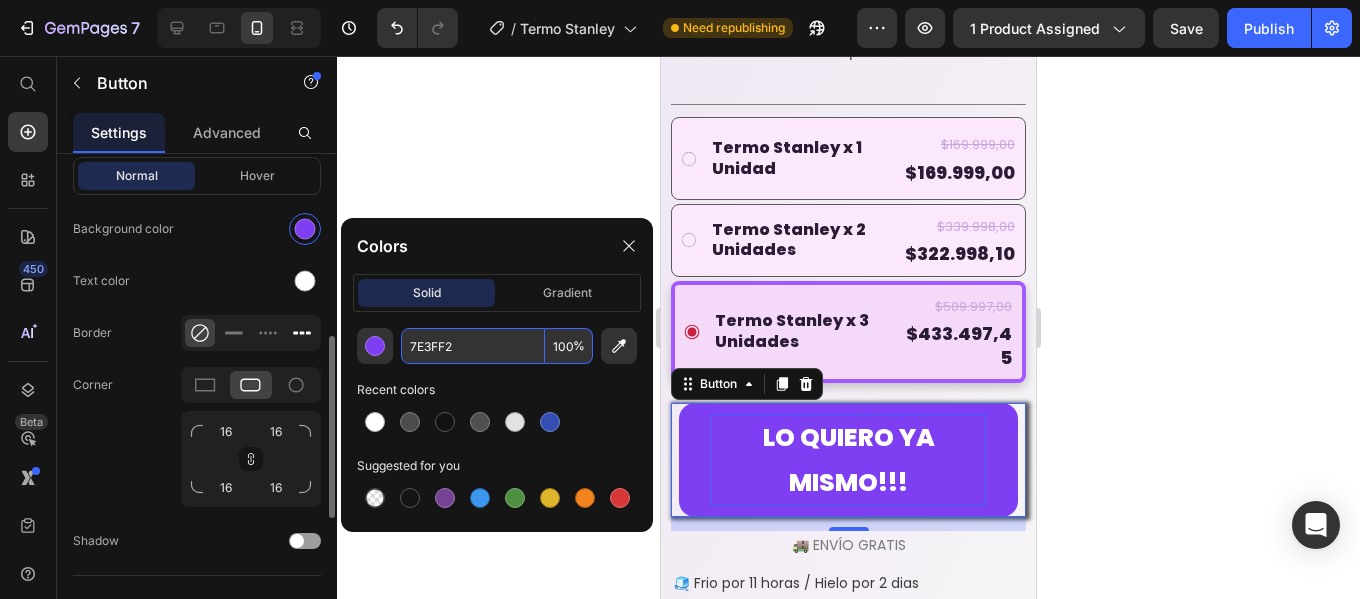paste on "FBE8FD" 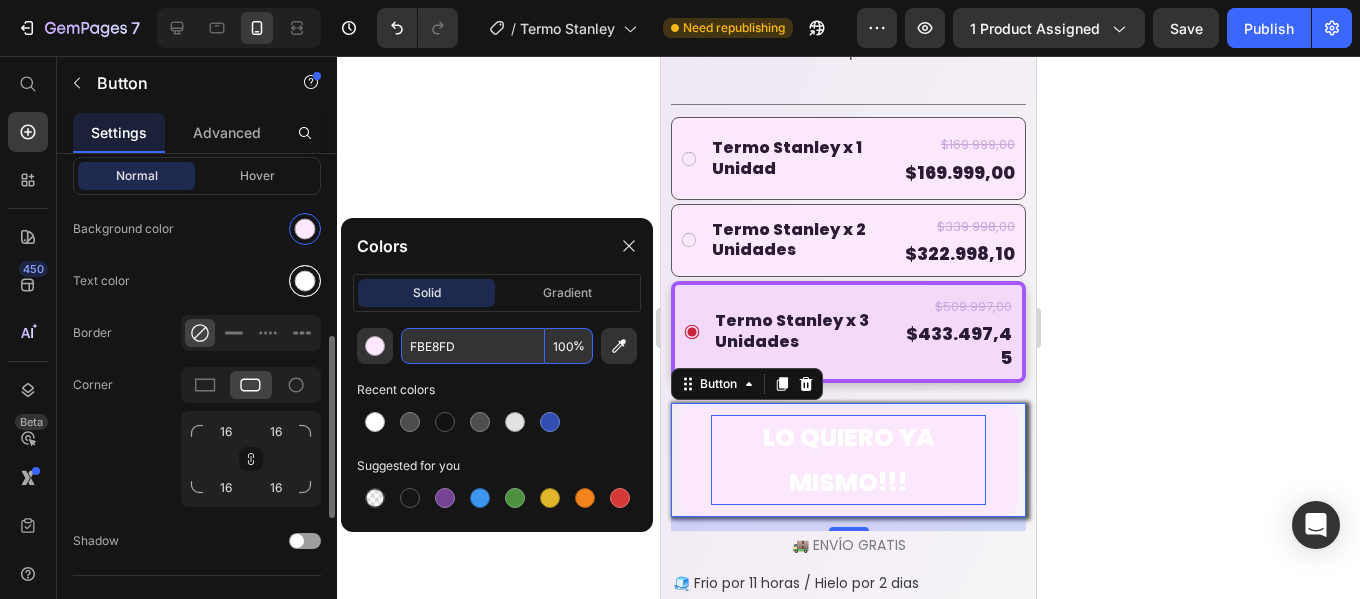 type on "FBE8FD" 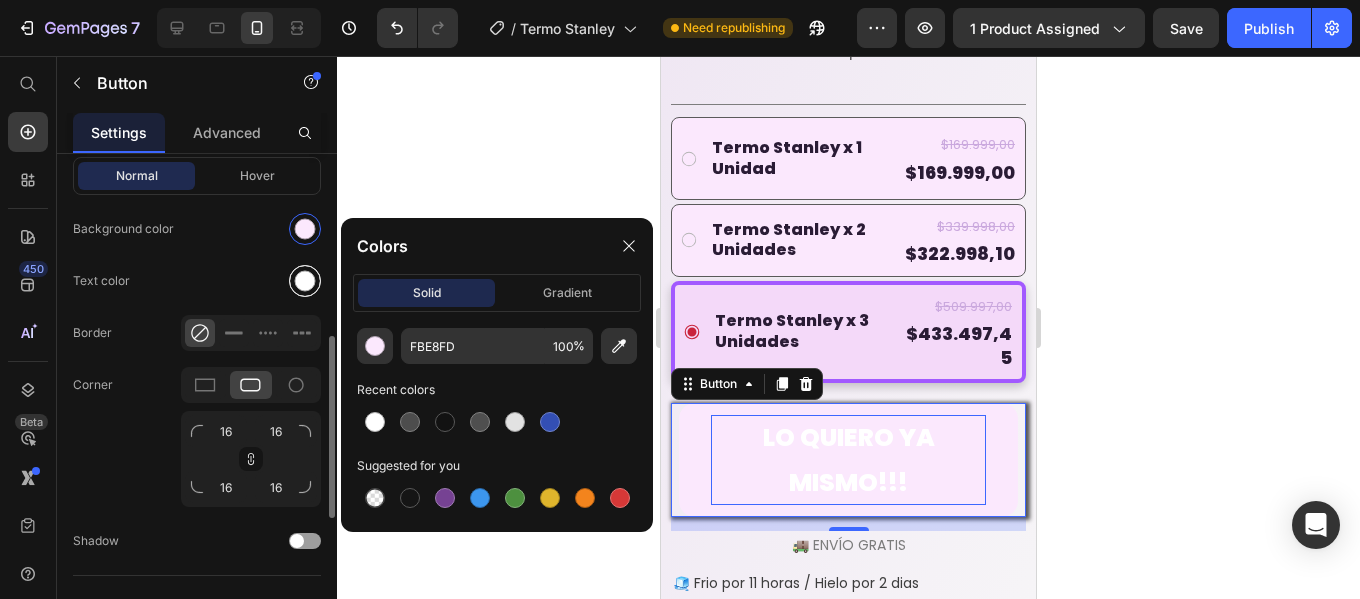 click at bounding box center (305, 281) 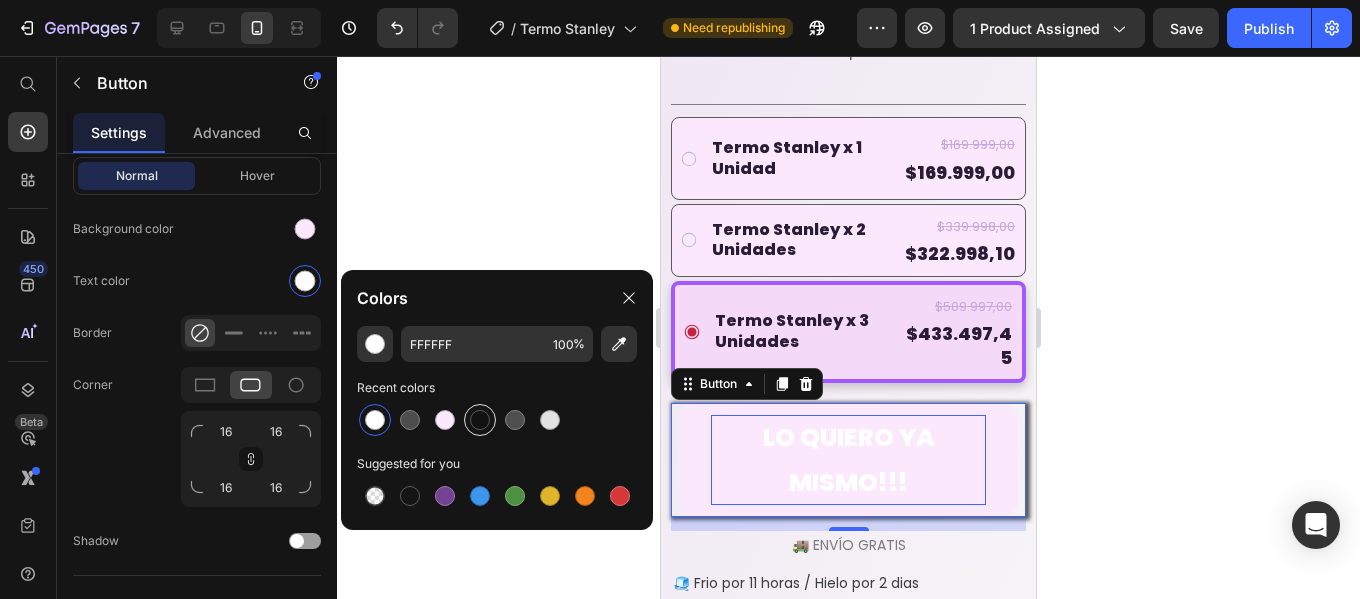 click at bounding box center (480, 420) 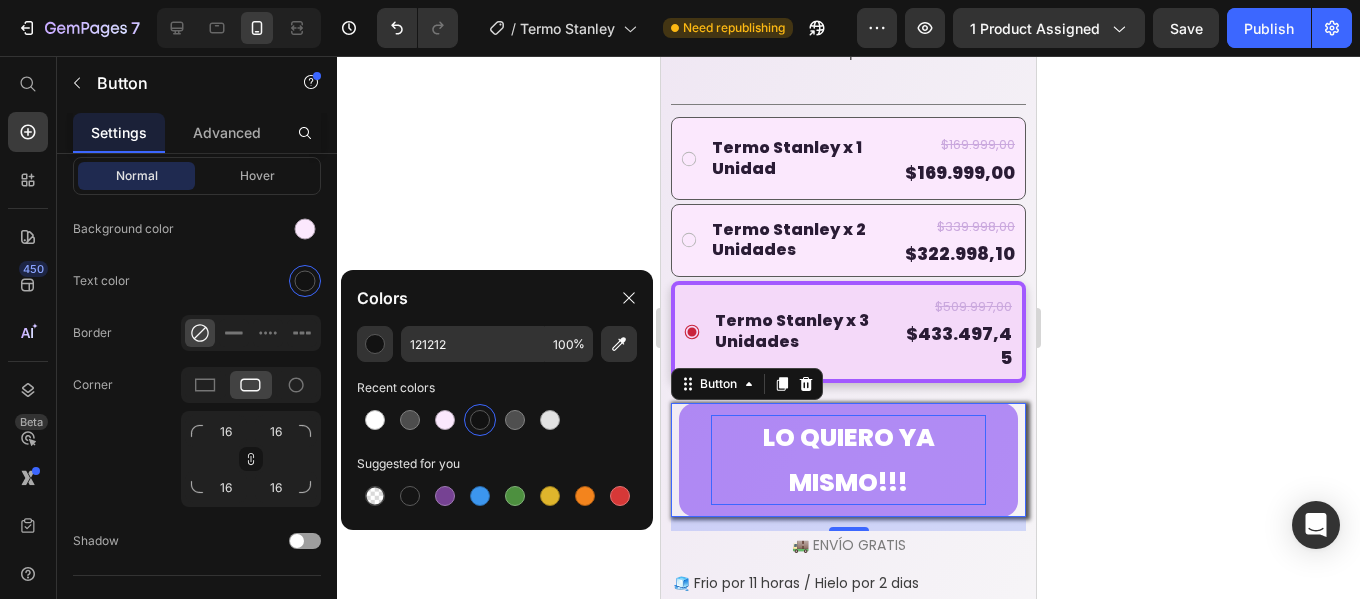 click on "LO QUIERO YA MISMO!!!" at bounding box center [848, 460] 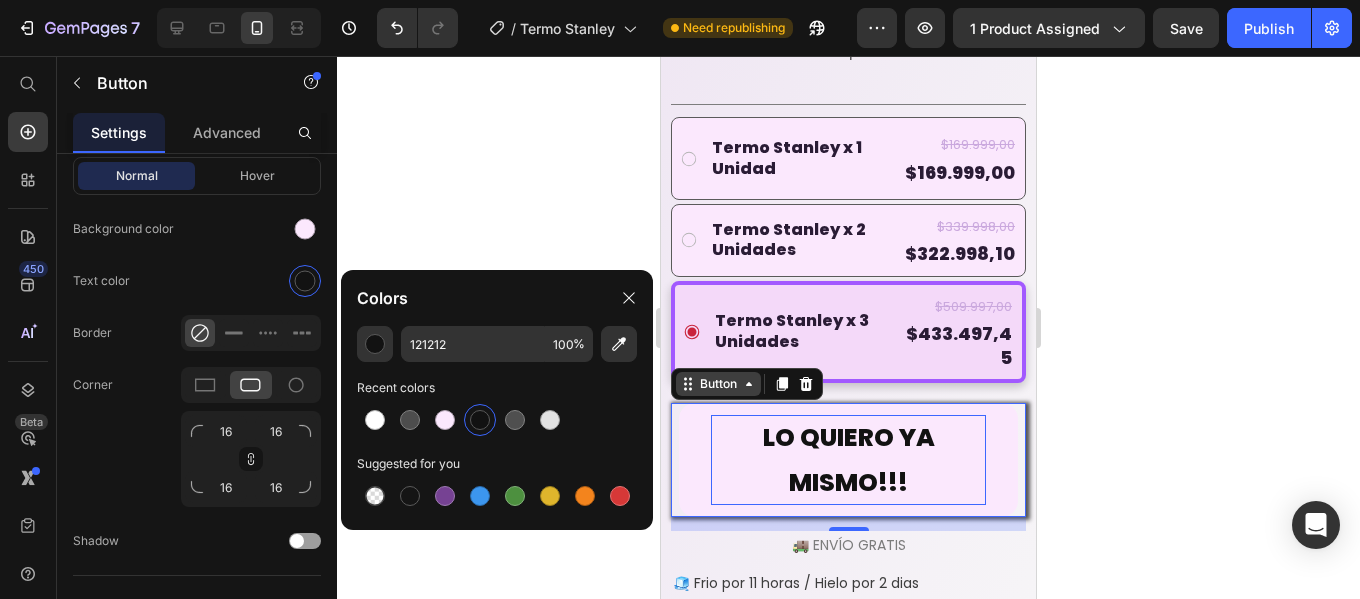 click on "Button" at bounding box center [718, 384] 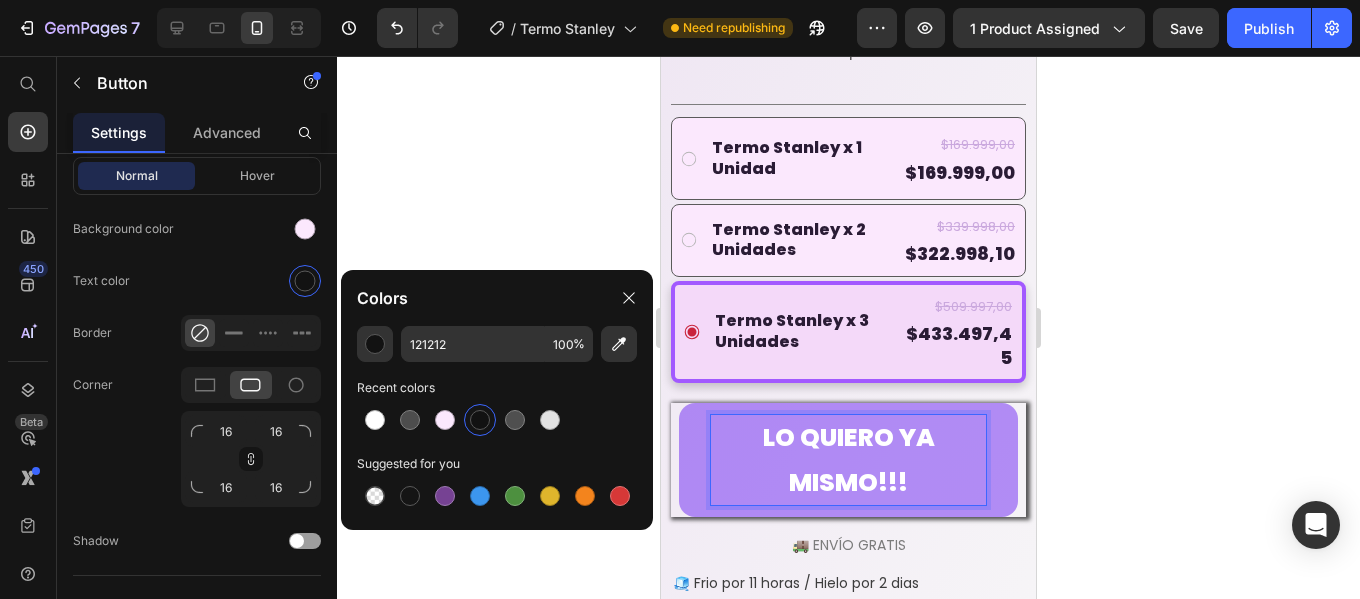 click on "LO QUIERO YA MISMO!!!" at bounding box center [848, 460] 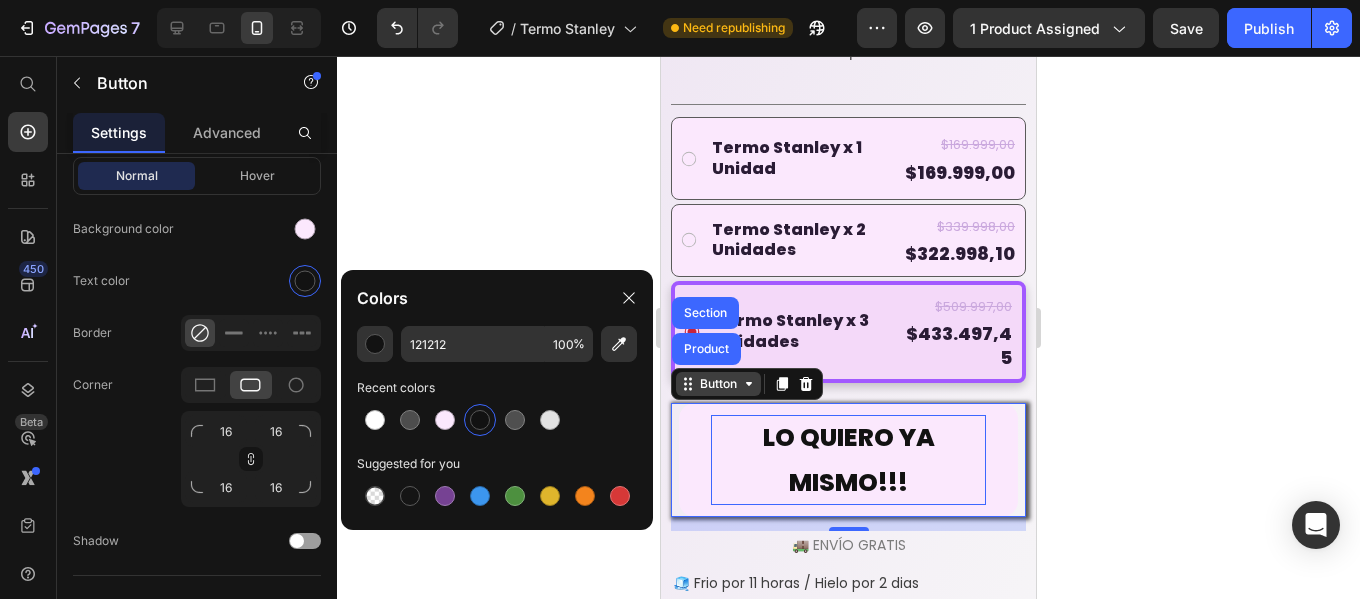 click on "Button" at bounding box center [718, 384] 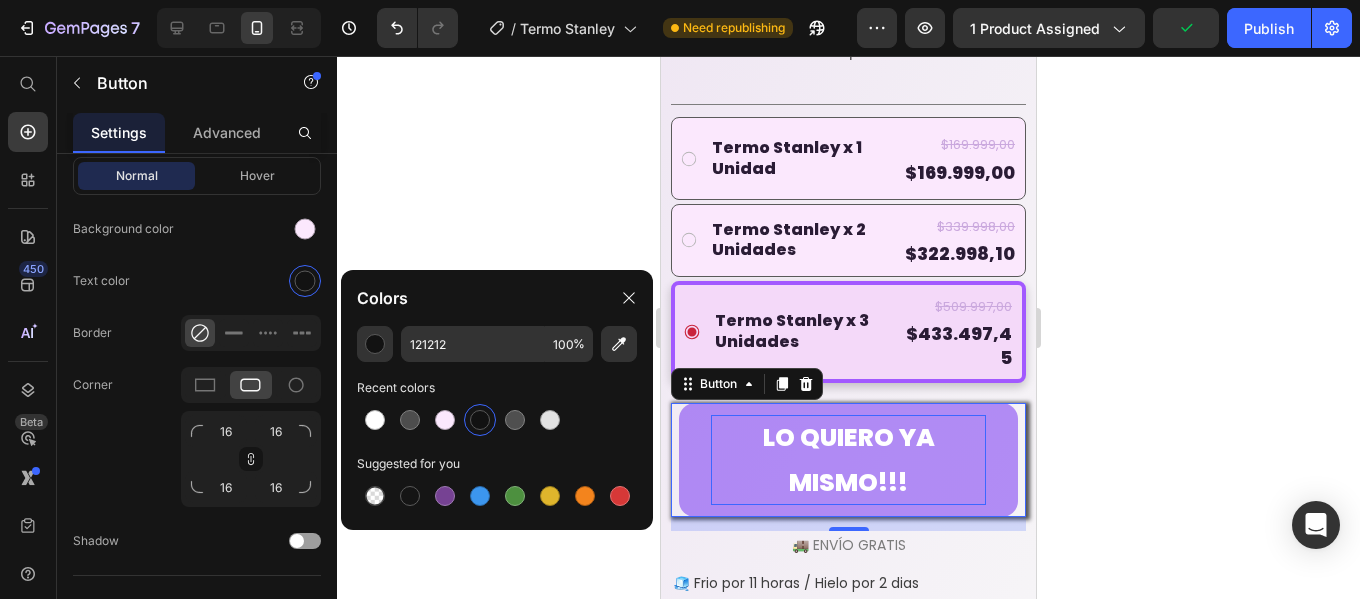 click on "LO QUIERO YA MISMO!!!" at bounding box center (848, 460) 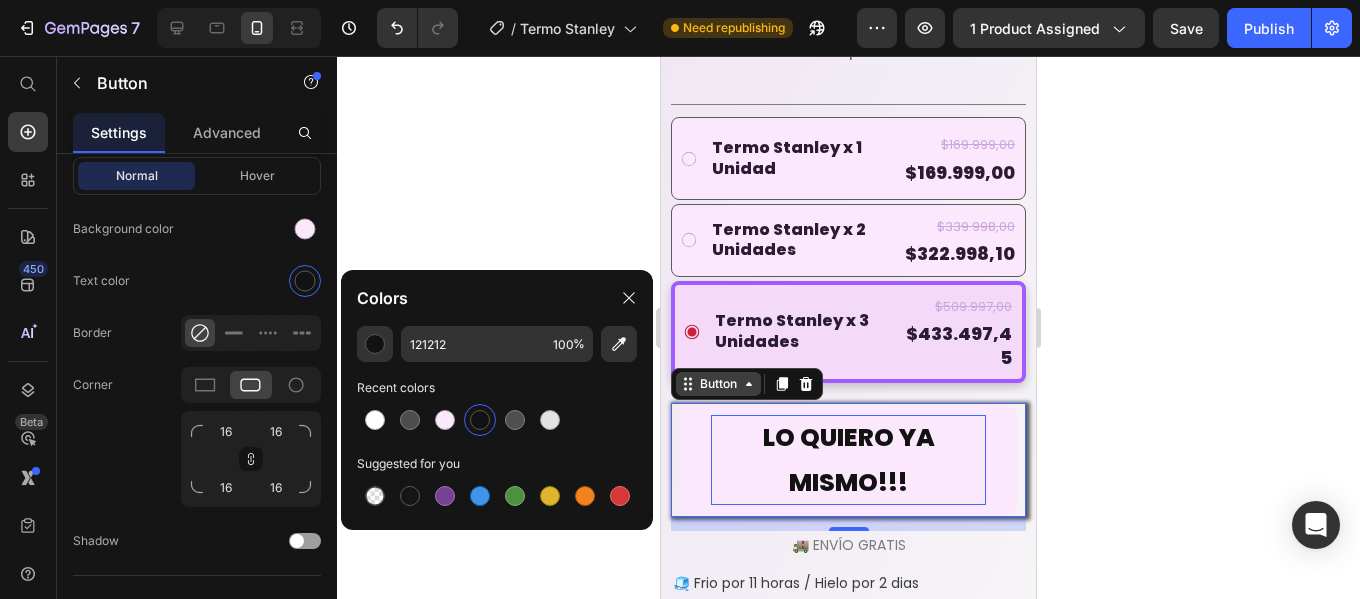 click on "Button" at bounding box center [718, 384] 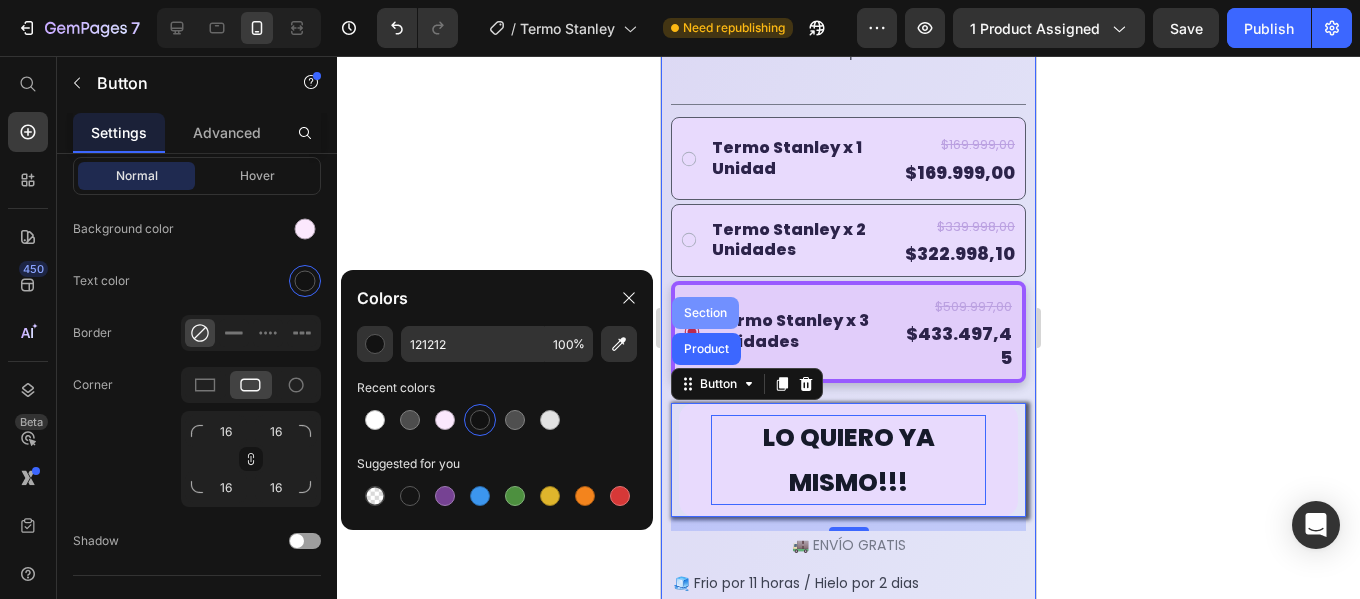 click on "Section" at bounding box center (705, 313) 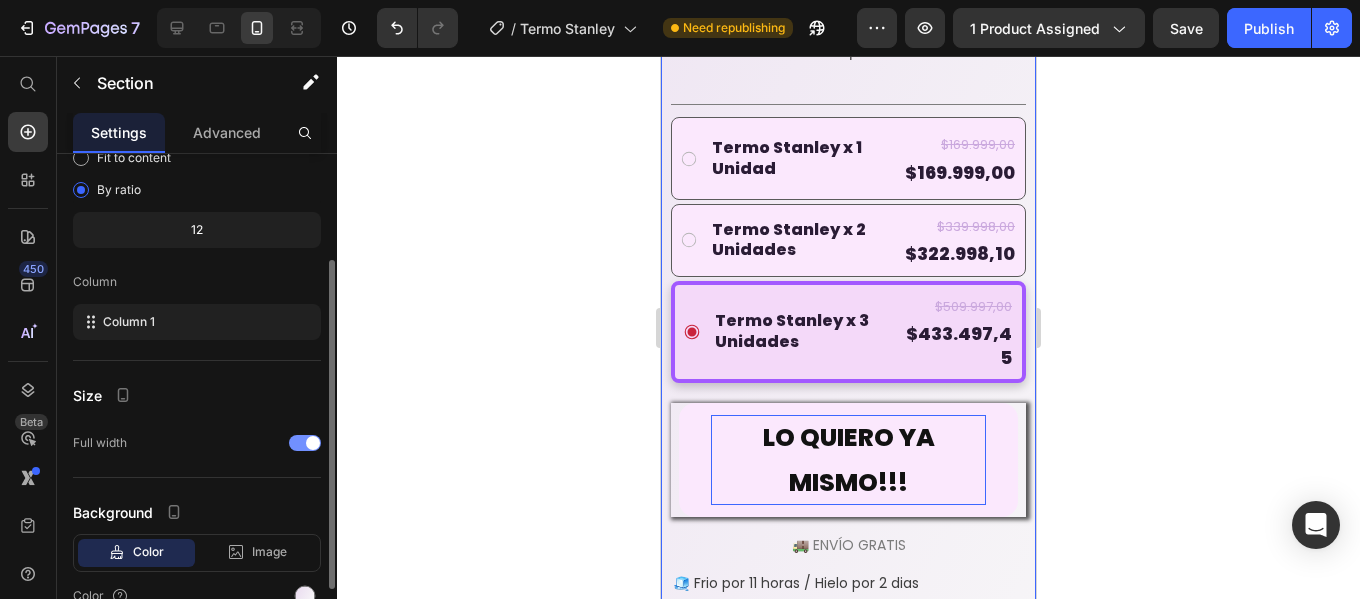 scroll, scrollTop: 0, scrollLeft: 0, axis: both 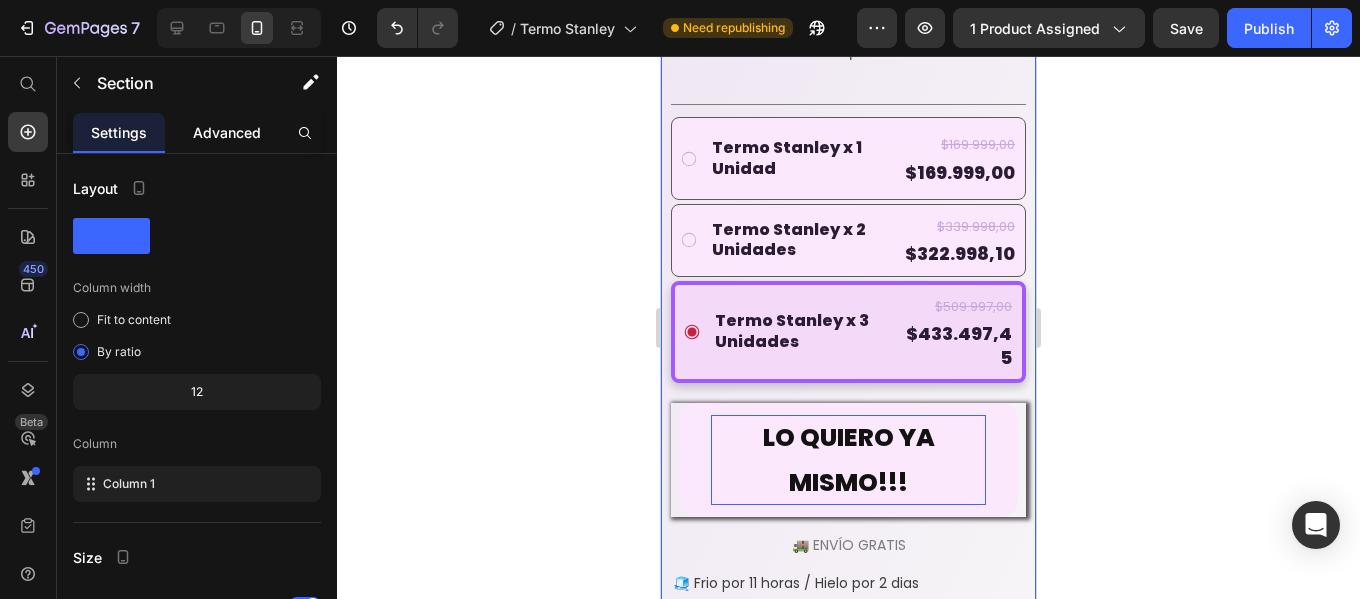 click on "Advanced" at bounding box center (227, 132) 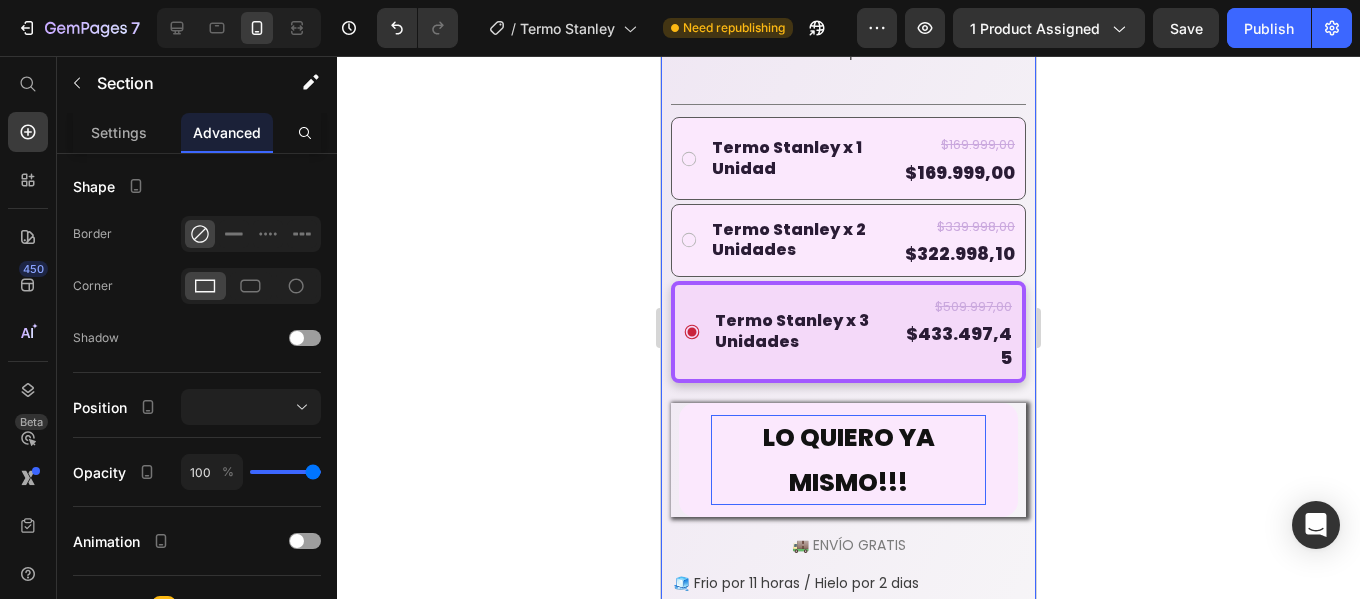 scroll, scrollTop: 767, scrollLeft: 0, axis: vertical 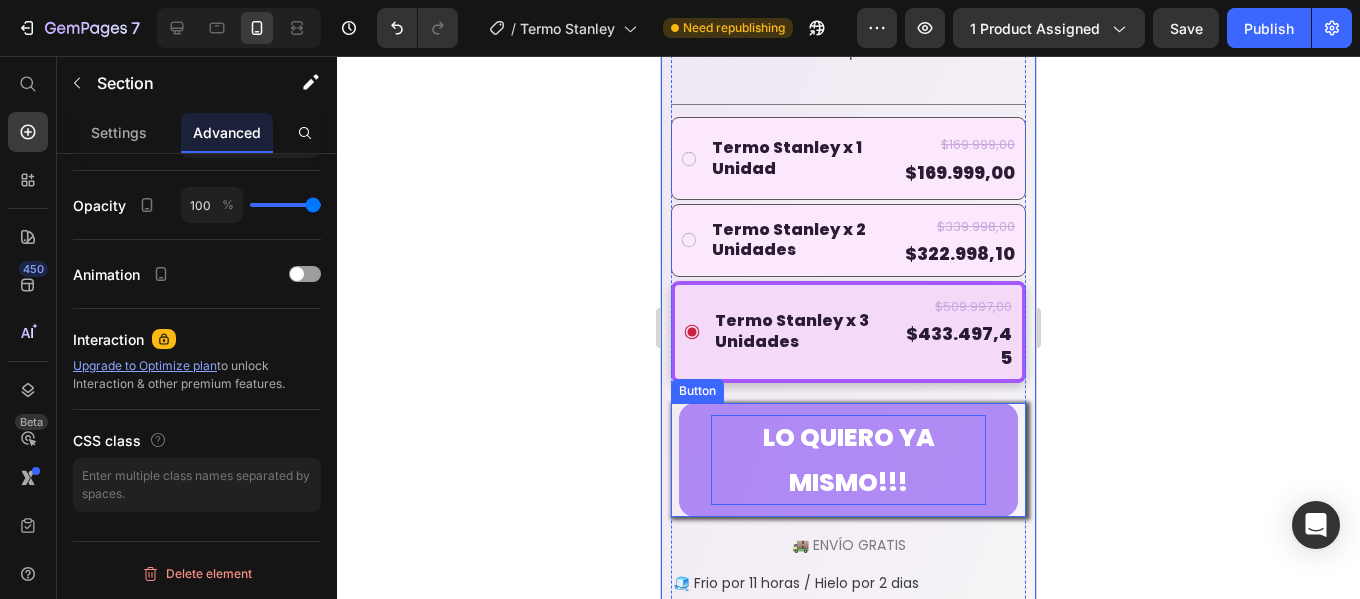 click on "LO QUIERO YA MISMO!!!" at bounding box center [848, 460] 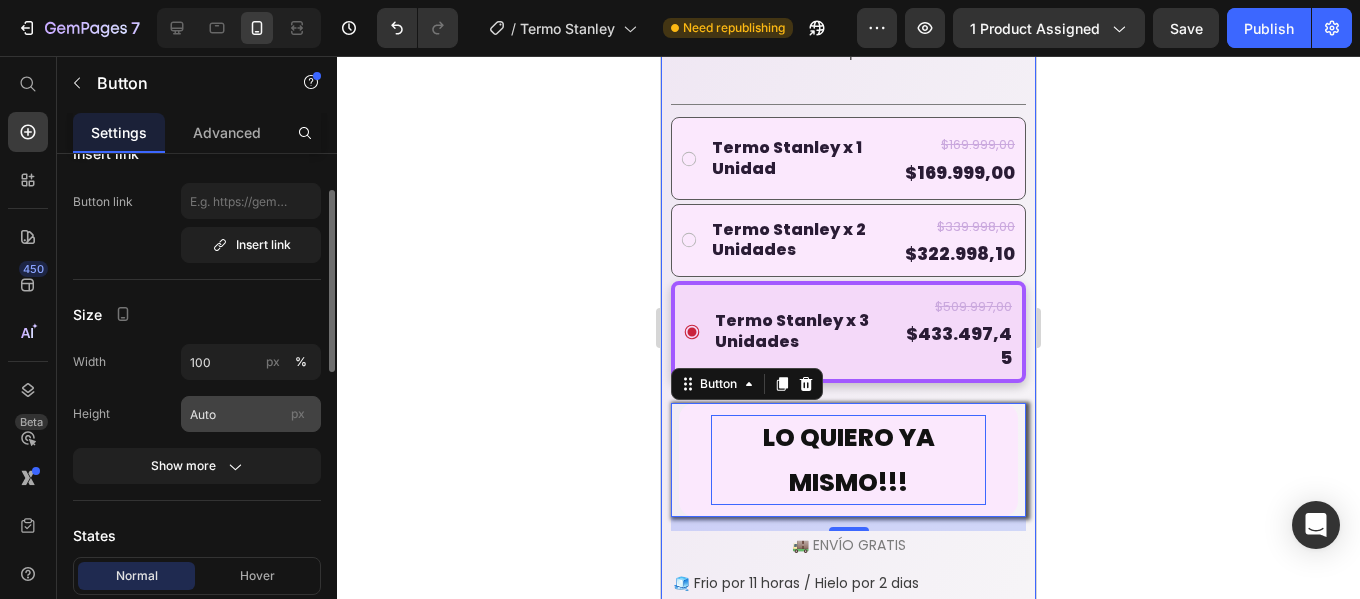 scroll, scrollTop: 200, scrollLeft: 0, axis: vertical 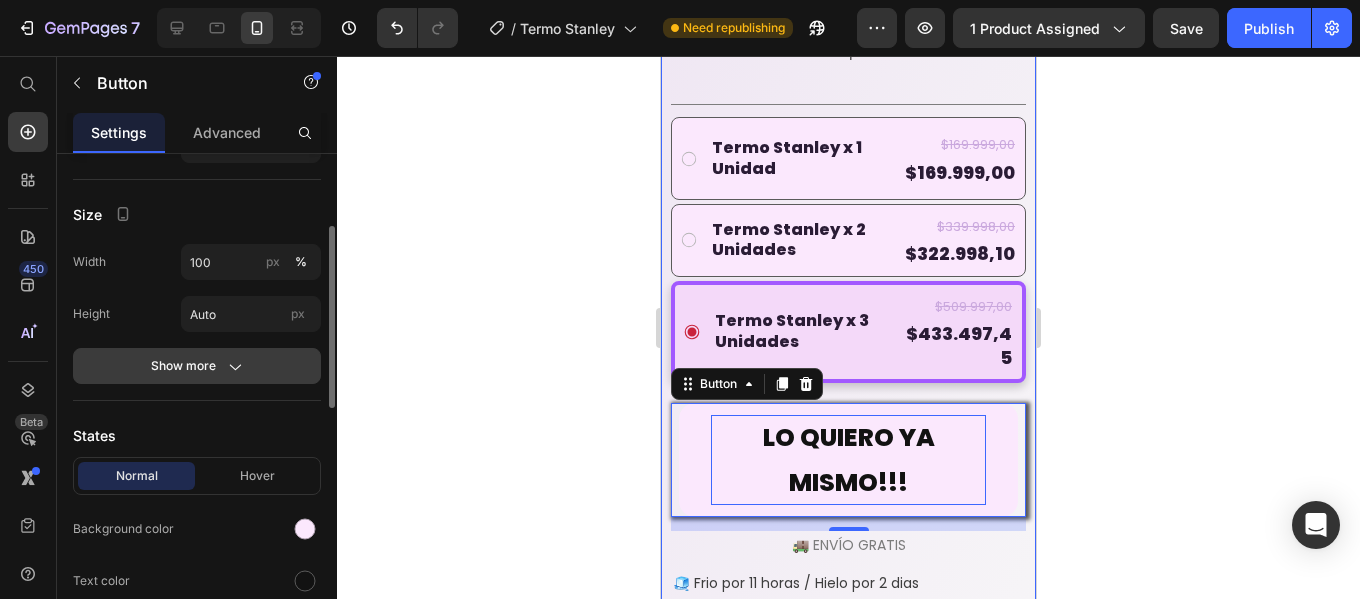 click on "Show more" at bounding box center [197, 366] 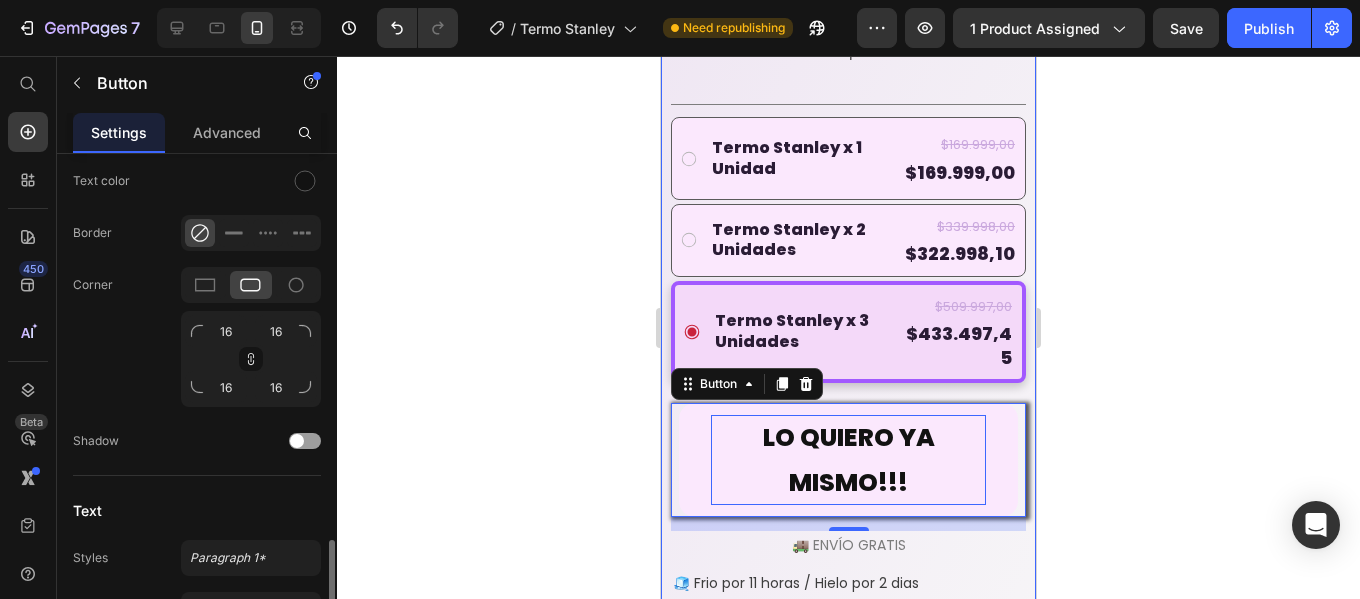 scroll, scrollTop: 900, scrollLeft: 0, axis: vertical 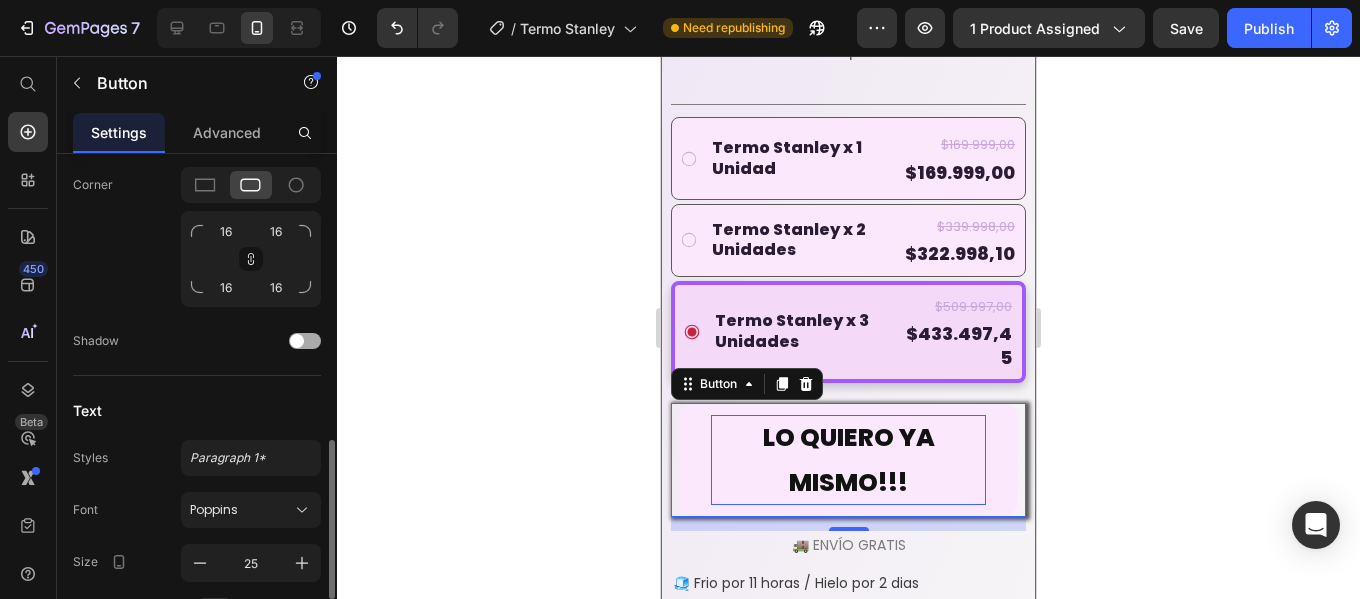 click at bounding box center (305, 341) 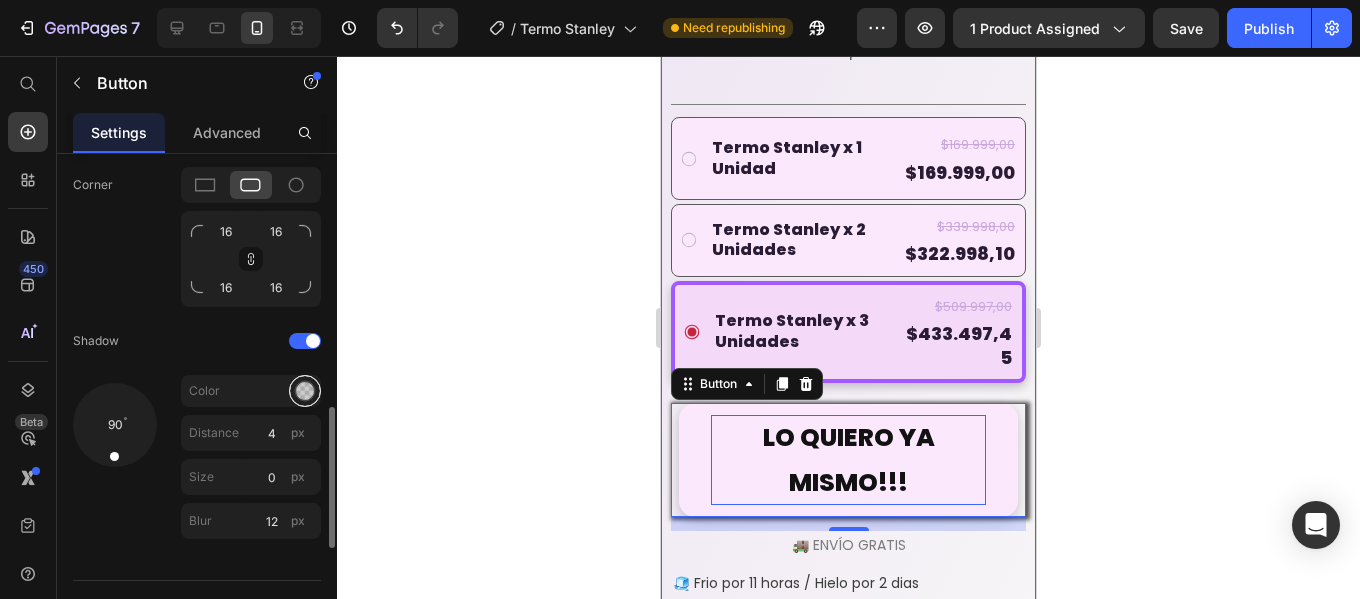 click at bounding box center [305, 391] 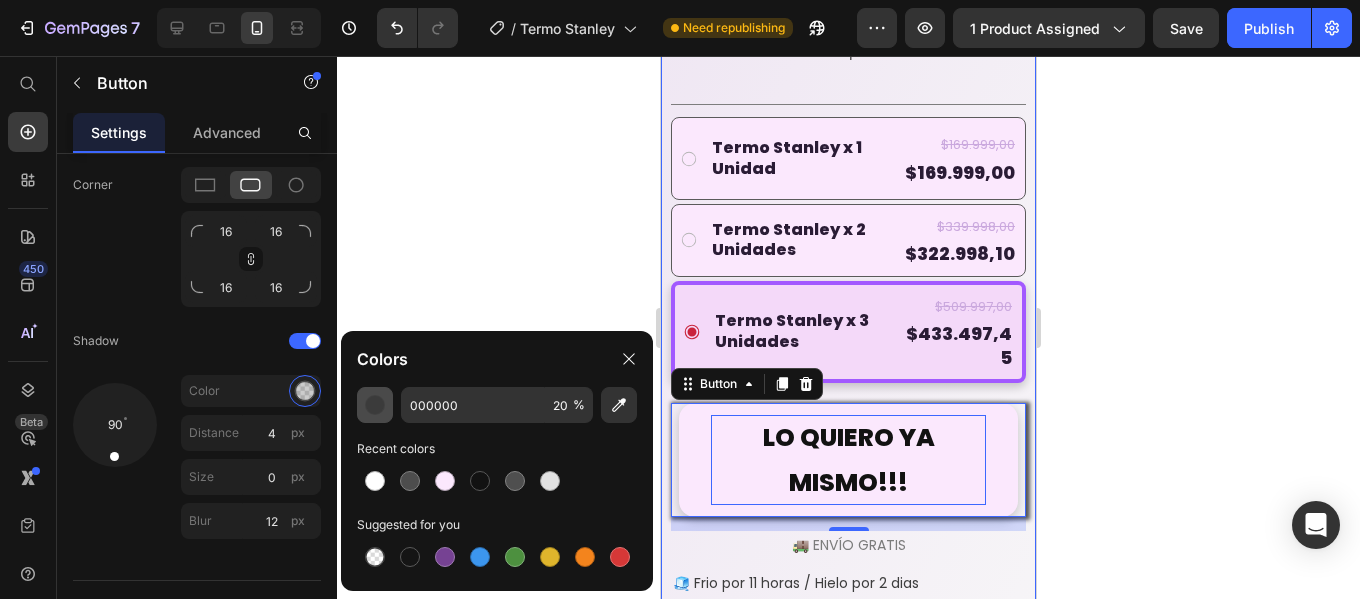 click at bounding box center [375, 405] 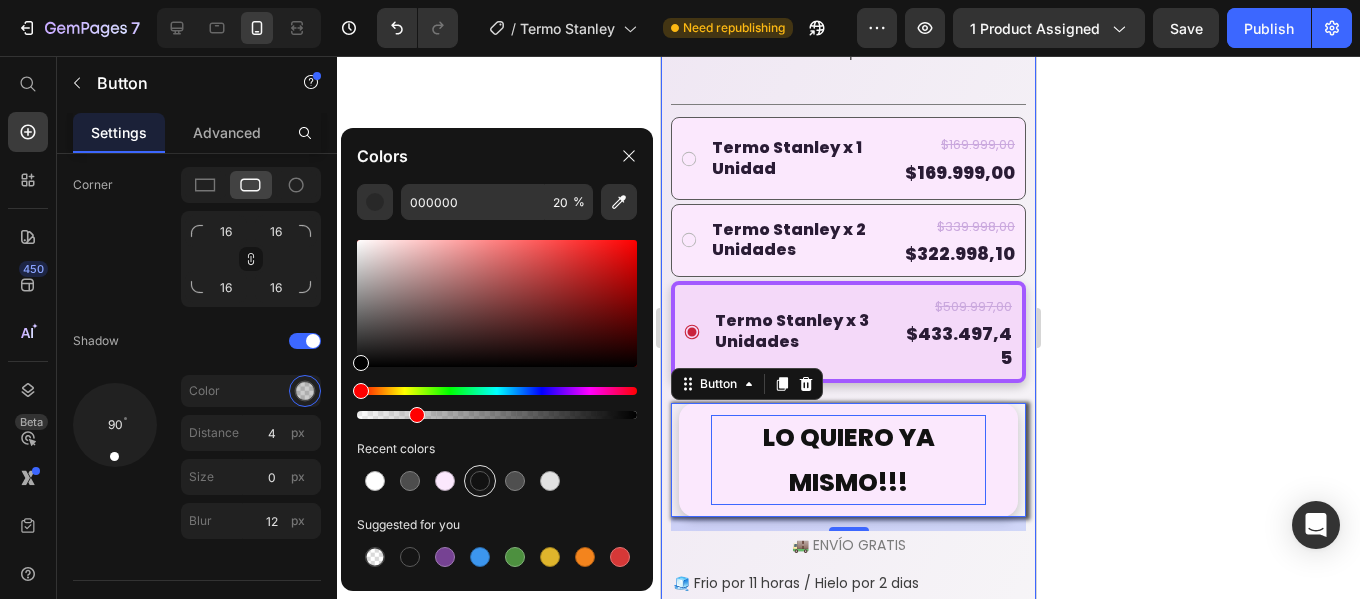 click at bounding box center [480, 481] 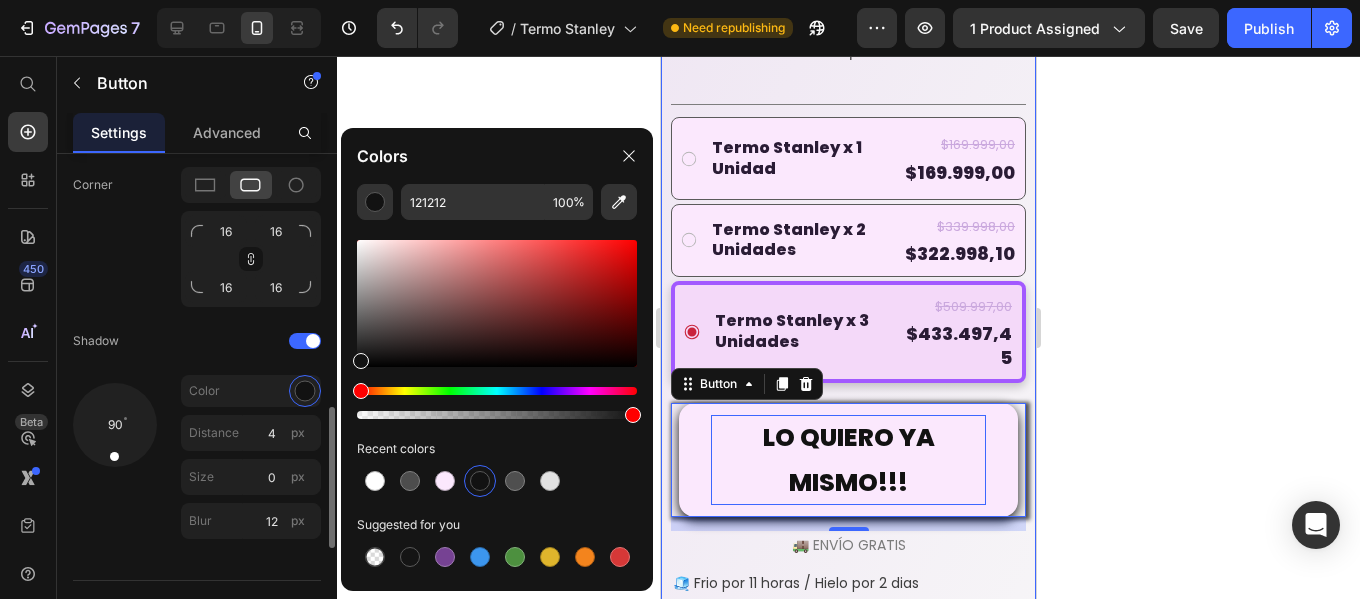 click on "90" at bounding box center [115, 461] 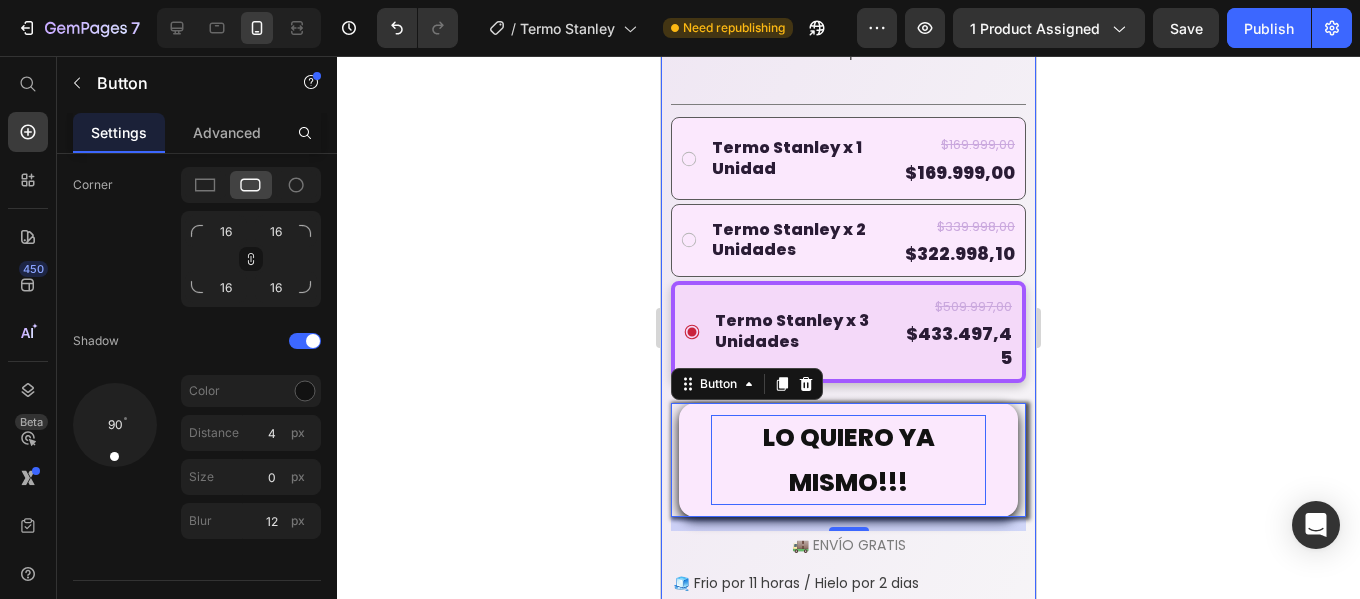 click 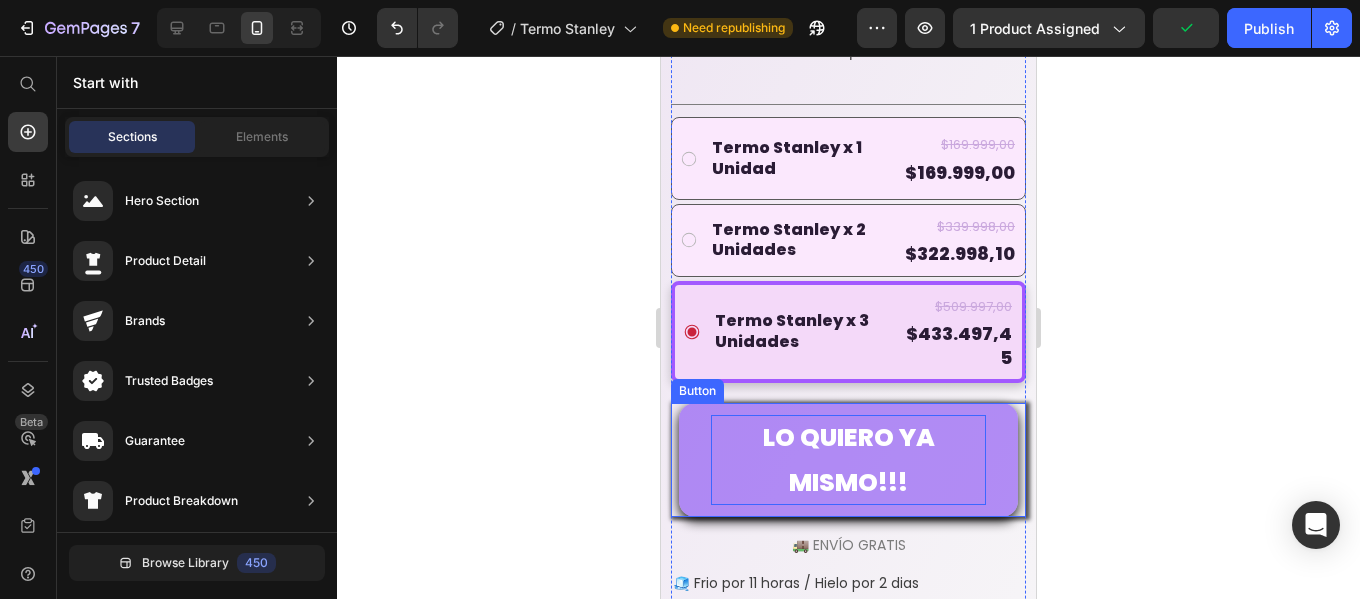 click on "LO QUIERO YA MISMO!!!" at bounding box center [848, 460] 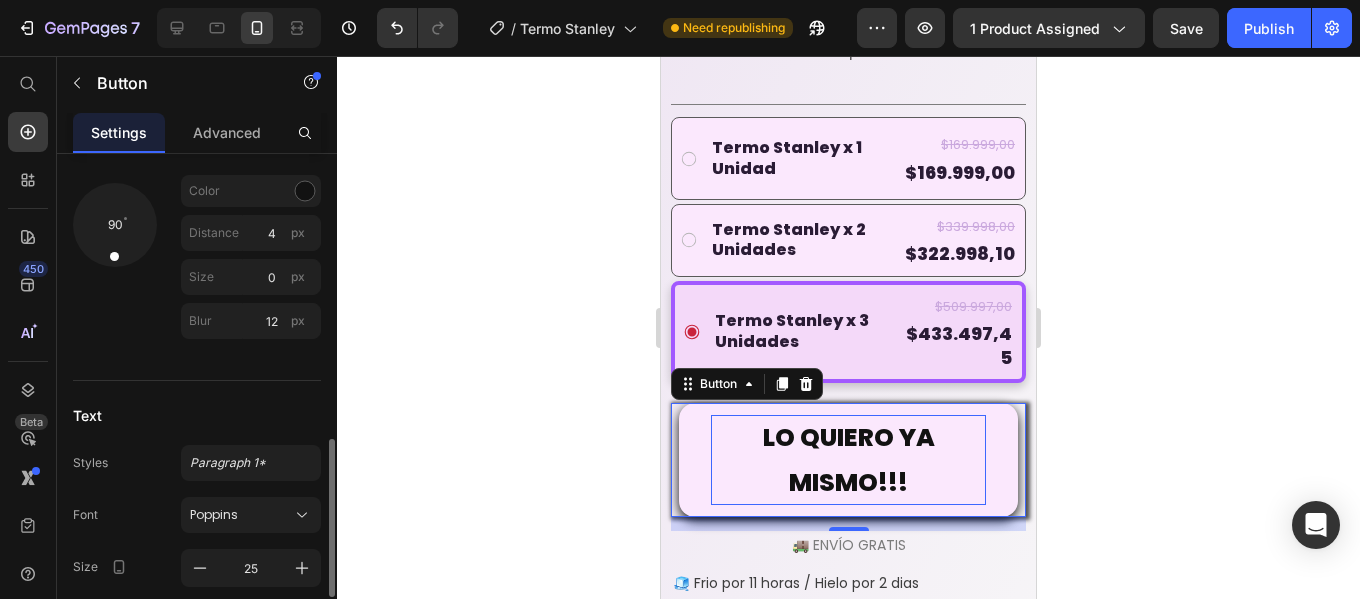 scroll, scrollTop: 1083, scrollLeft: 0, axis: vertical 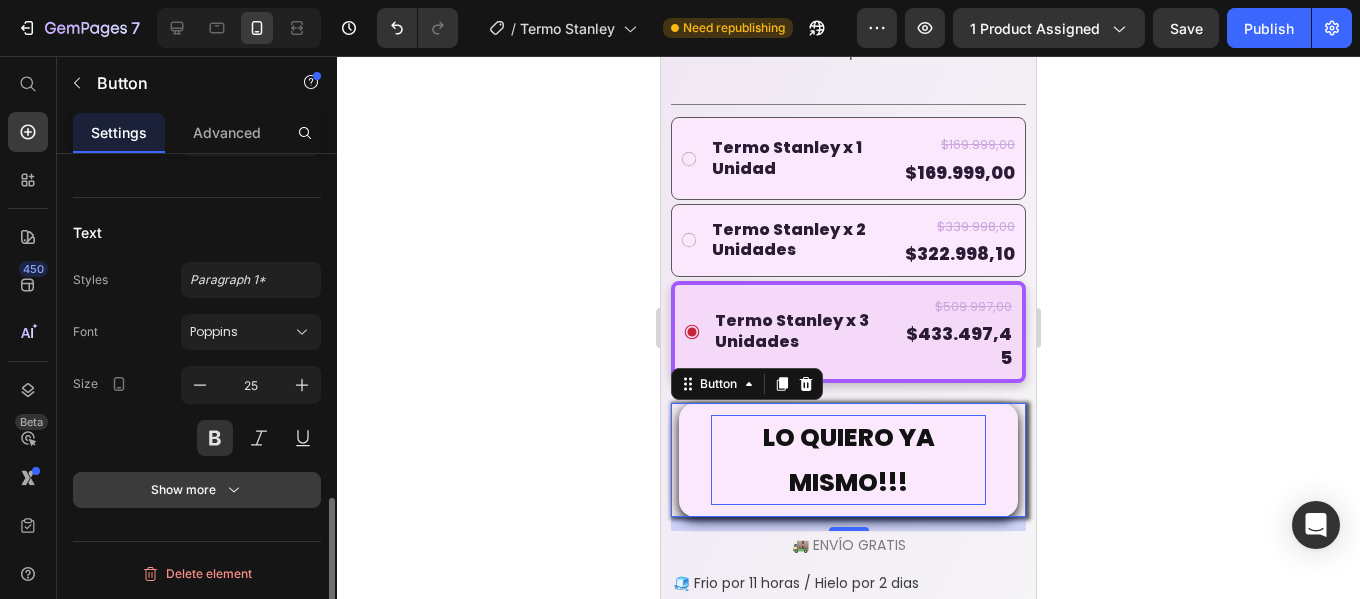 click on "Show more" at bounding box center [197, 490] 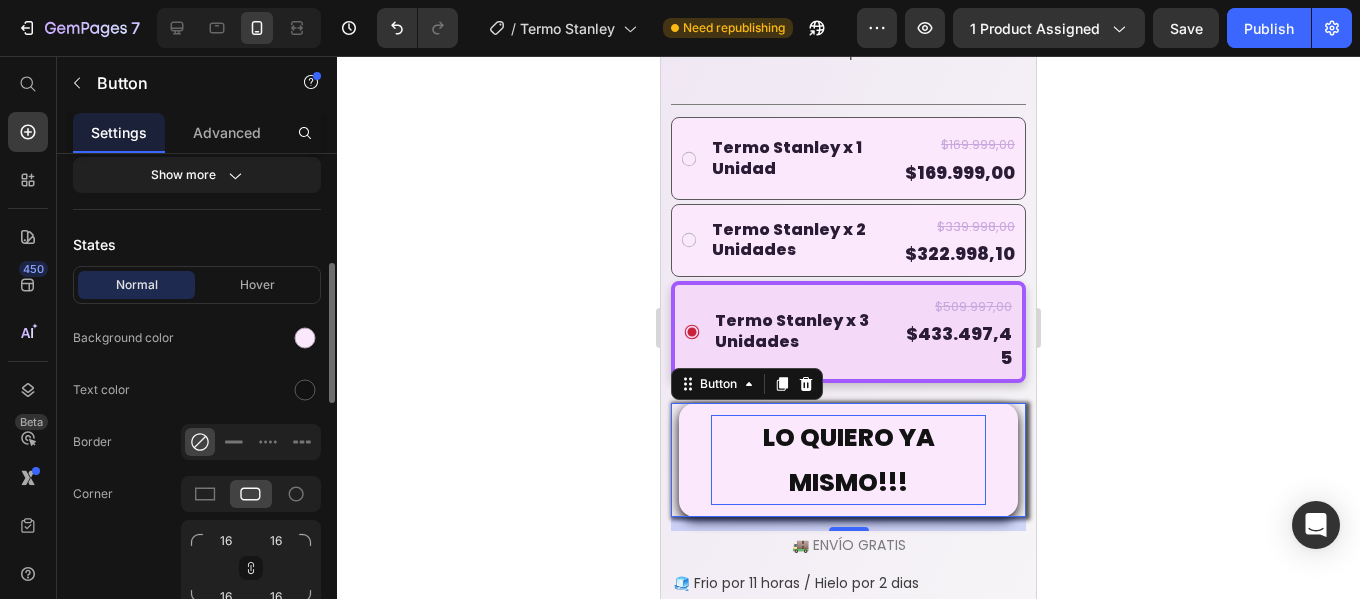 scroll, scrollTop: 0, scrollLeft: 0, axis: both 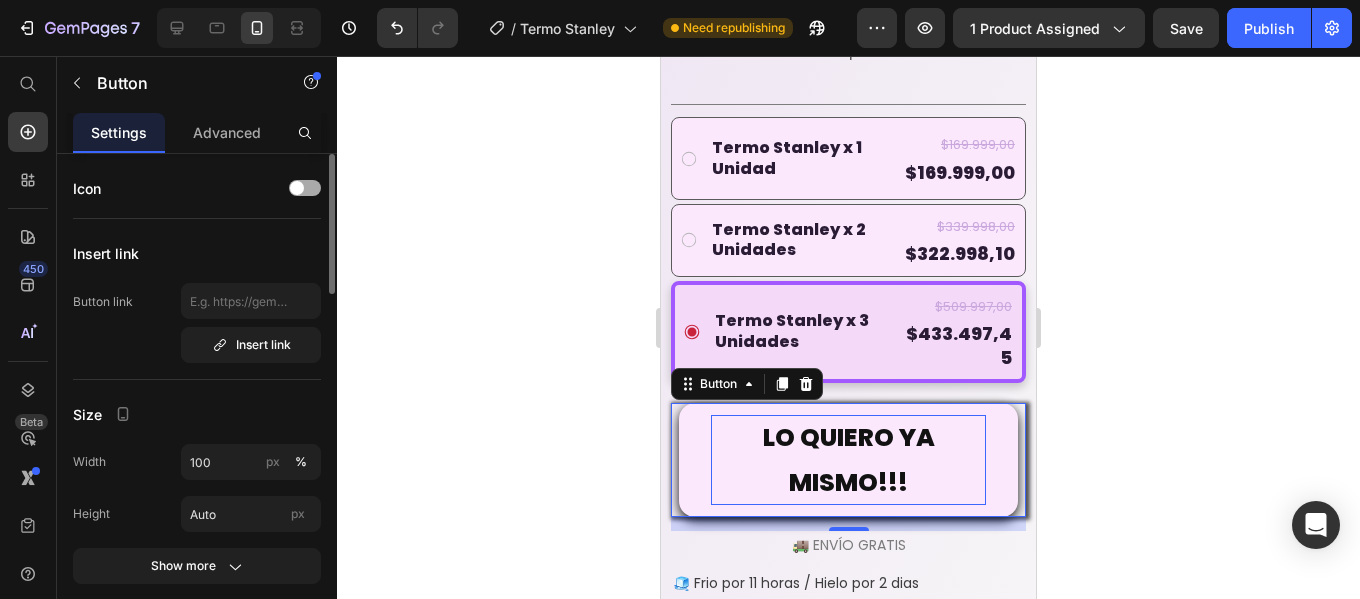 click at bounding box center (305, 188) 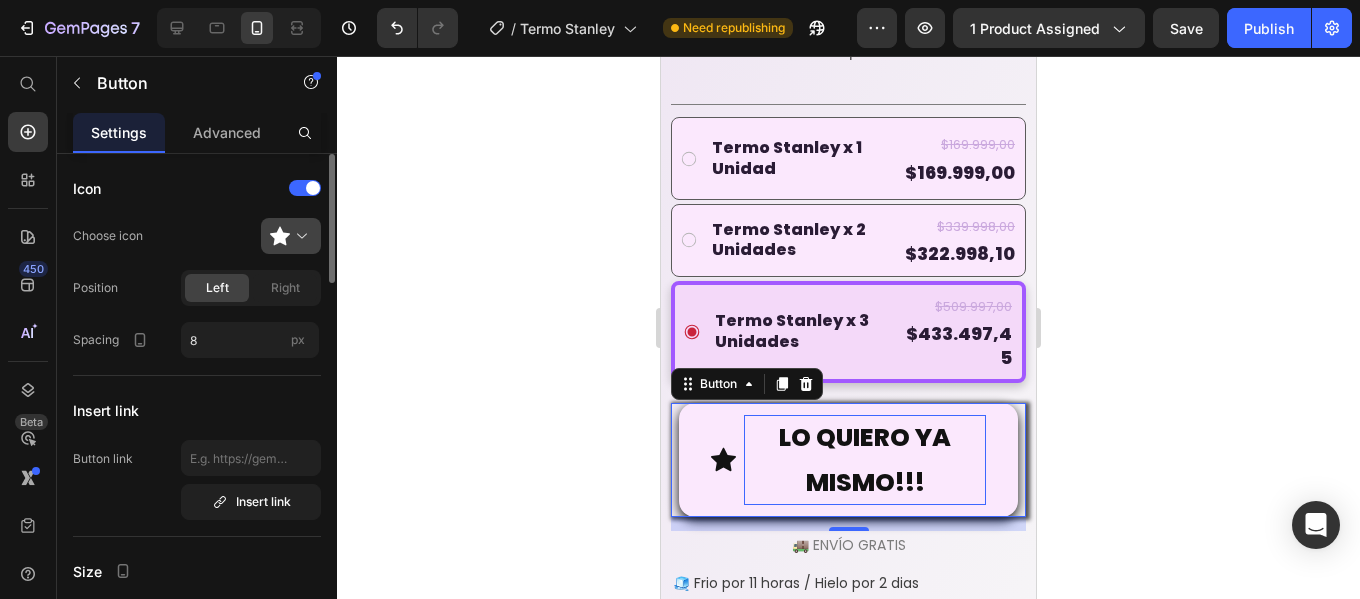 click at bounding box center [299, 236] 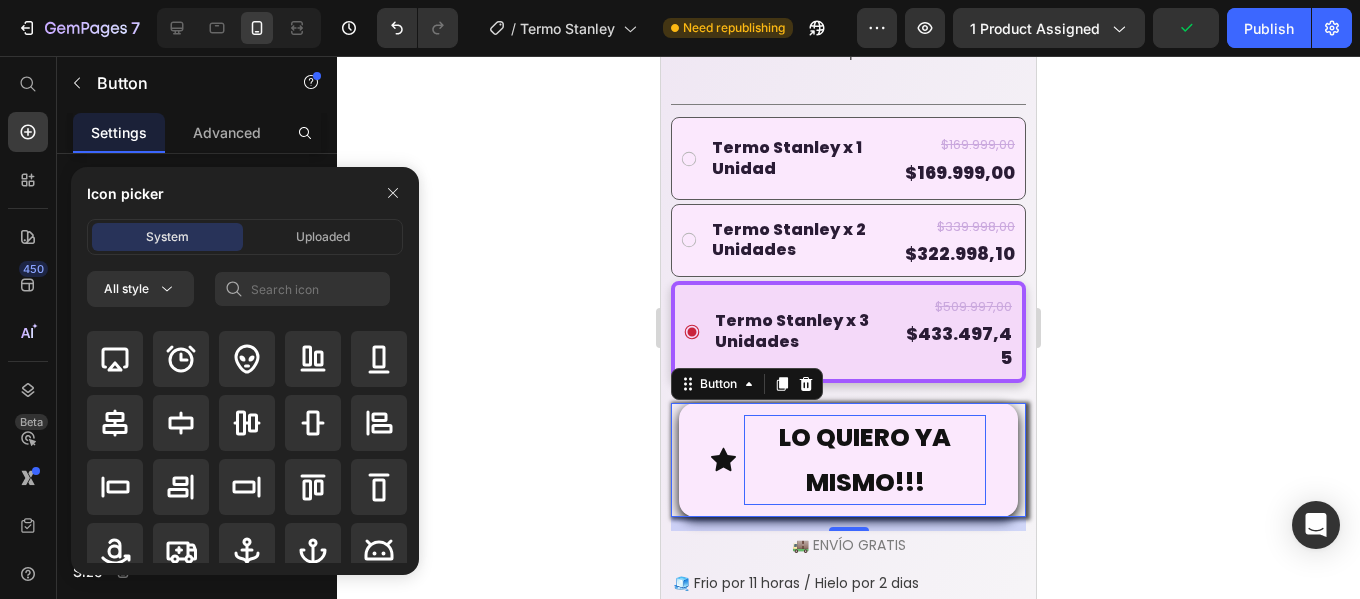 scroll, scrollTop: 0, scrollLeft: 0, axis: both 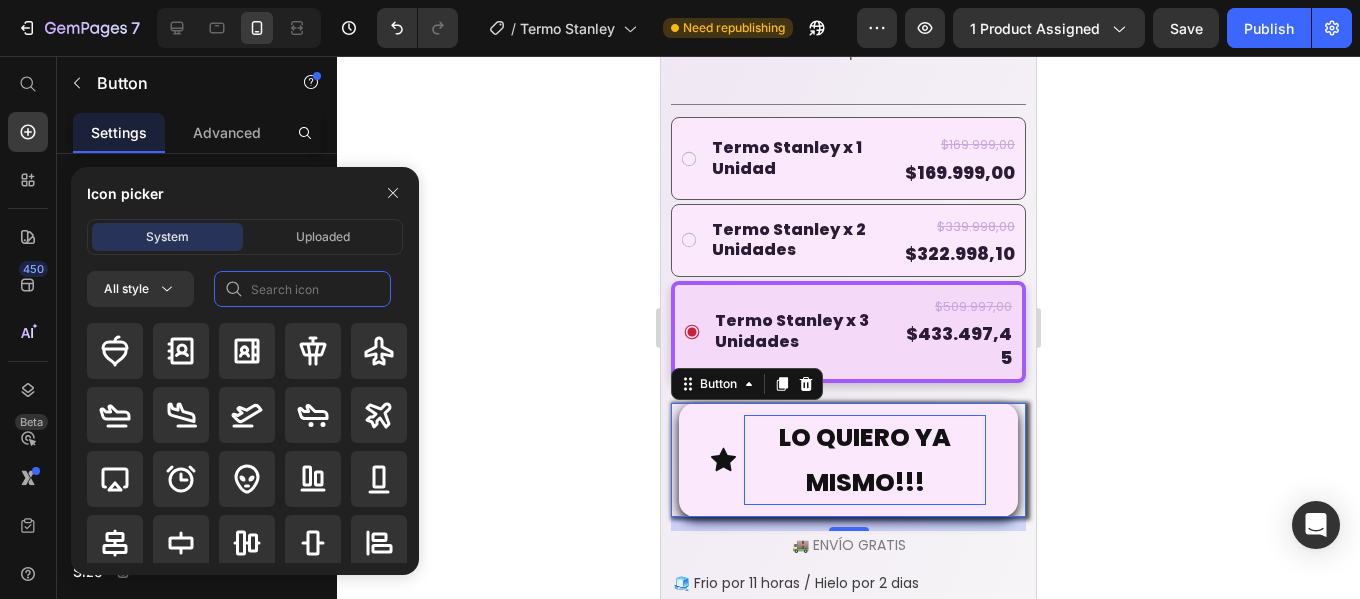 click 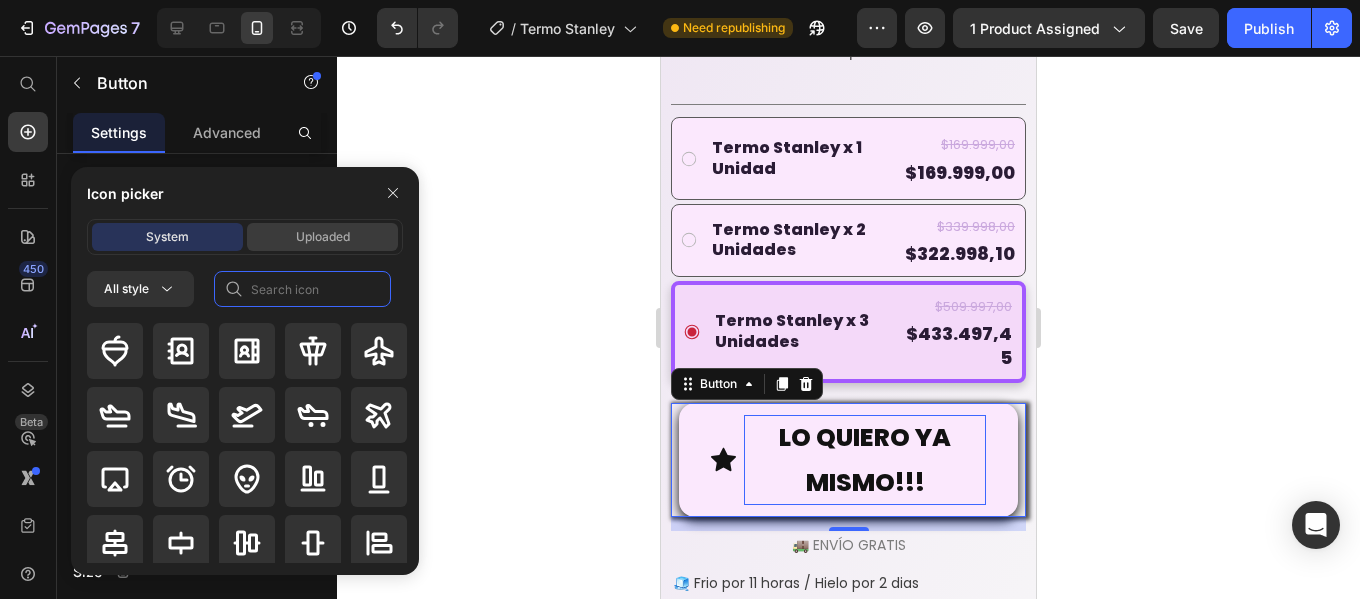 click on "Uploaded" at bounding box center (323, 237) 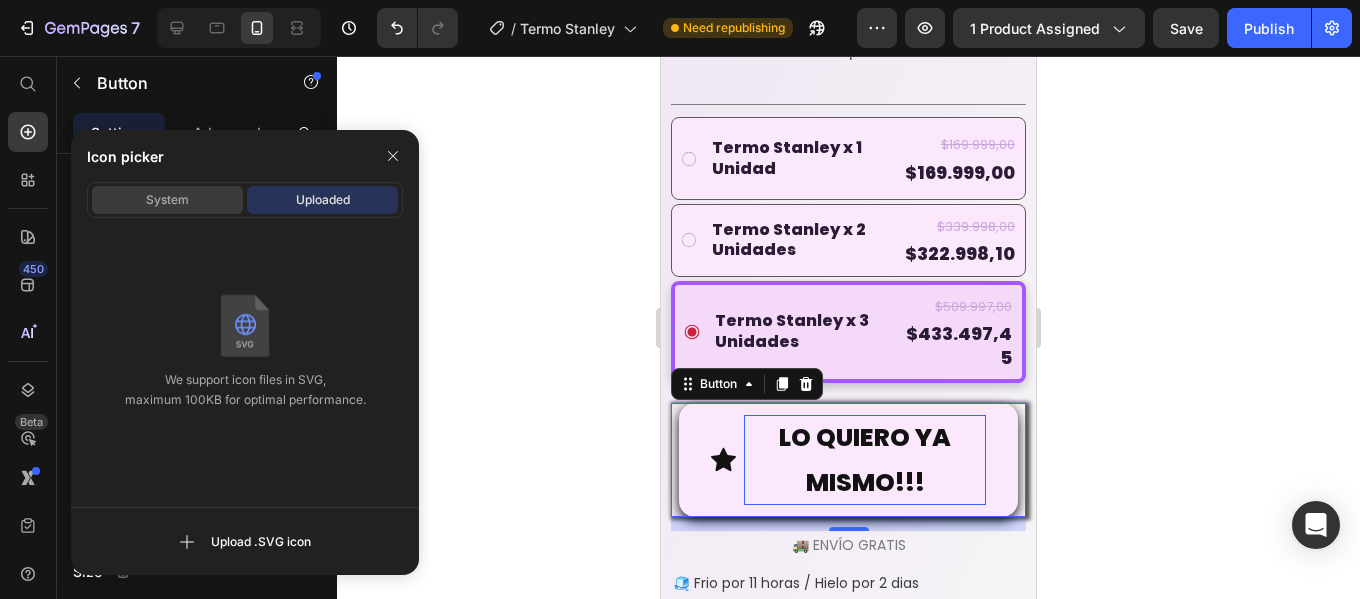 click on "System" at bounding box center [167, 200] 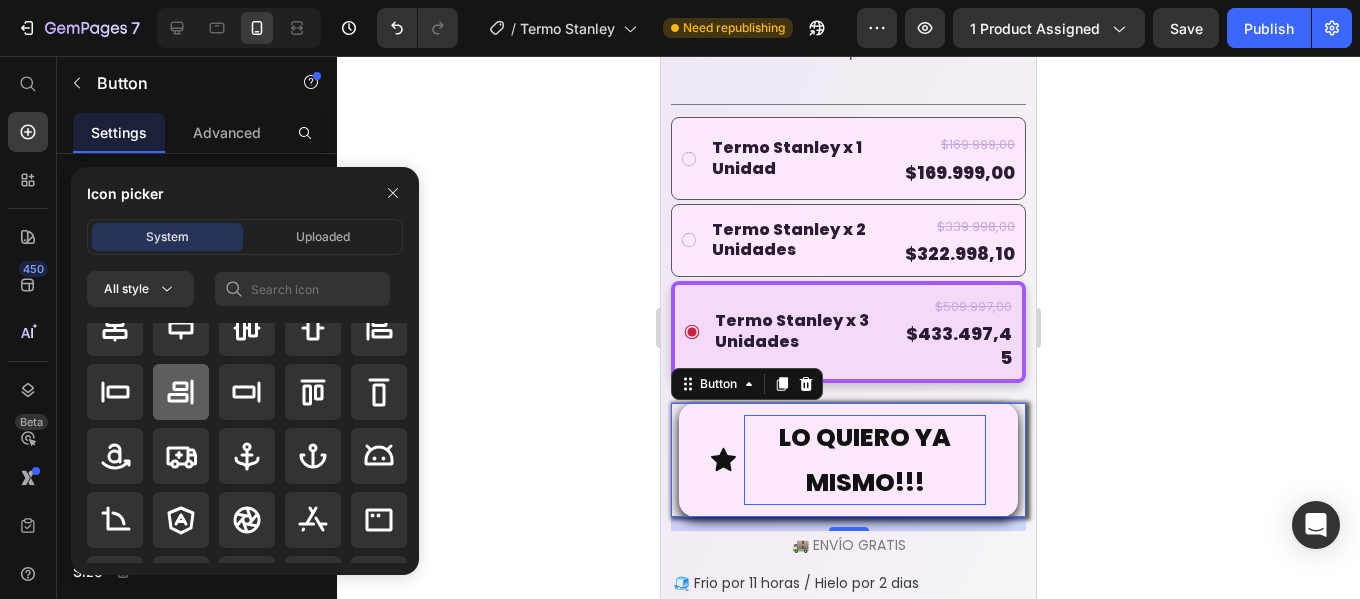 scroll, scrollTop: 200, scrollLeft: 0, axis: vertical 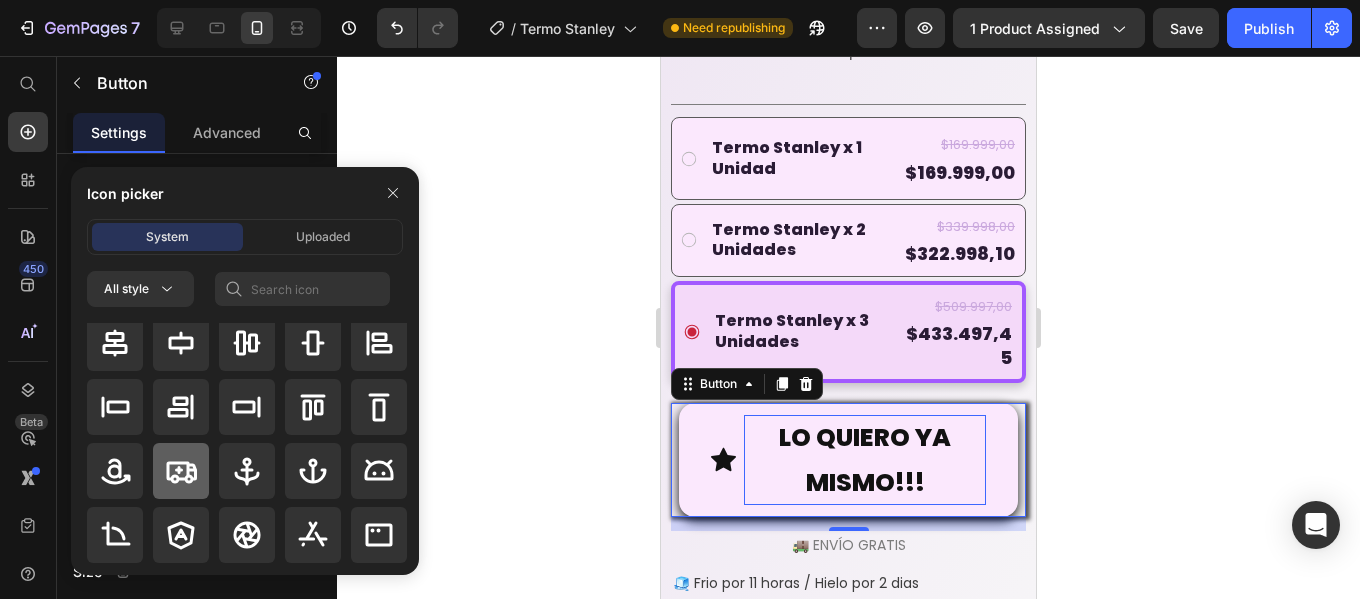 click 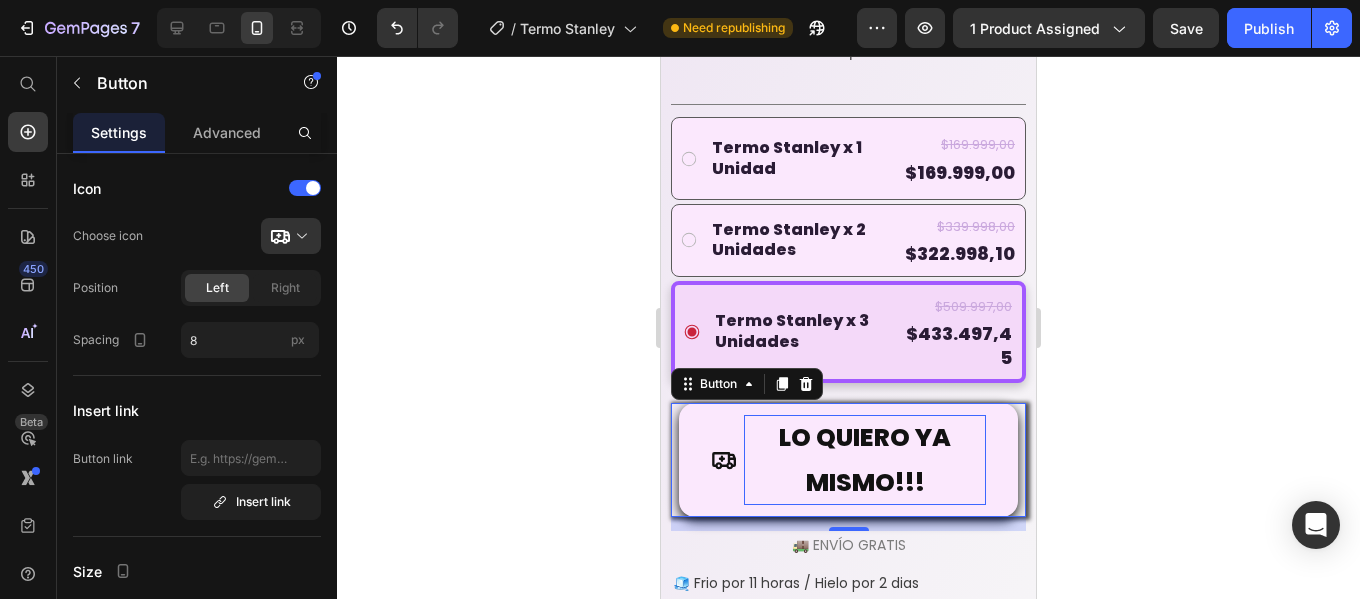 click 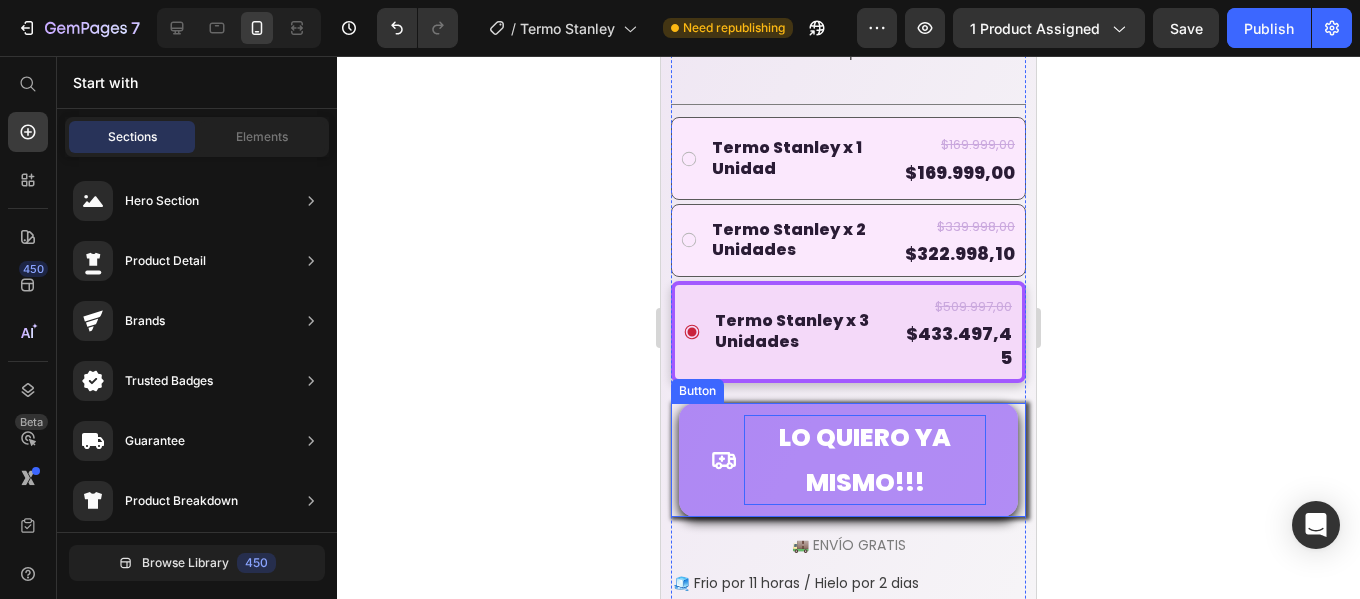 click on "LO QUIERO YA MISMO!!!" at bounding box center (848, 460) 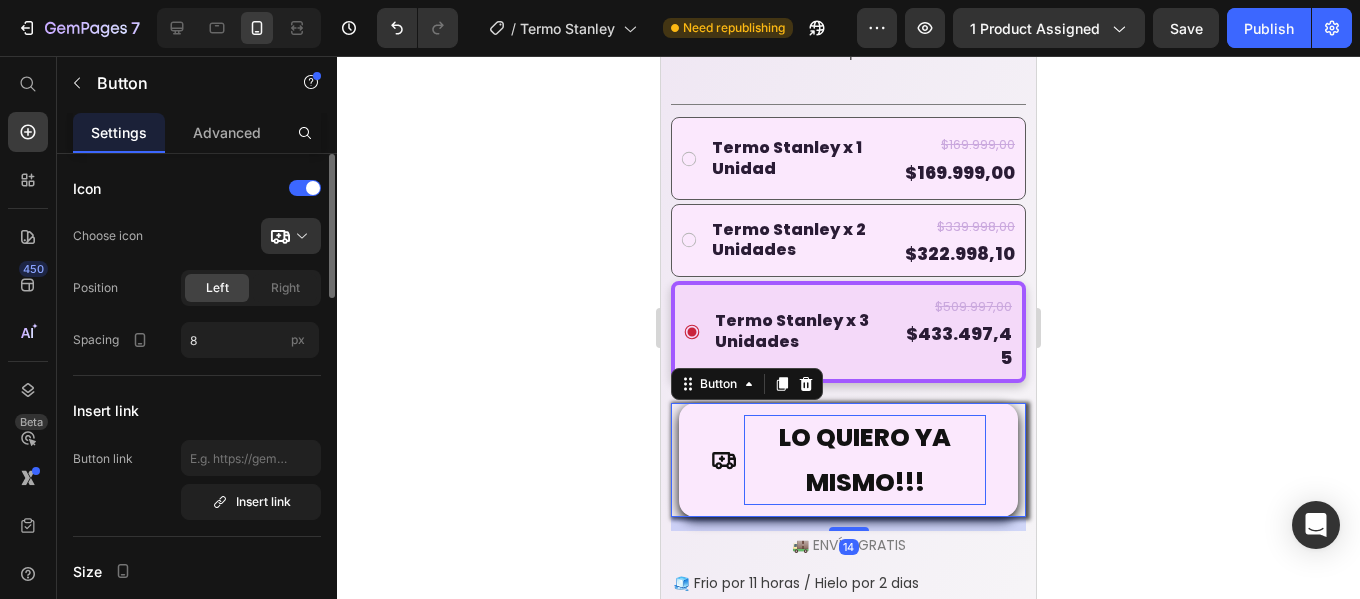 click on "Icon Choose icon
Position Left Right Spacing 8 px Insert link Button link  Insert link  Size Width 100 px % Height Auto px Show more States Normal Hover Background color Text color Border Corner 16 16 16 16 Shadow 90 Color Distance 4 px Size 0 px Blur 12 px Text Styles Paragraph 1* Font Poppins Size 25 Show more  Delete element" at bounding box center (197, 1025) 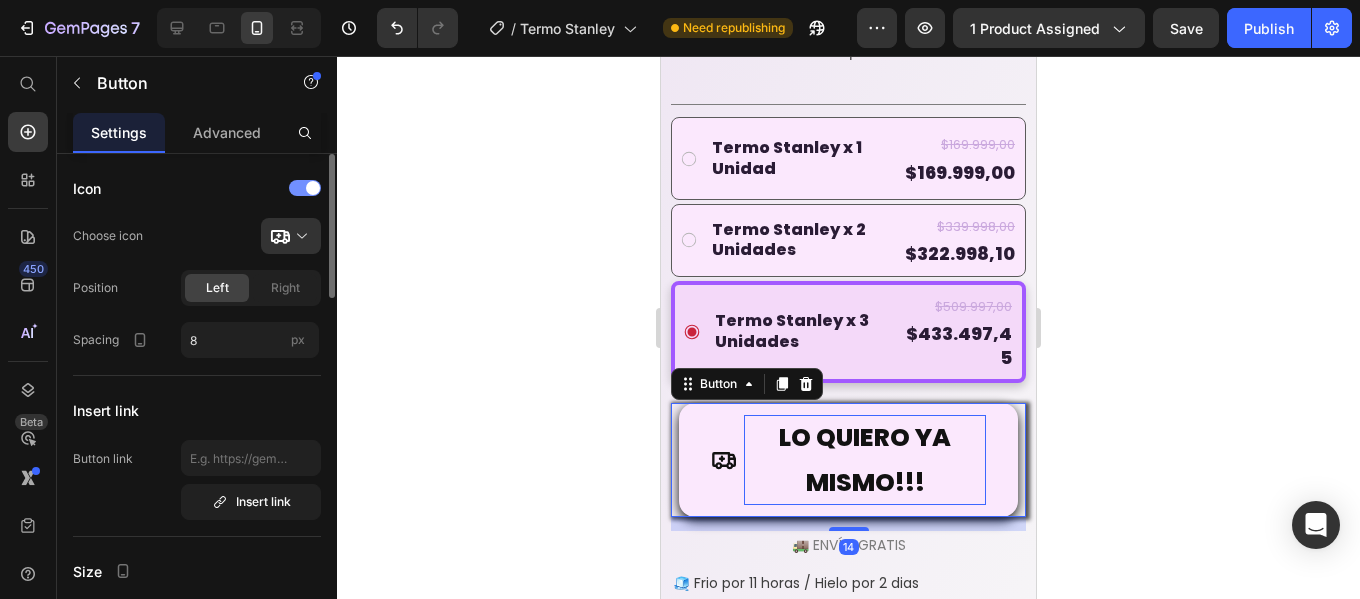 click at bounding box center [305, 188] 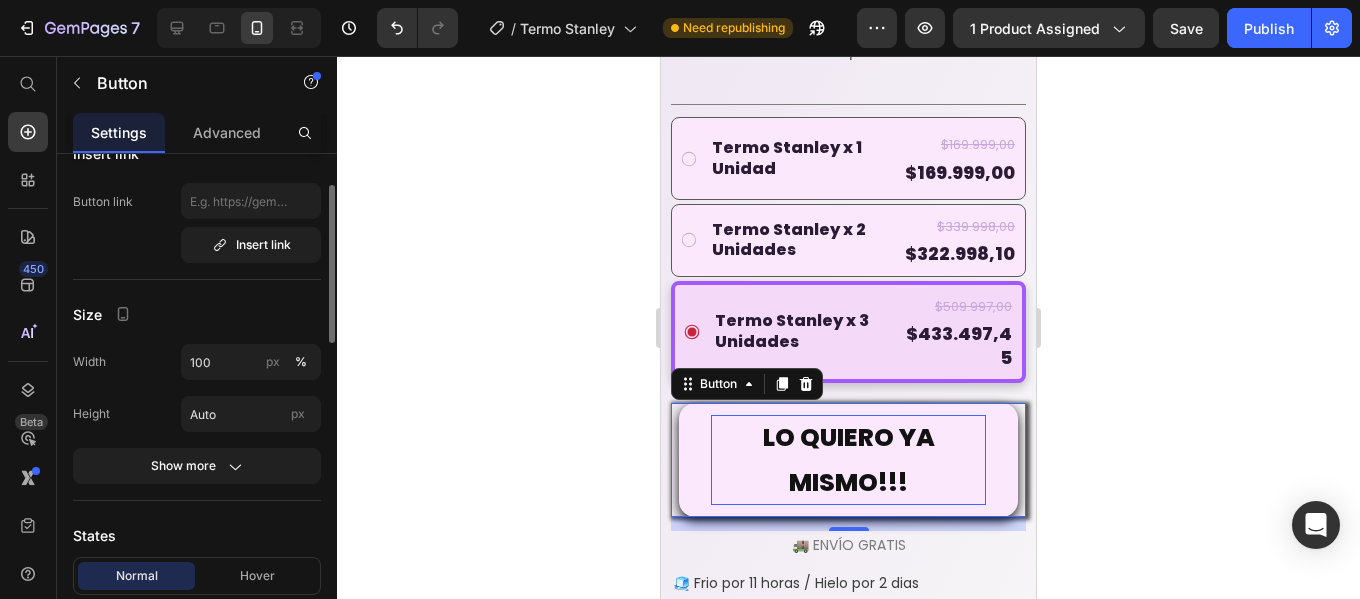 scroll, scrollTop: 300, scrollLeft: 0, axis: vertical 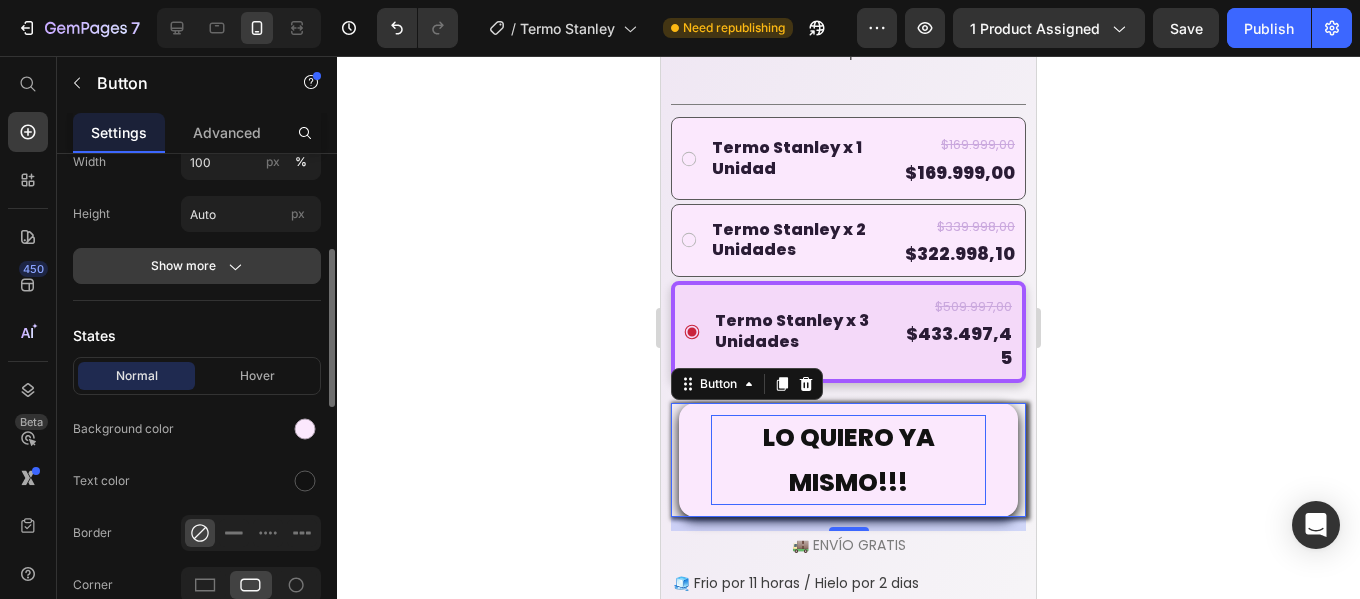 click on "Show more" 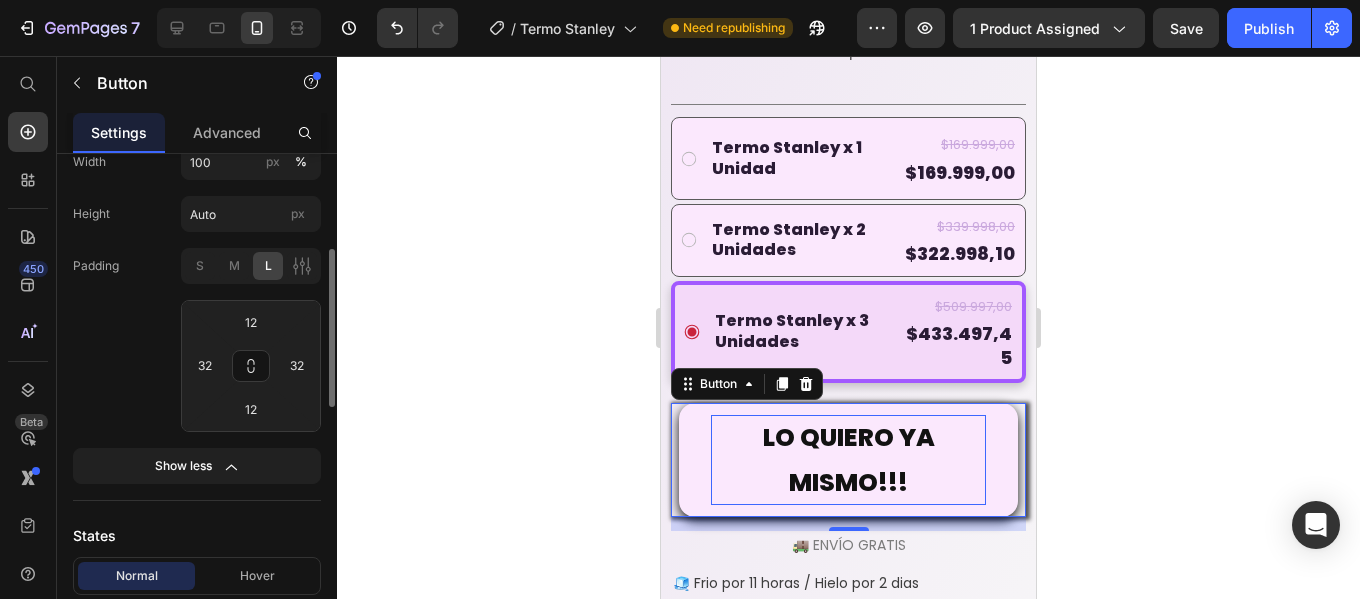 scroll, scrollTop: 400, scrollLeft: 0, axis: vertical 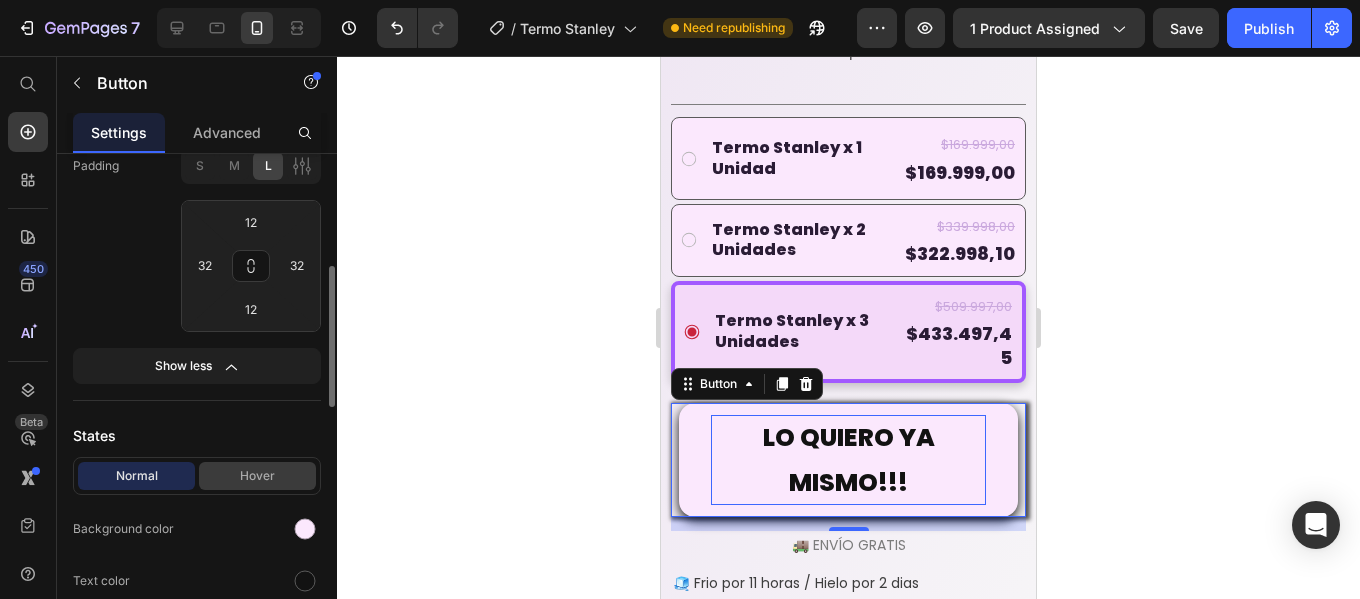 click on "Hover" at bounding box center [257, 476] 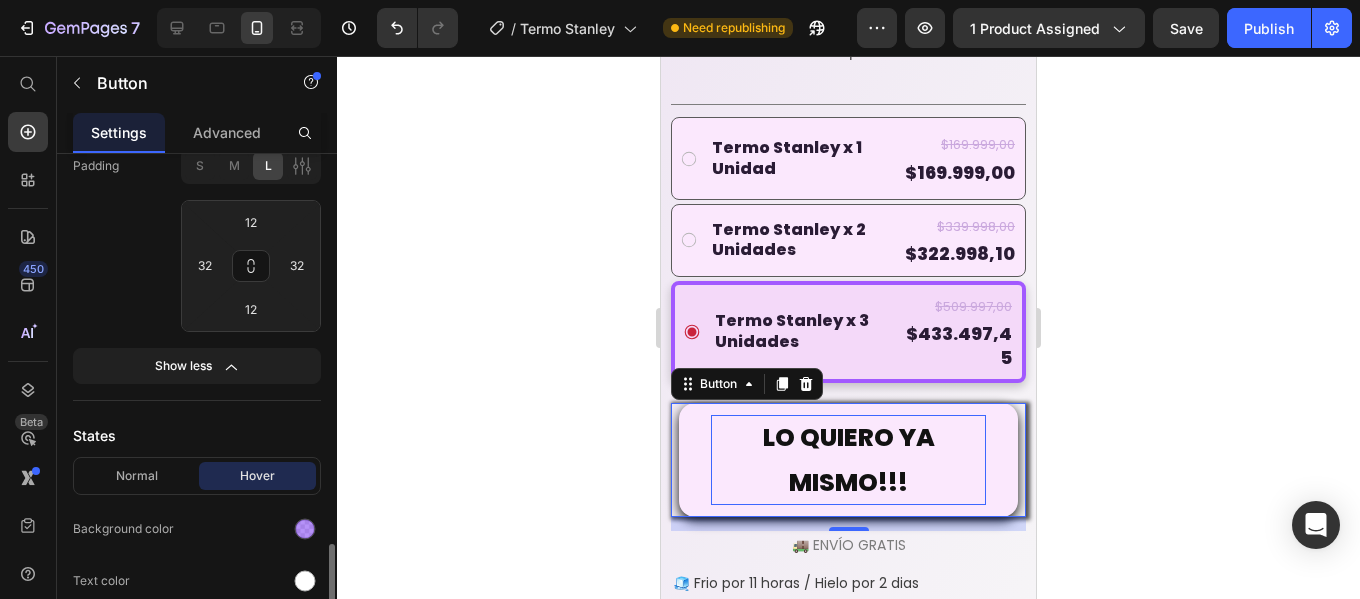 scroll, scrollTop: 600, scrollLeft: 0, axis: vertical 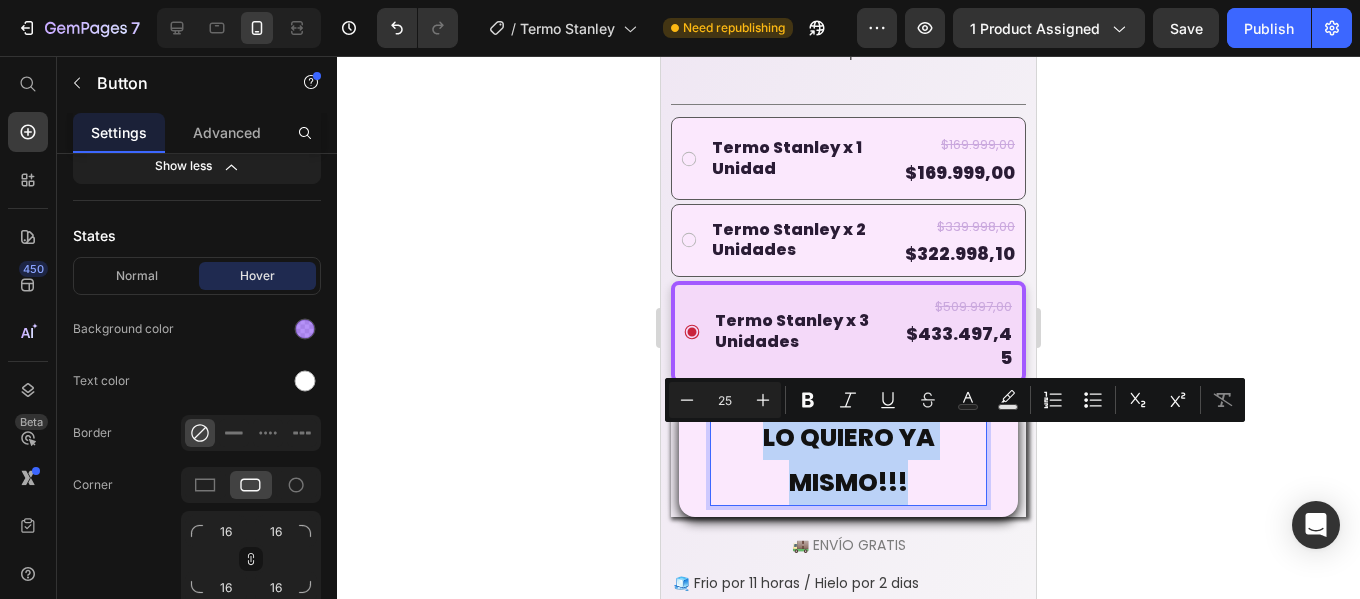drag, startPoint x: 902, startPoint y: 484, endPoint x: 733, endPoint y: 434, distance: 176.24132 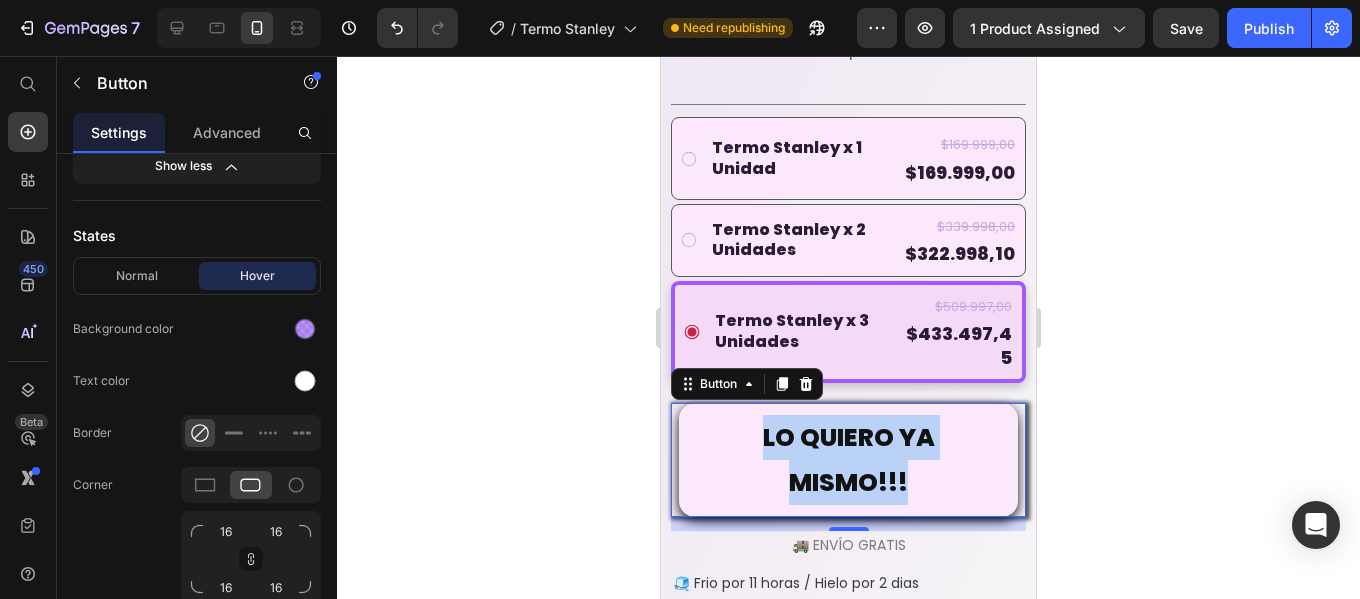 click on "LO QUIERO YA MISMO!!!" at bounding box center [848, 460] 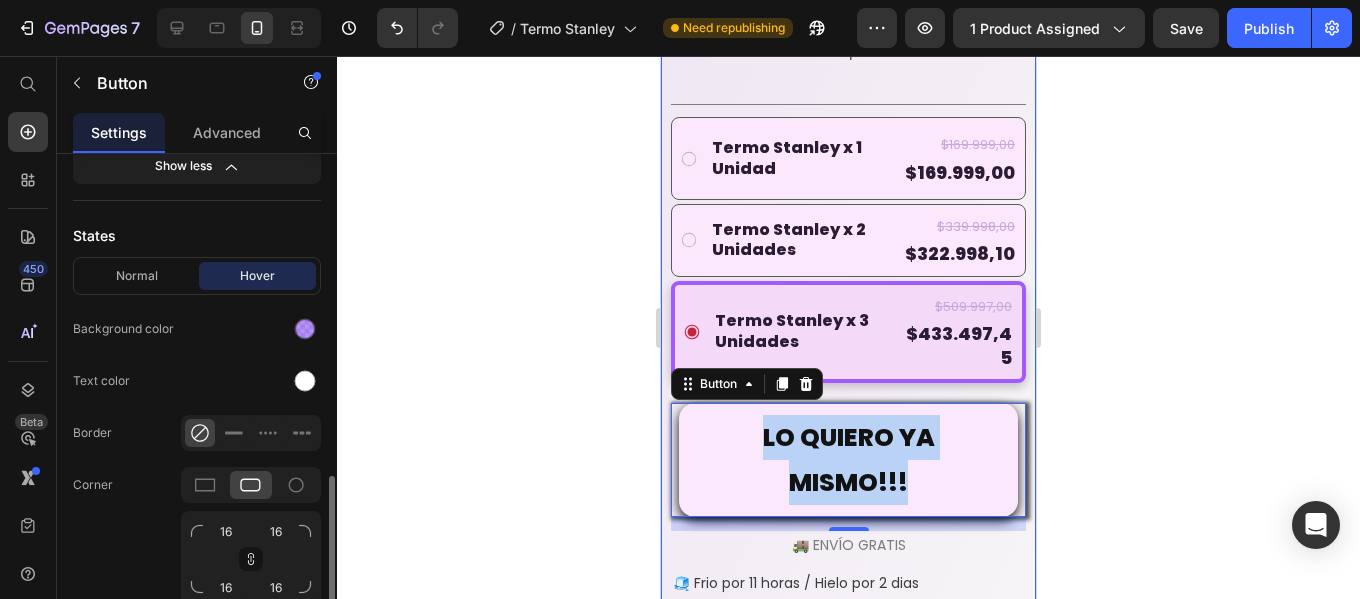 scroll, scrollTop: 700, scrollLeft: 0, axis: vertical 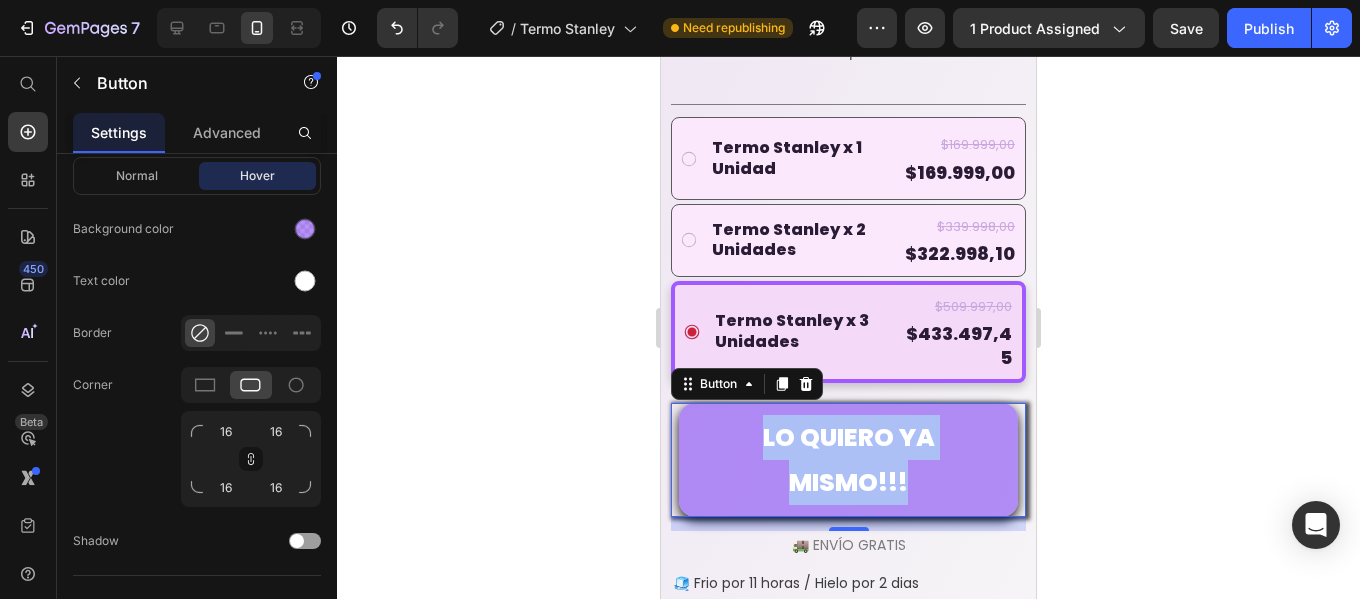 click on "LO QUIERO YA MISMO!!!" at bounding box center (848, 460) 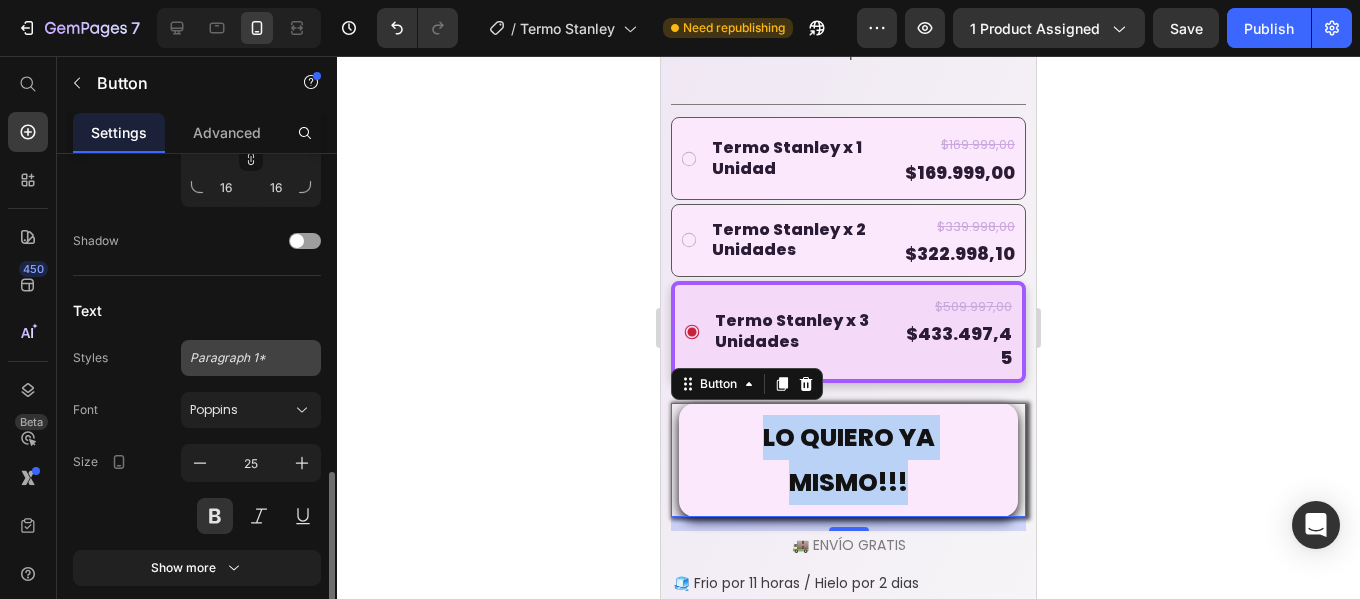 scroll, scrollTop: 1078, scrollLeft: 0, axis: vertical 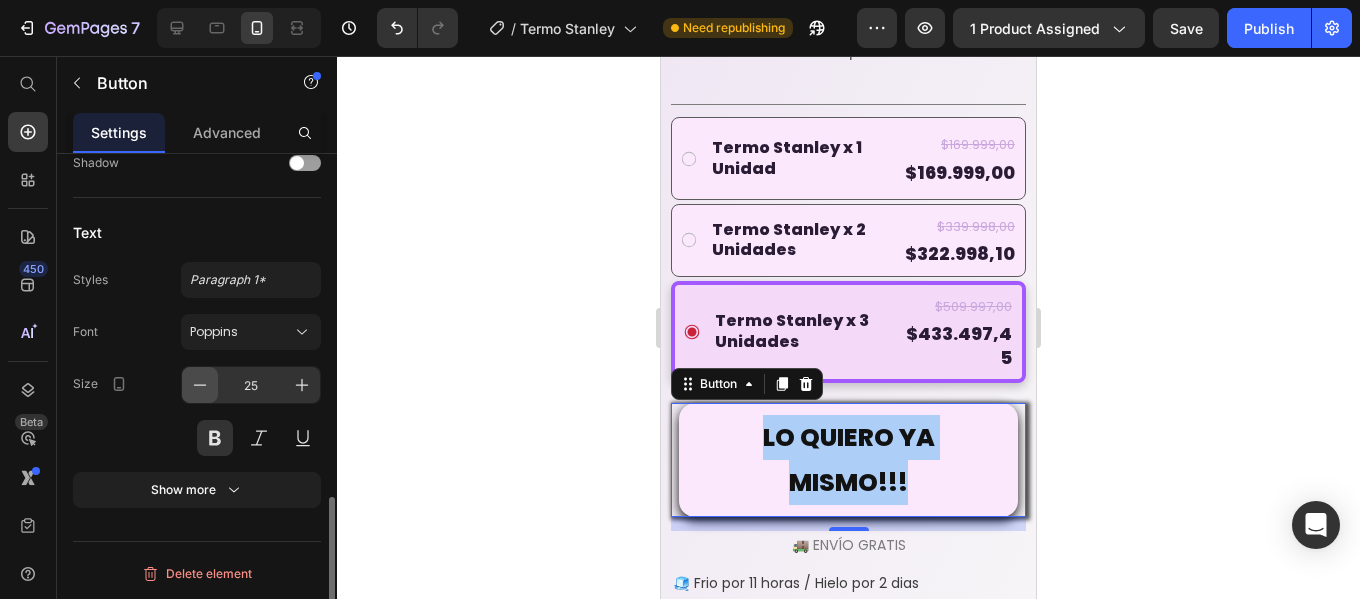 click 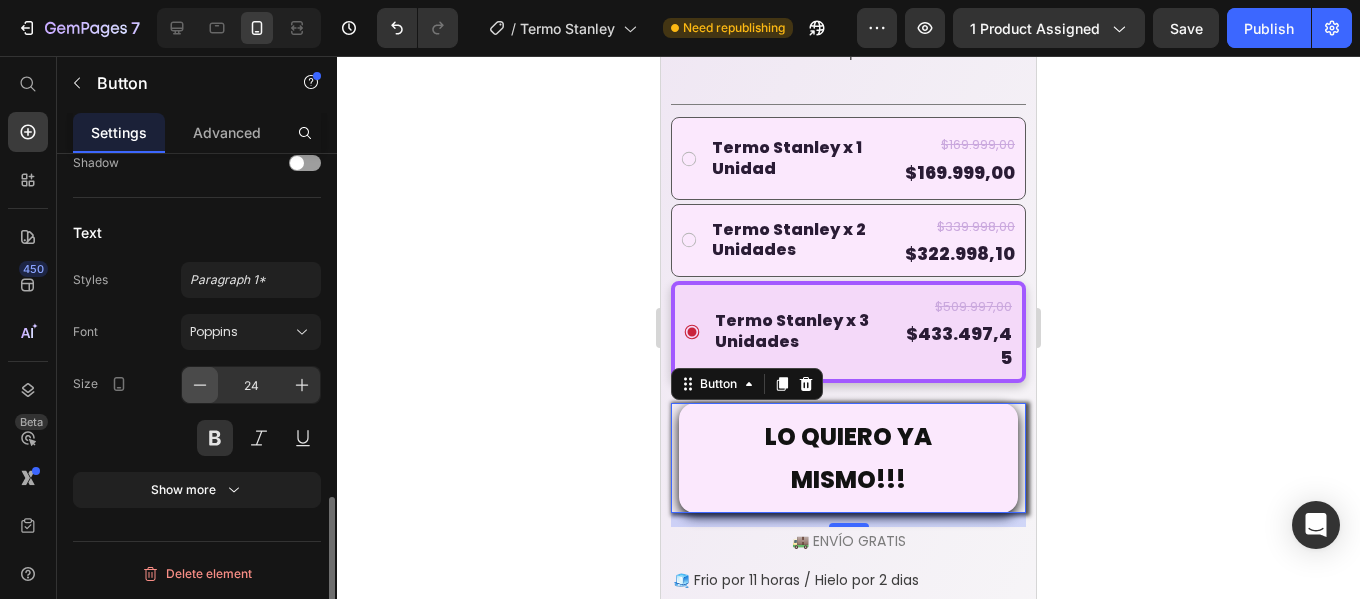 click 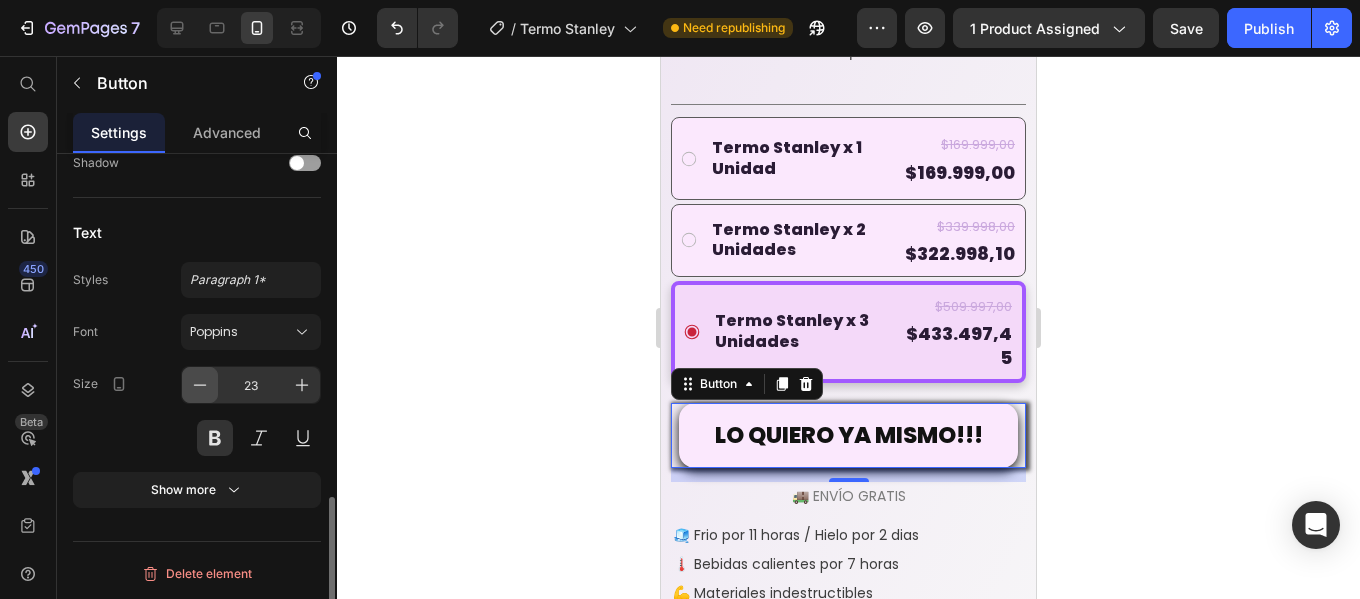 click 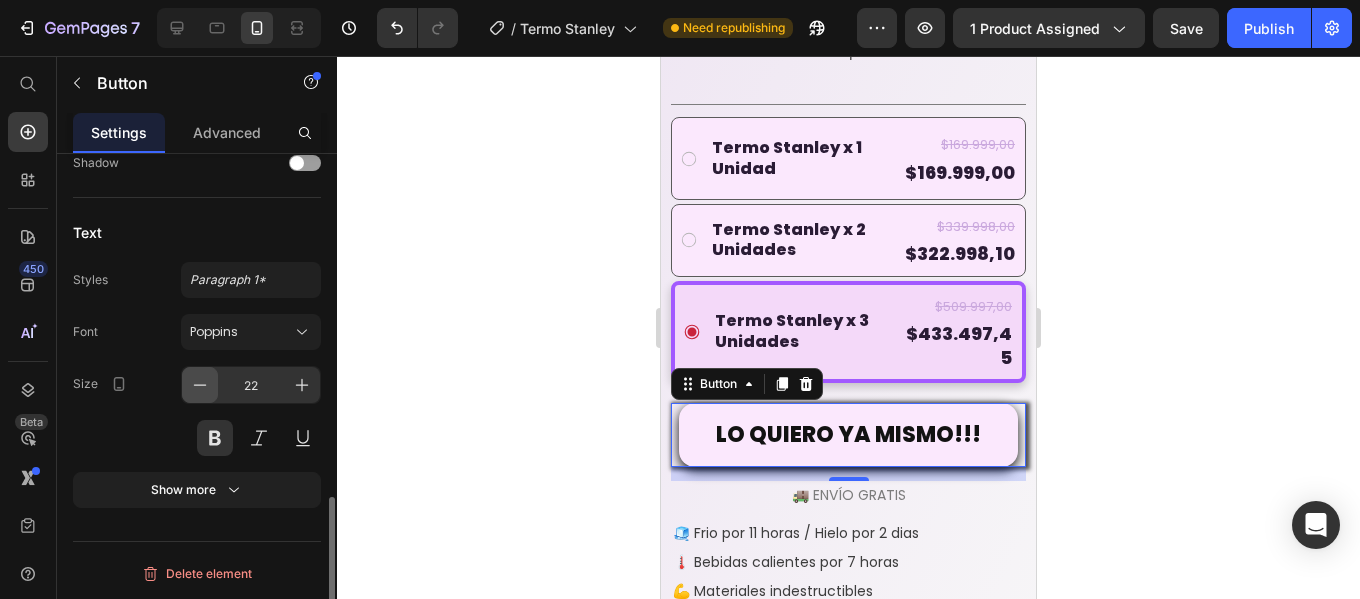 click 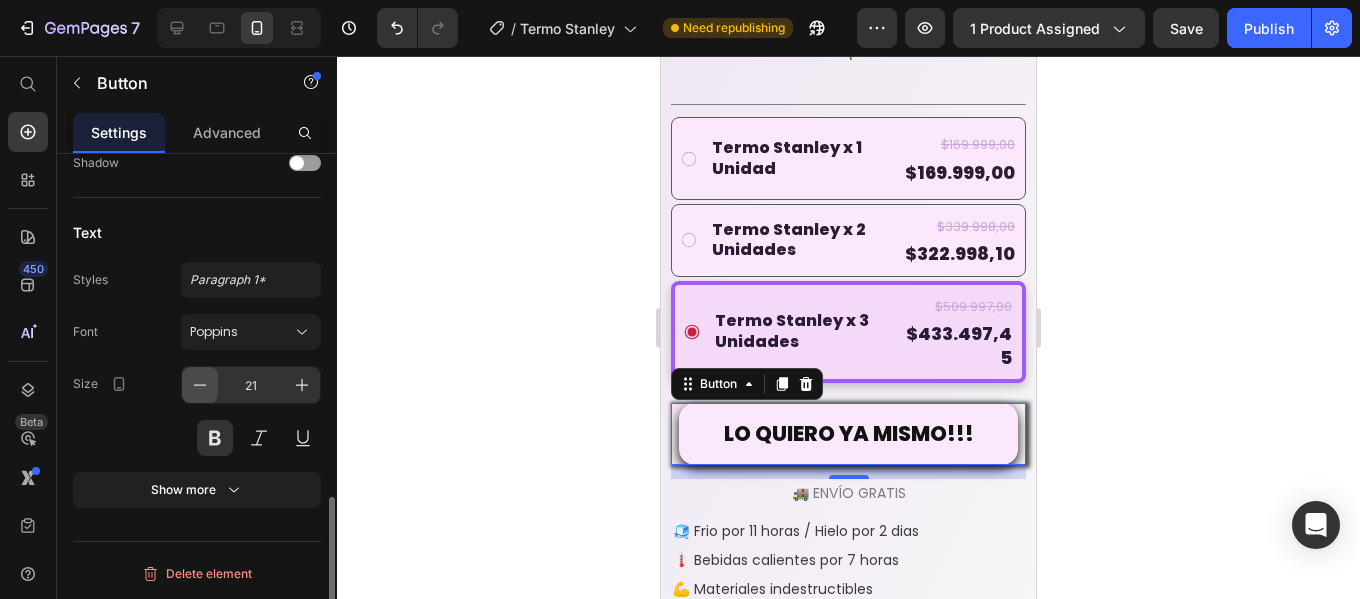 click 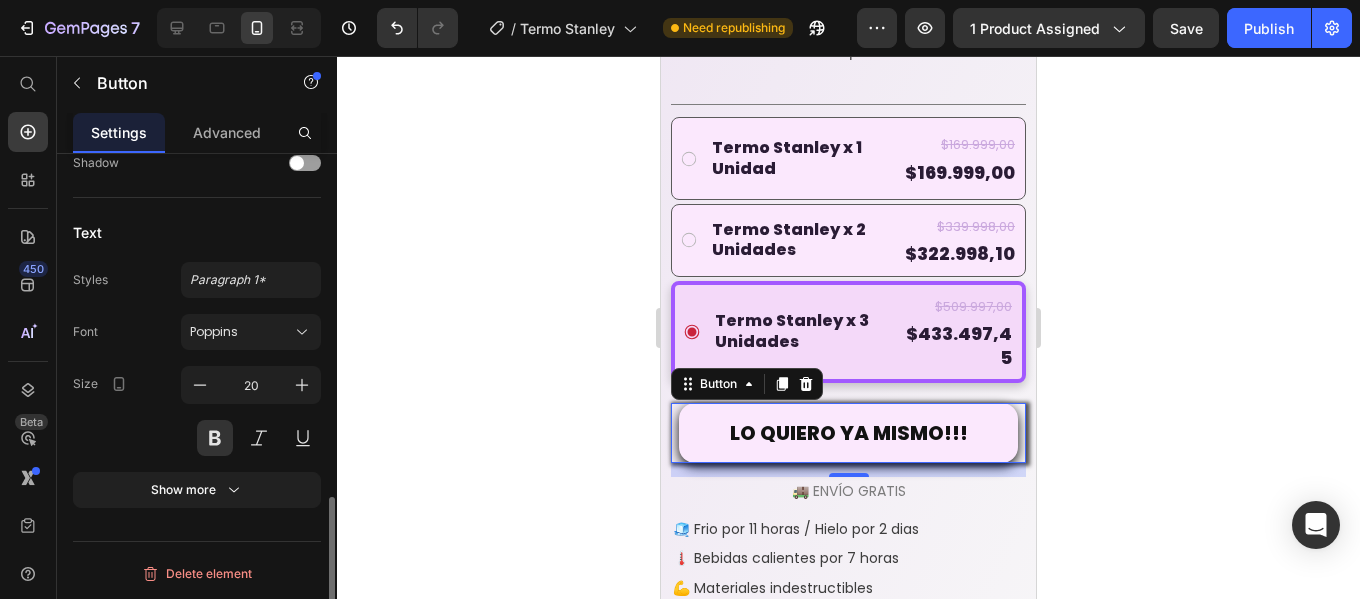 click on "Font Poppins Size 20 Show more" at bounding box center (197, 411) 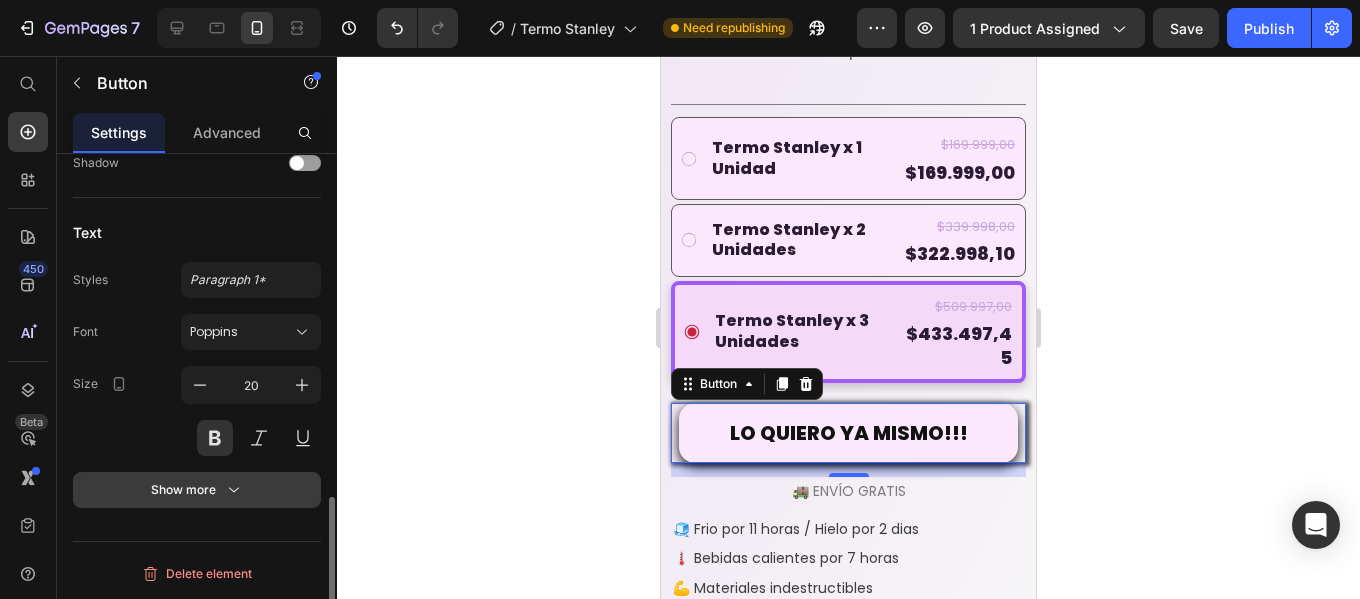 click on "Show more" at bounding box center [197, 490] 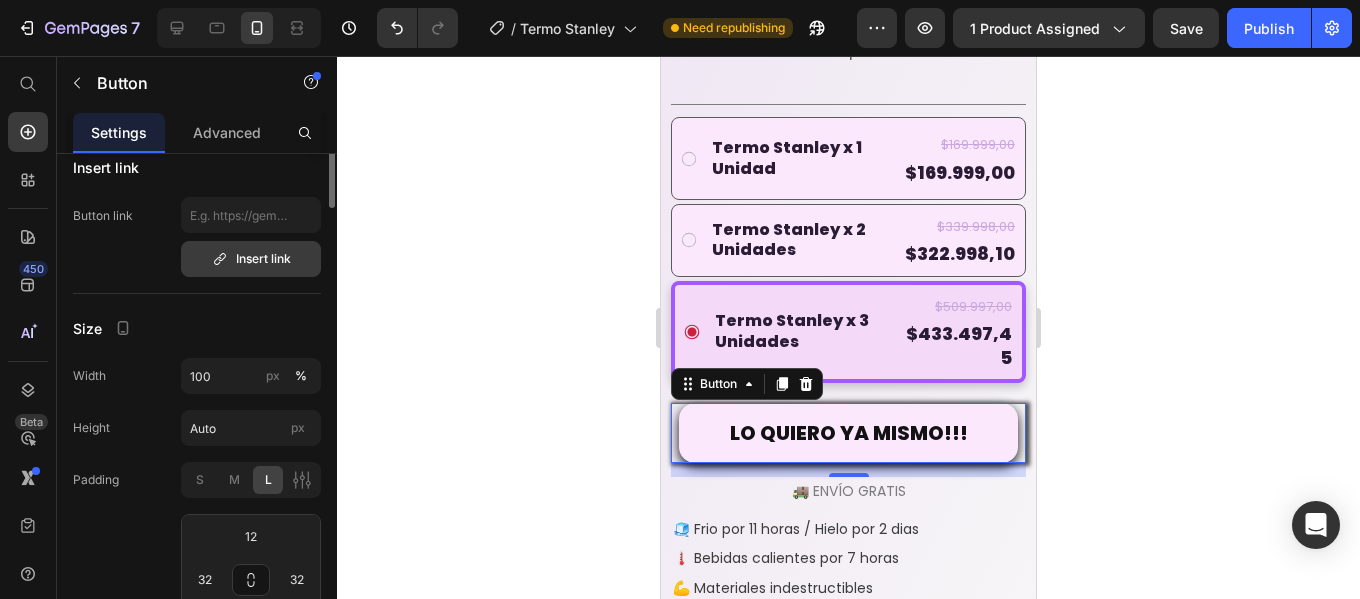 scroll, scrollTop: 0, scrollLeft: 0, axis: both 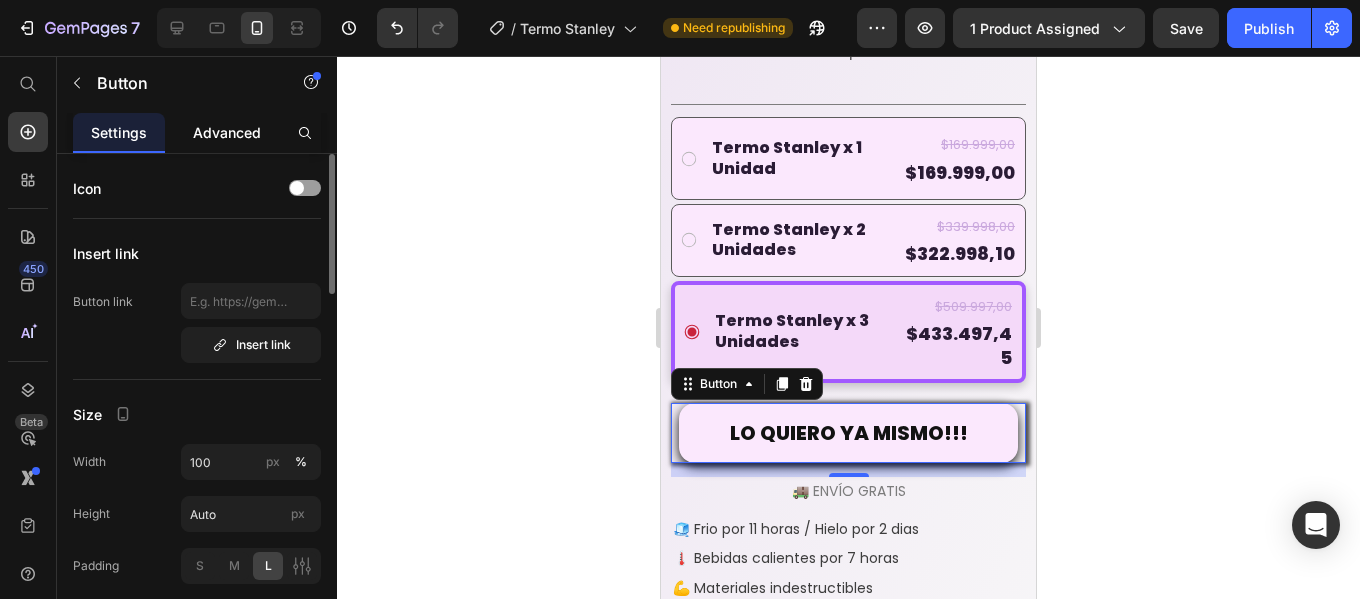 click on "Advanced" at bounding box center [227, 132] 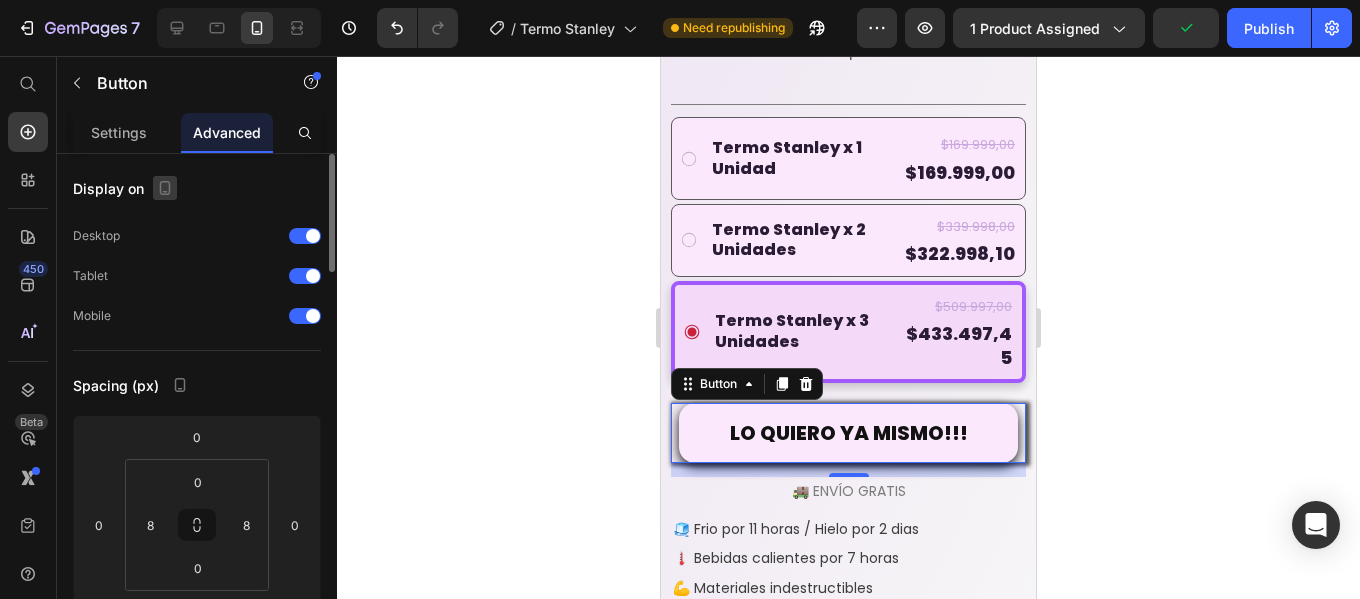 click 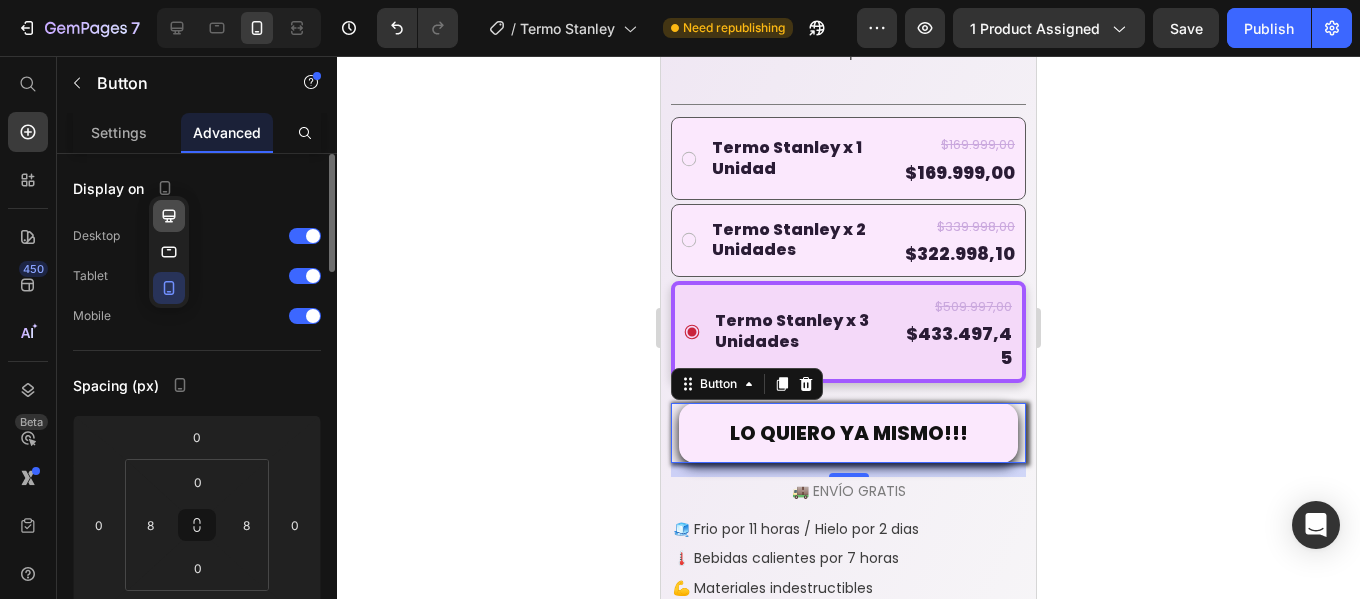 click 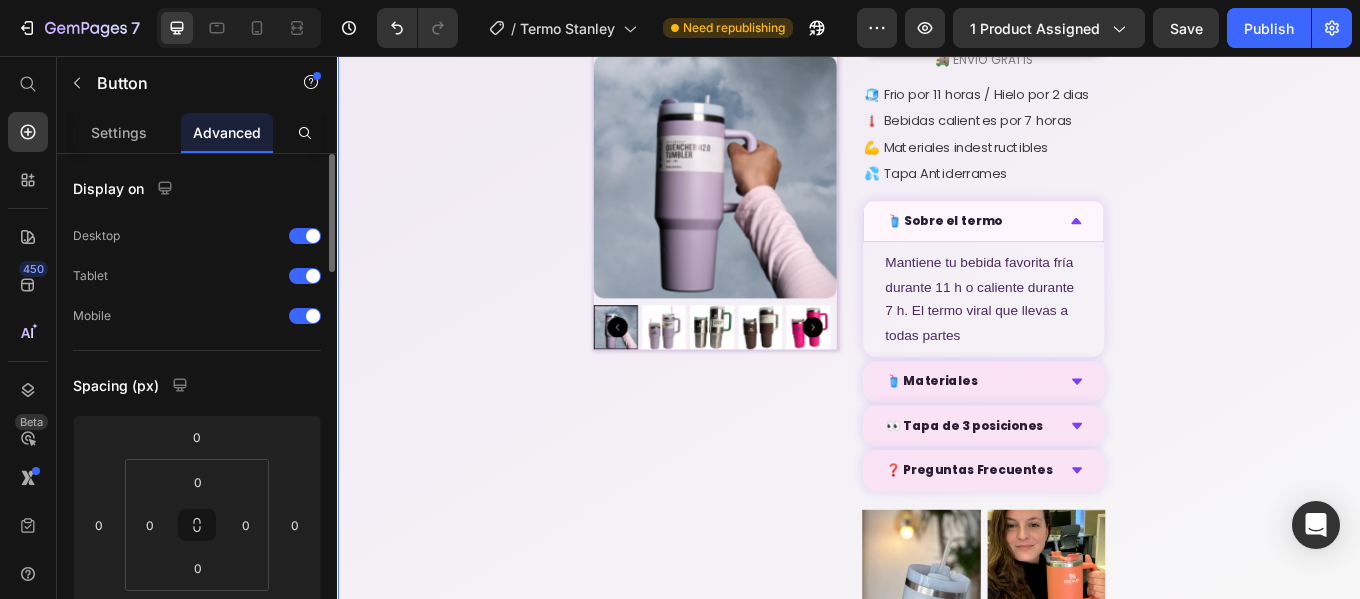 scroll, scrollTop: 1447, scrollLeft: 0, axis: vertical 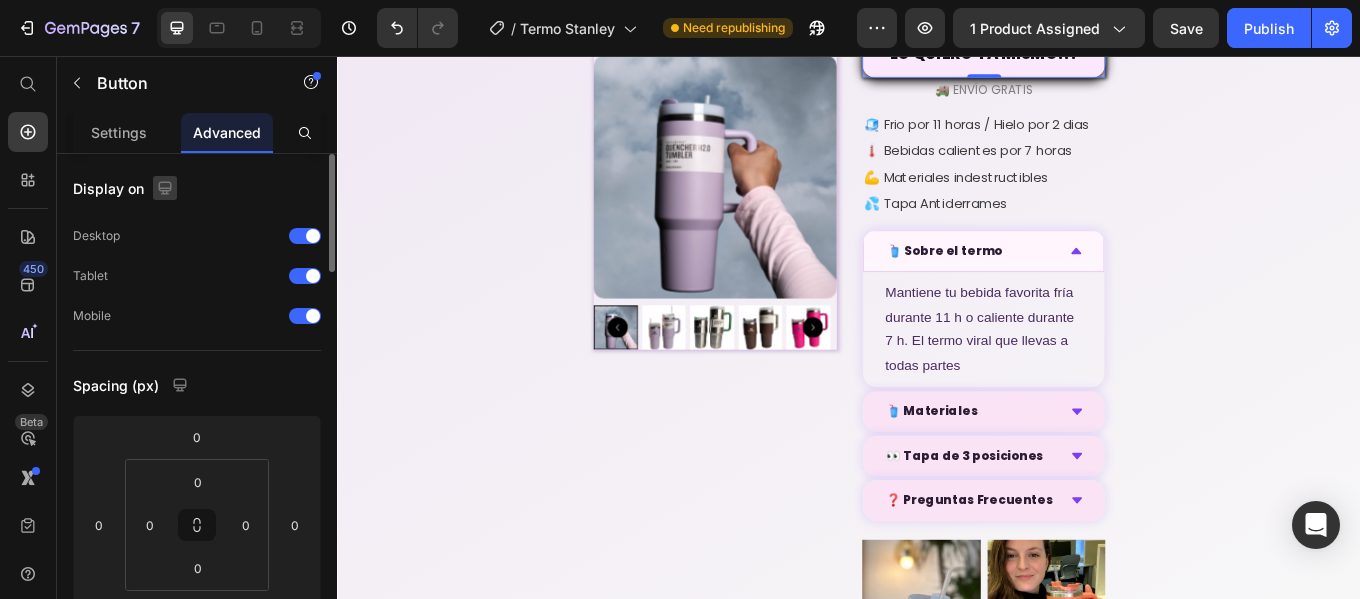 click 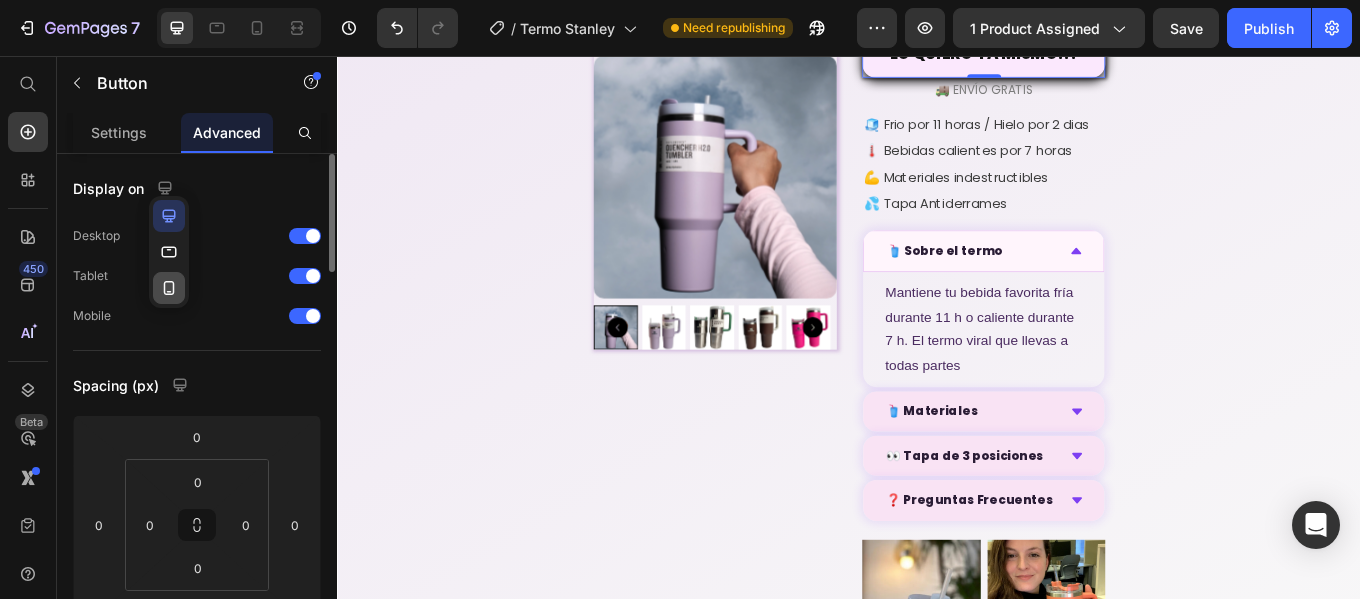 click 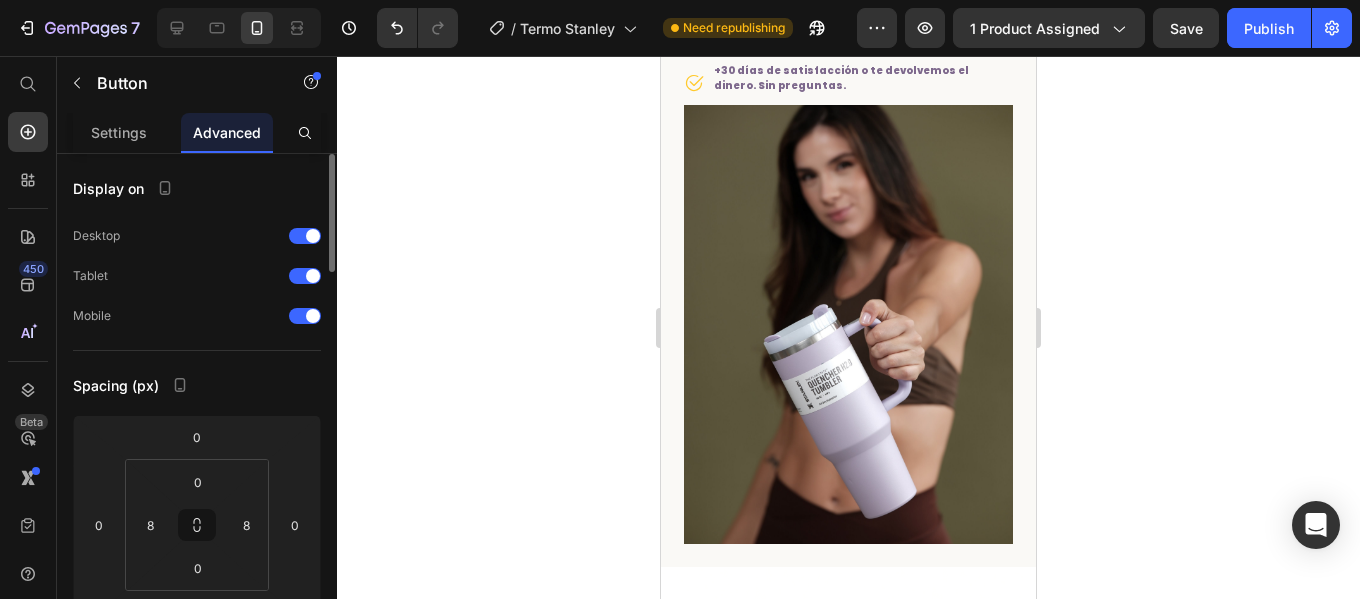 scroll, scrollTop: 4539, scrollLeft: 0, axis: vertical 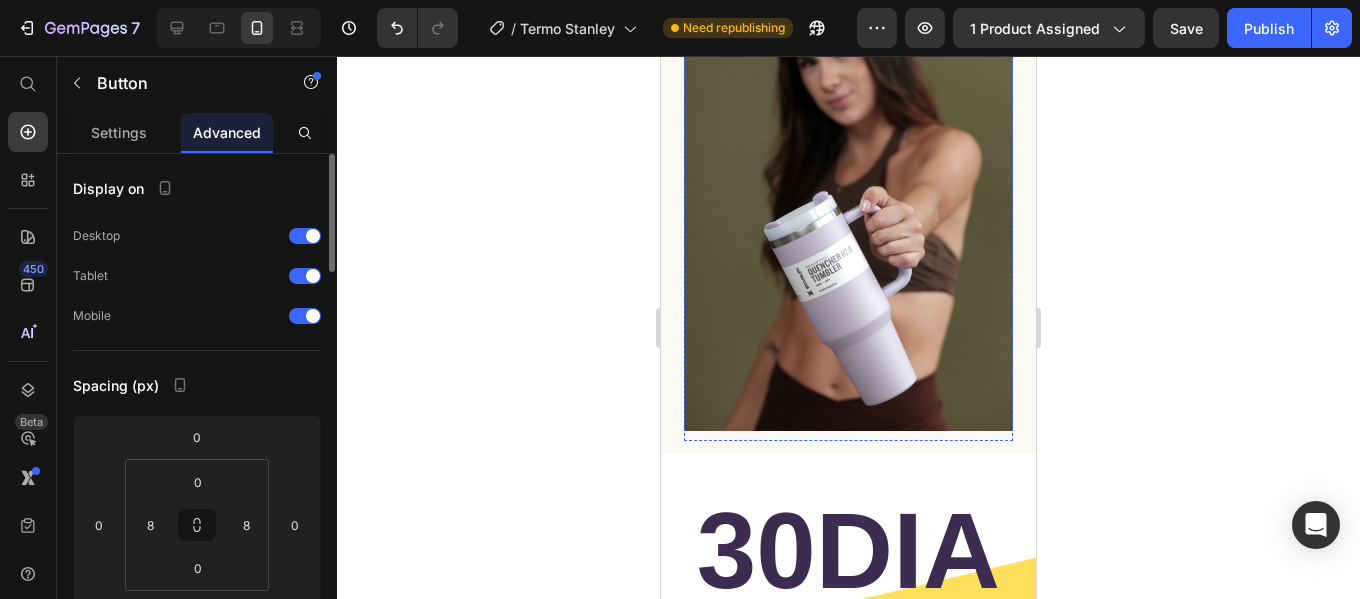 click on "QUIERO EL PACK COMPLETO" at bounding box center [849, -87] 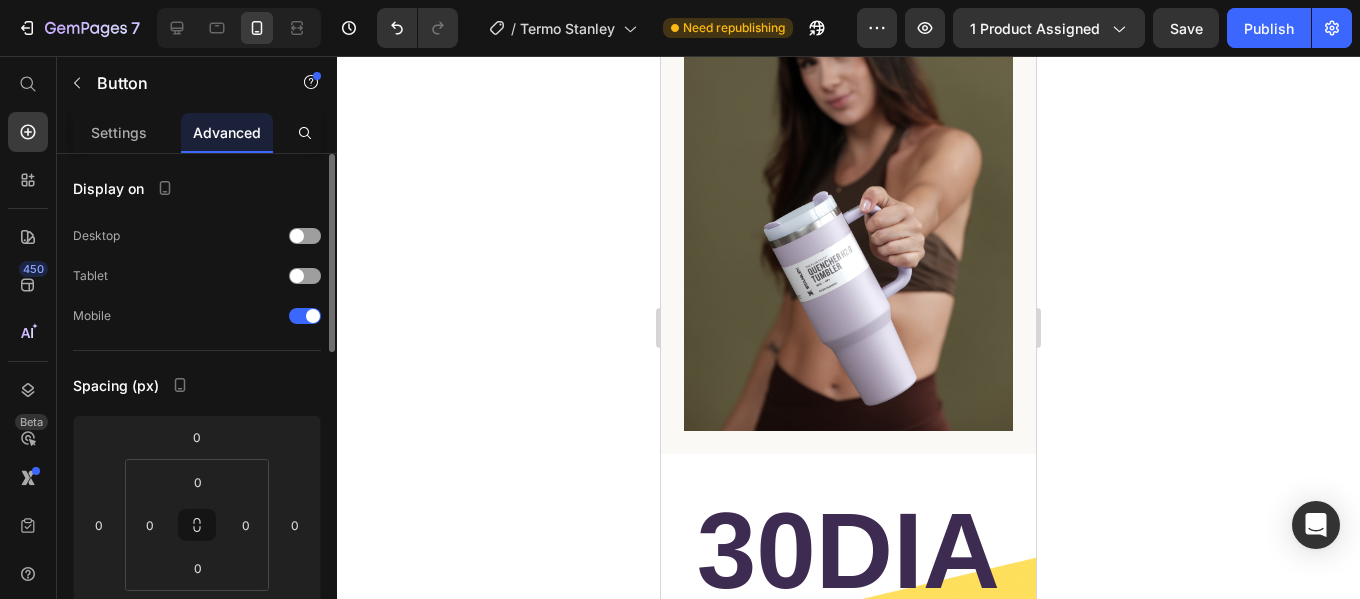 click on "QUIERO EL PACK COMPLETO" at bounding box center (849, -87) 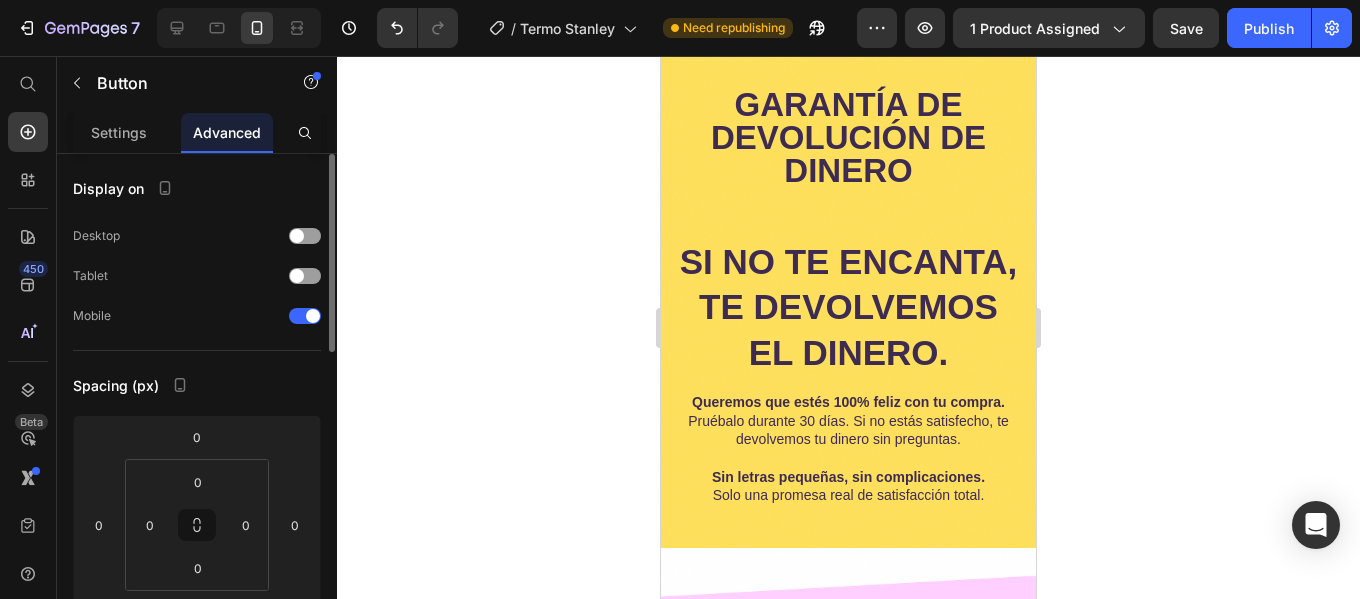 scroll, scrollTop: 5423, scrollLeft: 0, axis: vertical 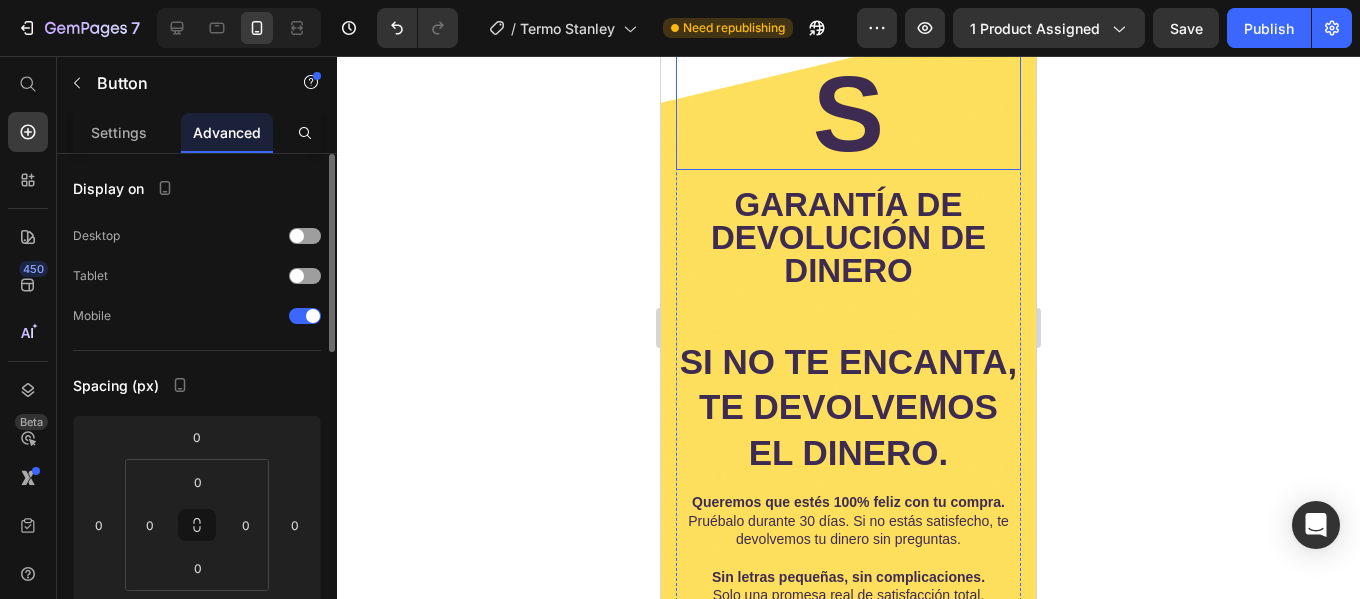 click on "30DIAS" at bounding box center [848, 61] 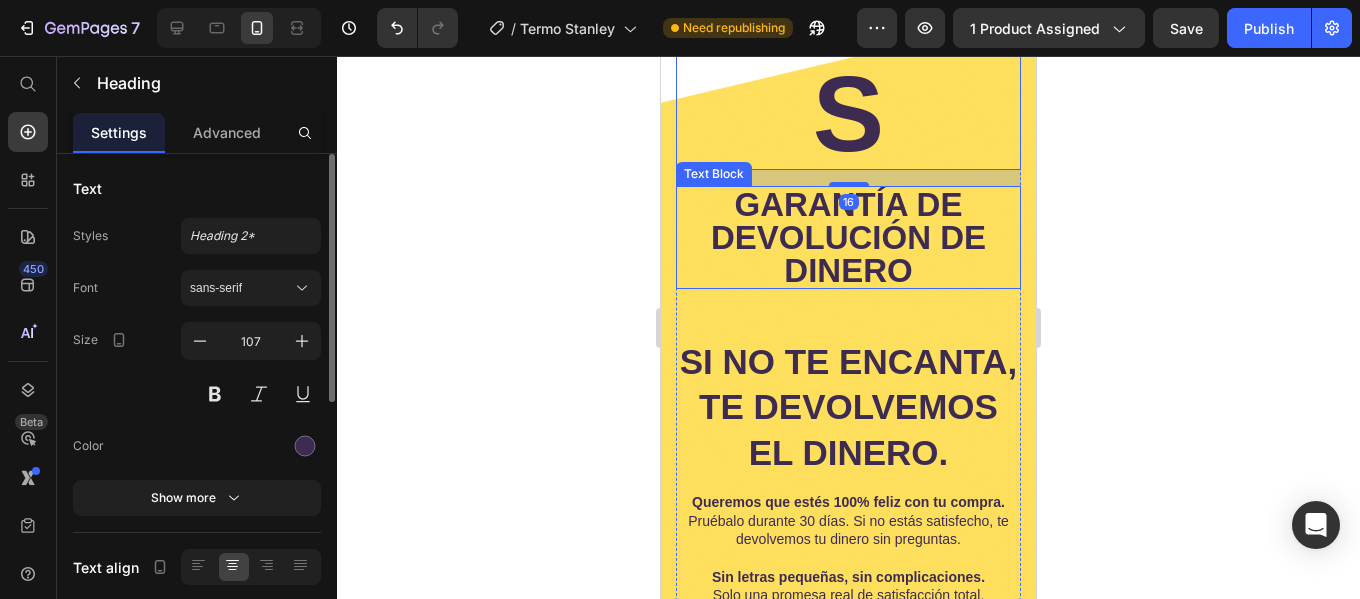 click on "Garantía de devolución de dinero" at bounding box center (848, 237) 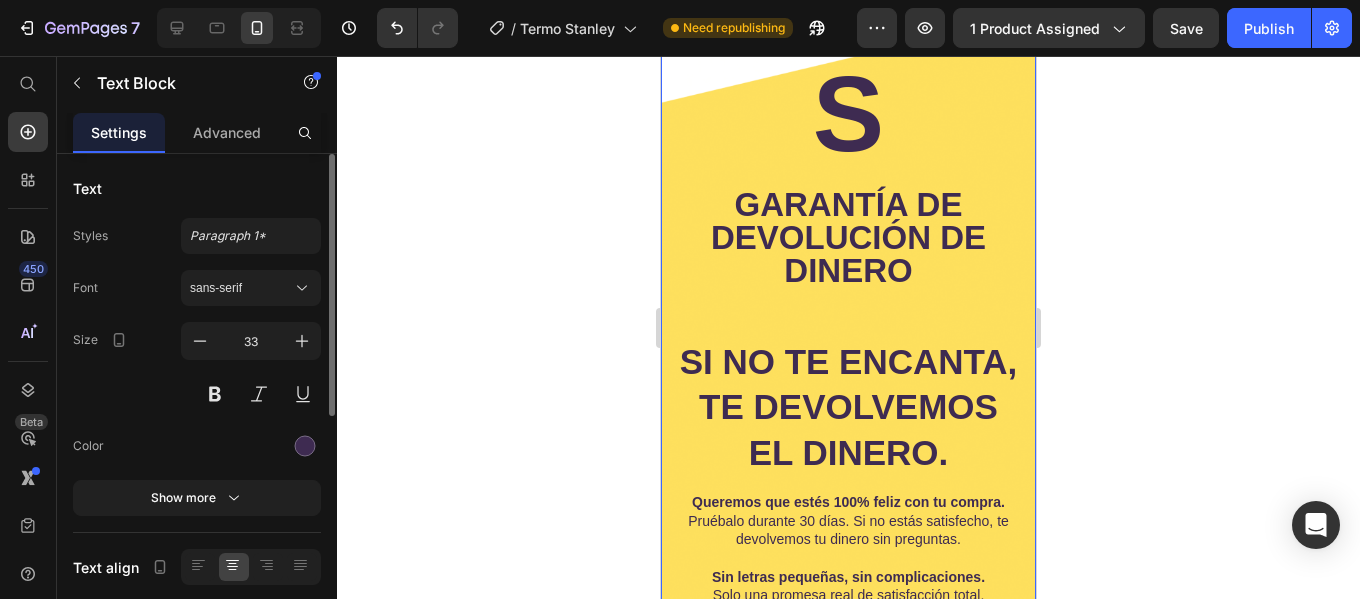 click on "30DIAS Heading Garantía de devolución de dinero Text Block Si no te encanta, te devolvemos el dinero. Text Block Queremos que estés 100% feliz con tu compra. Pruébalo durante 30 días. Si no estás satisfecho, te devolvemos tu dinero sin preguntas. Text Block Sin letras pequeñas, sin complicaciones. Solo una promesa real de satisfacción total. Text Block Row Section 7   You can create reusable sections Create Theme Section AI Content Write with GemAI What would you like to describe here? Tone and Voice Persuasive Product Show more Generate" at bounding box center (848, 279) 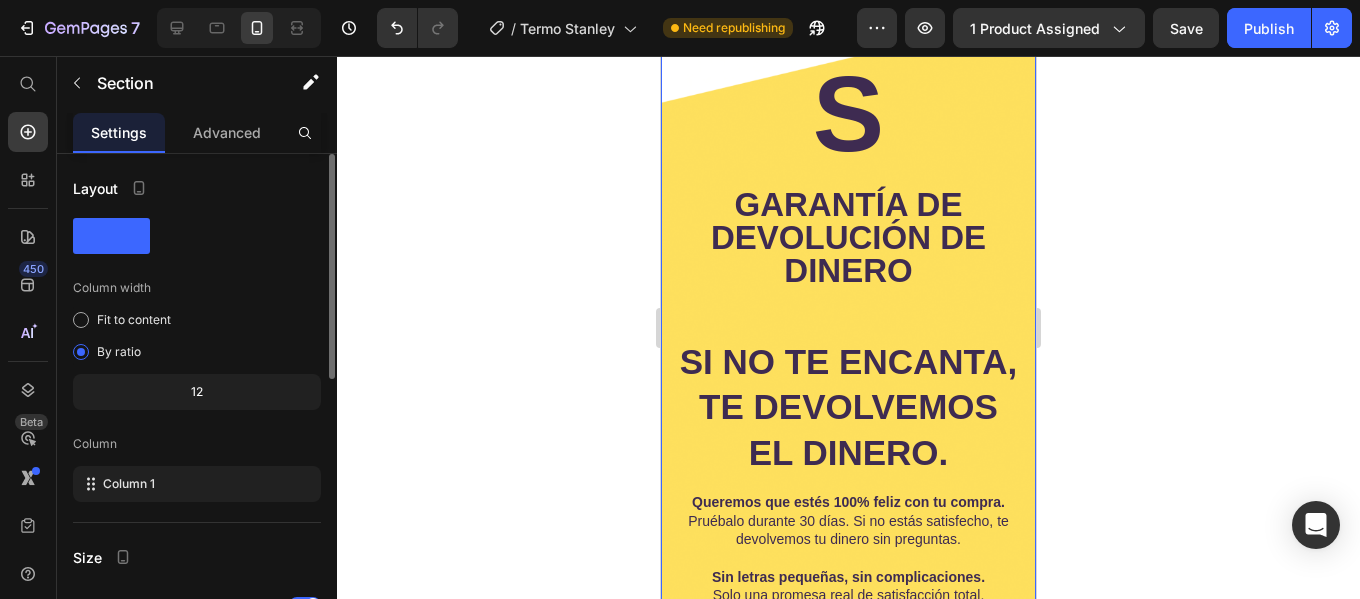 click on "30DIAS Heading Garantía de devolución de dinero Text Block Si no te encanta, te devolvemos el dinero. Text Block Queremos que estés 100% feliz con tu compra. Pruébalo durante 30 días. Si no estás satisfecho, te devolvemos tu dinero sin preguntas. Text Block Sin letras pequeñas, sin complicaciones. Solo una promesa real de satisfacción total. Text Block Row Section 7   You can create reusable sections Create Theme Section AI Content Write with GemAI What would you like to describe here? Tone and Voice Persuasive Product Crema Perfect X Show more Generate" at bounding box center (848, 279) 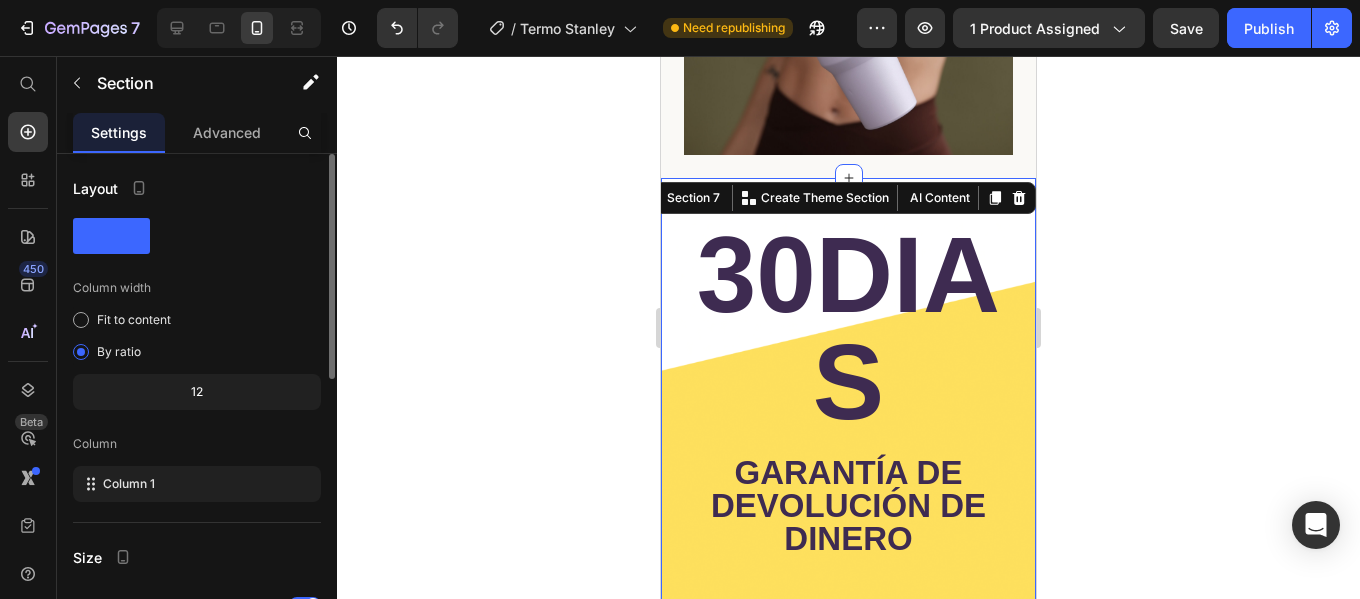 scroll, scrollTop: 5123, scrollLeft: 0, axis: vertical 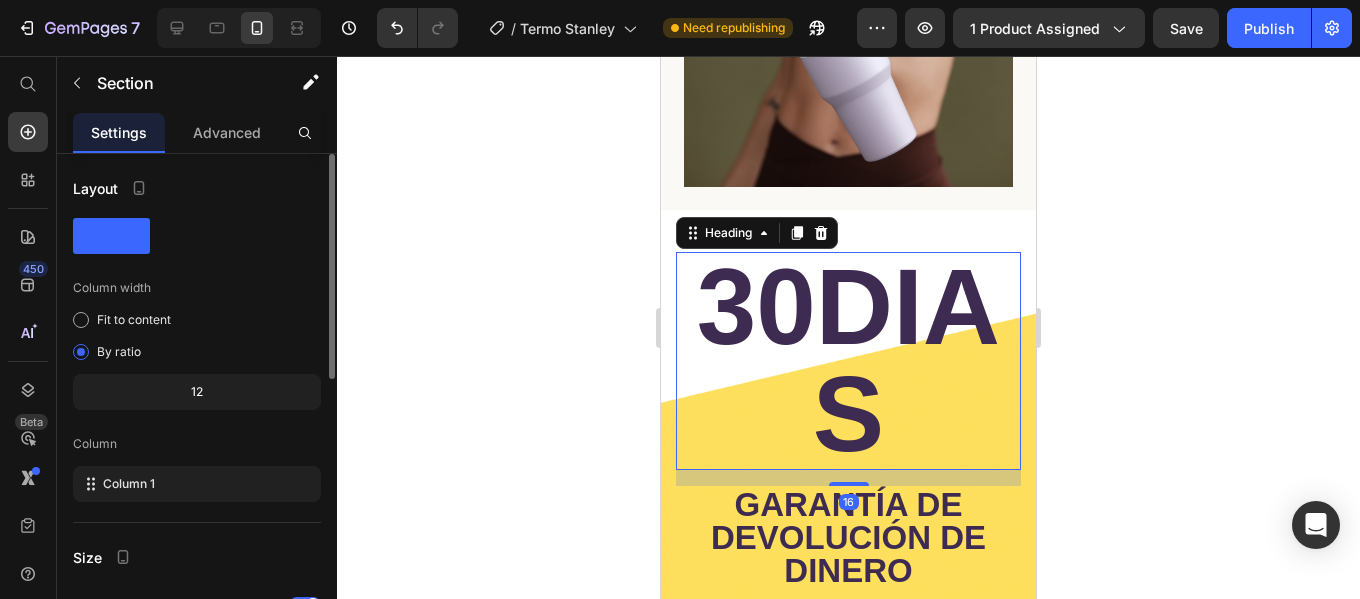 click on "30DIAS" at bounding box center [848, 361] 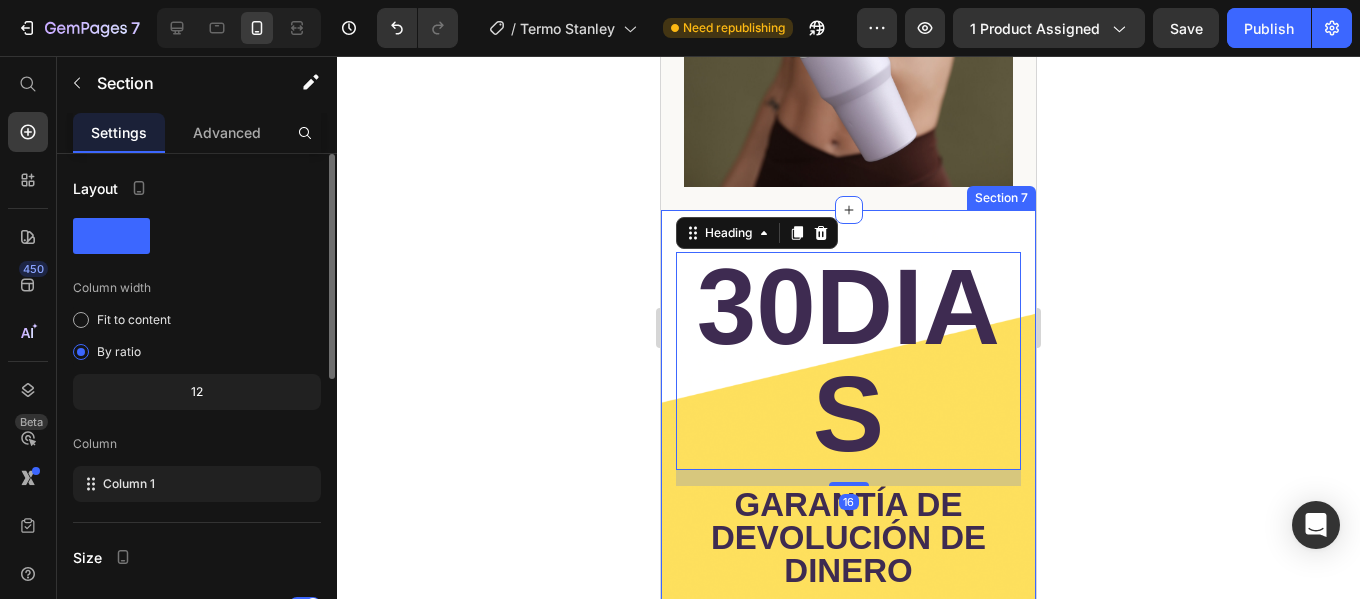 click on "30DIAS Heading   16 Garantía de devolución de dinero Text Block Si no te encanta, te devolvemos el dinero. Text Block Queremos que estés 100% feliz con tu compra. Pruébalo durante 30 días. Si no estás satisfecho, te devolvemos tu dinero sin preguntas. Text Block Sin letras pequeñas, sin complicaciones. Solo una promesa real de satisfacción total. Text Block Row Section 7" at bounding box center [848, 579] 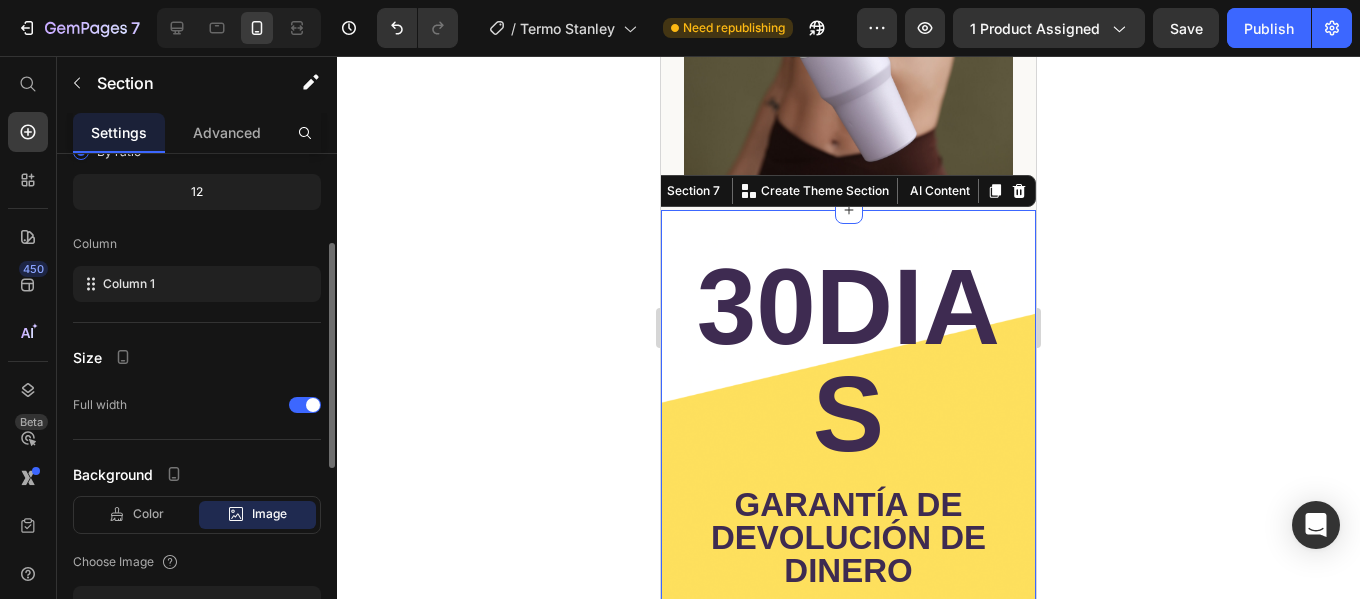 scroll, scrollTop: 500, scrollLeft: 0, axis: vertical 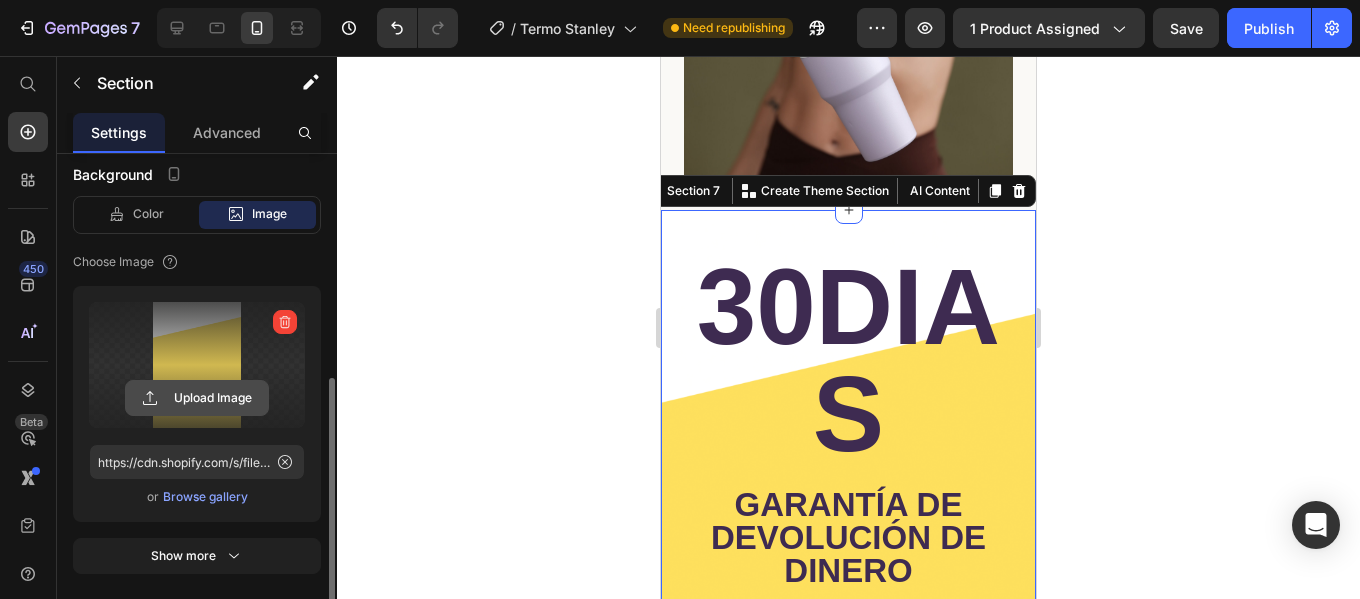 click 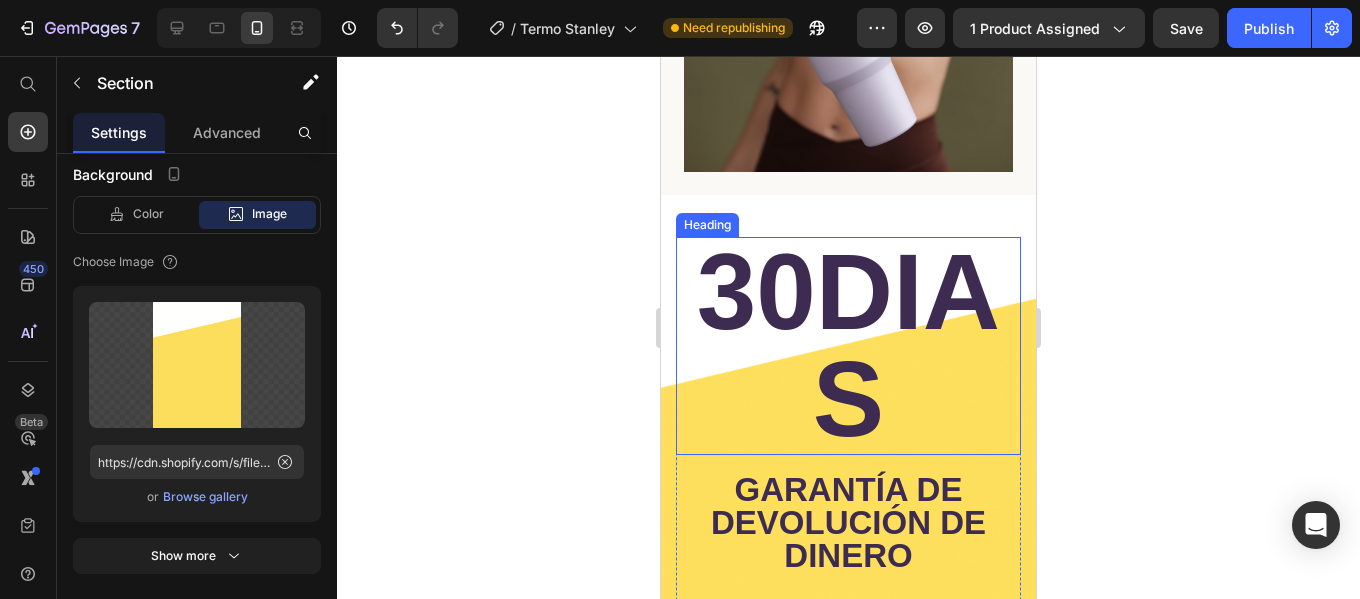 scroll, scrollTop: 5723, scrollLeft: 0, axis: vertical 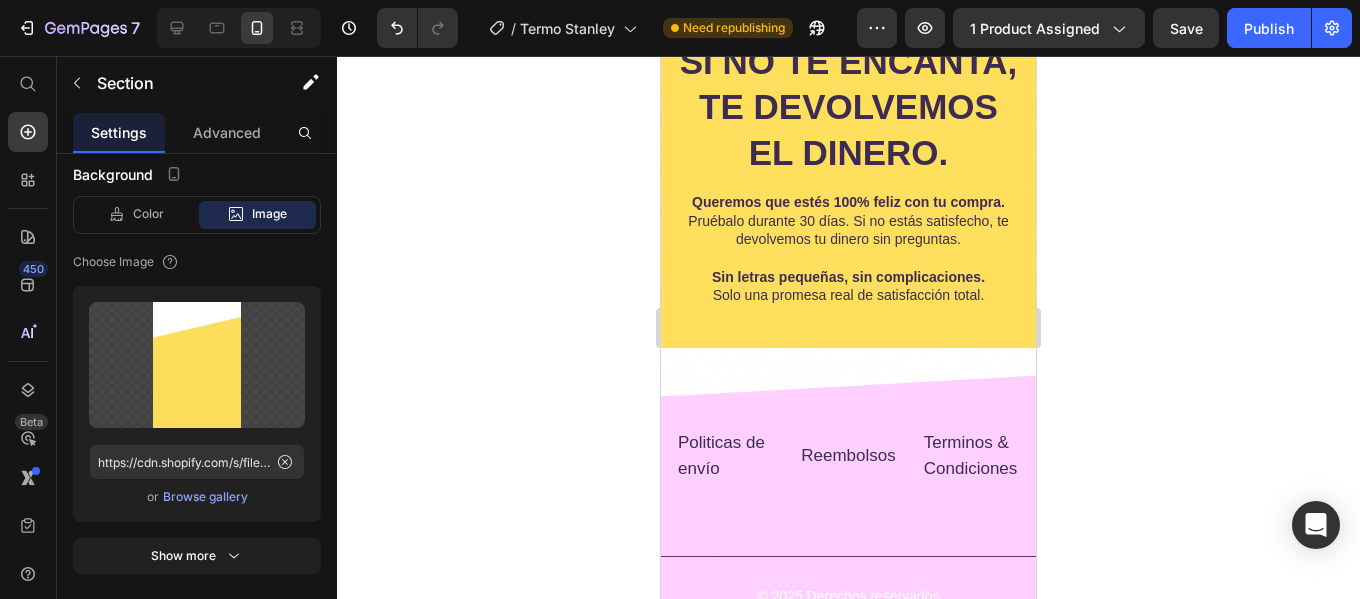 click on "30DIAS Heading Garantía de devolución de dinero Text Block Si no te encanta, te devolvemos el dinero. Text Block Queremos que estés 100% feliz con tu compra. Pruébalo durante 30 días. Si no estás satisfecho, te devolvemos tu dinero sin preguntas. Text Block Sin letras pequeñas, sin complicaciones. Solo una promesa real de satisfacción total. Text Block Row Section 7" at bounding box center [848, -21] 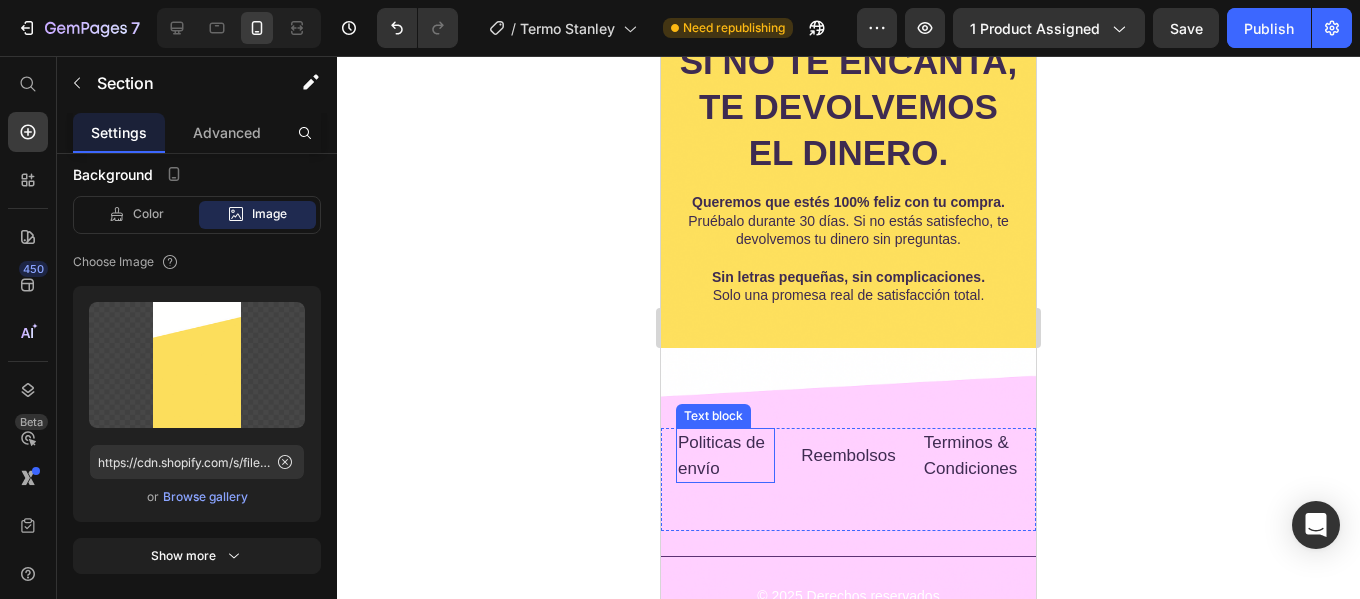 click on "Text block" at bounding box center [713, 416] 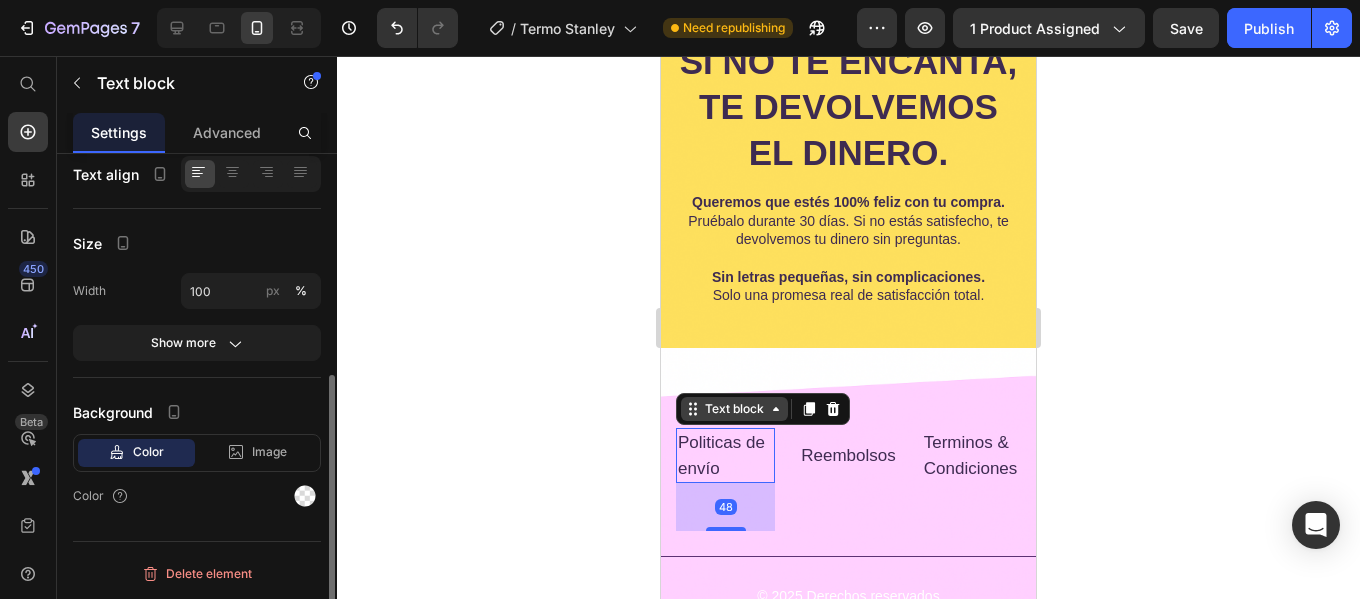 scroll, scrollTop: 0, scrollLeft: 0, axis: both 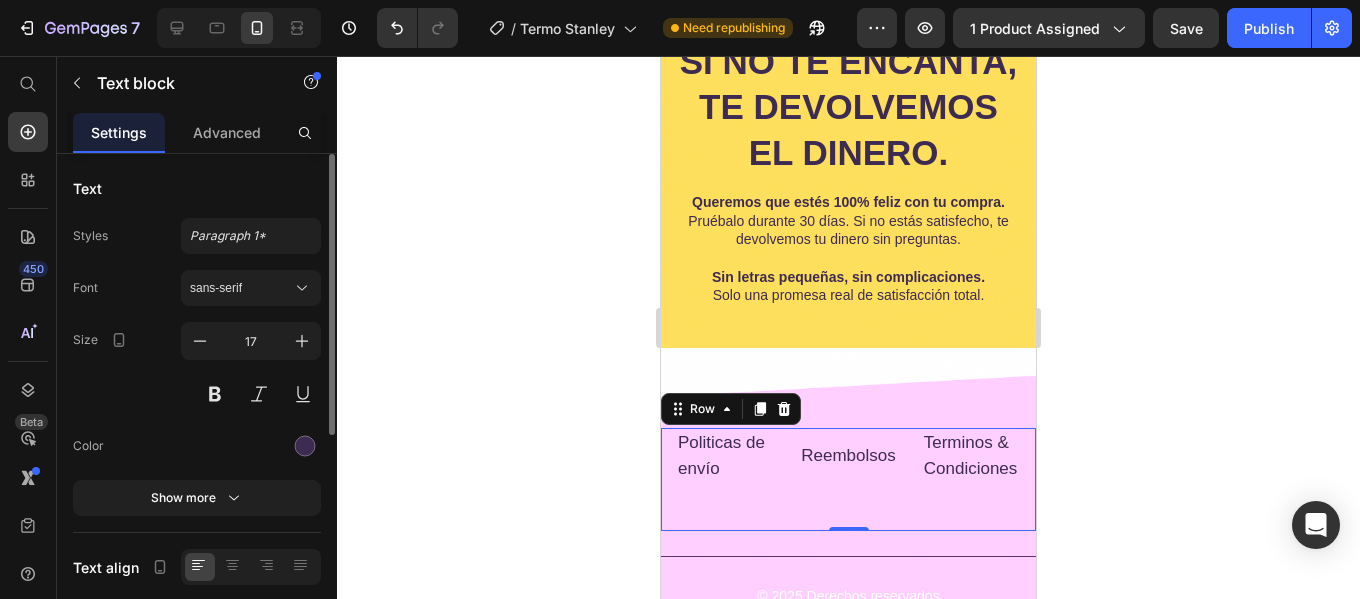 click on "Reembolsos Text block" at bounding box center [848, 479] 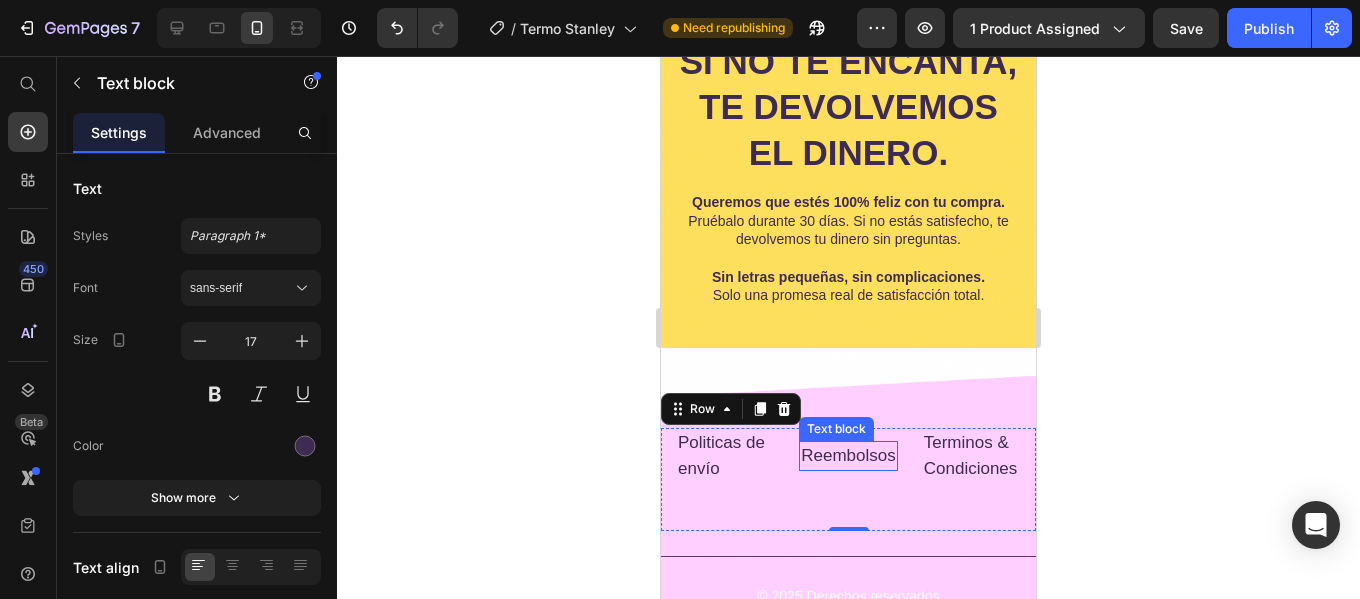 click on "Reembolsos" at bounding box center (848, 456) 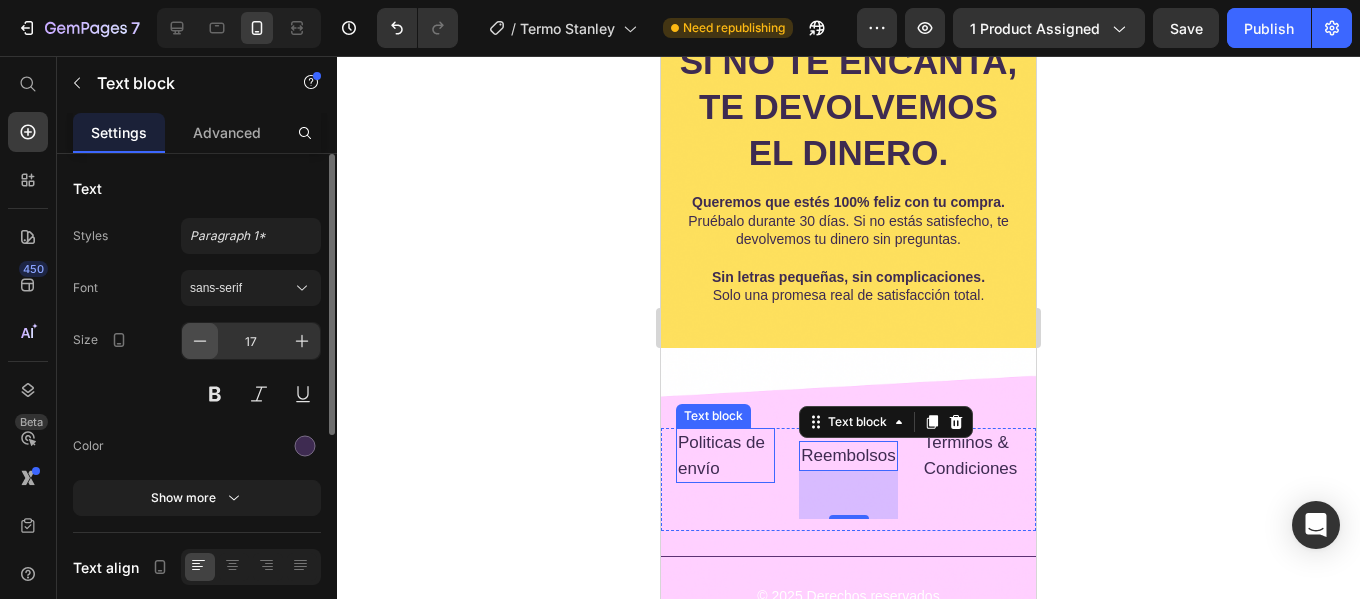 click 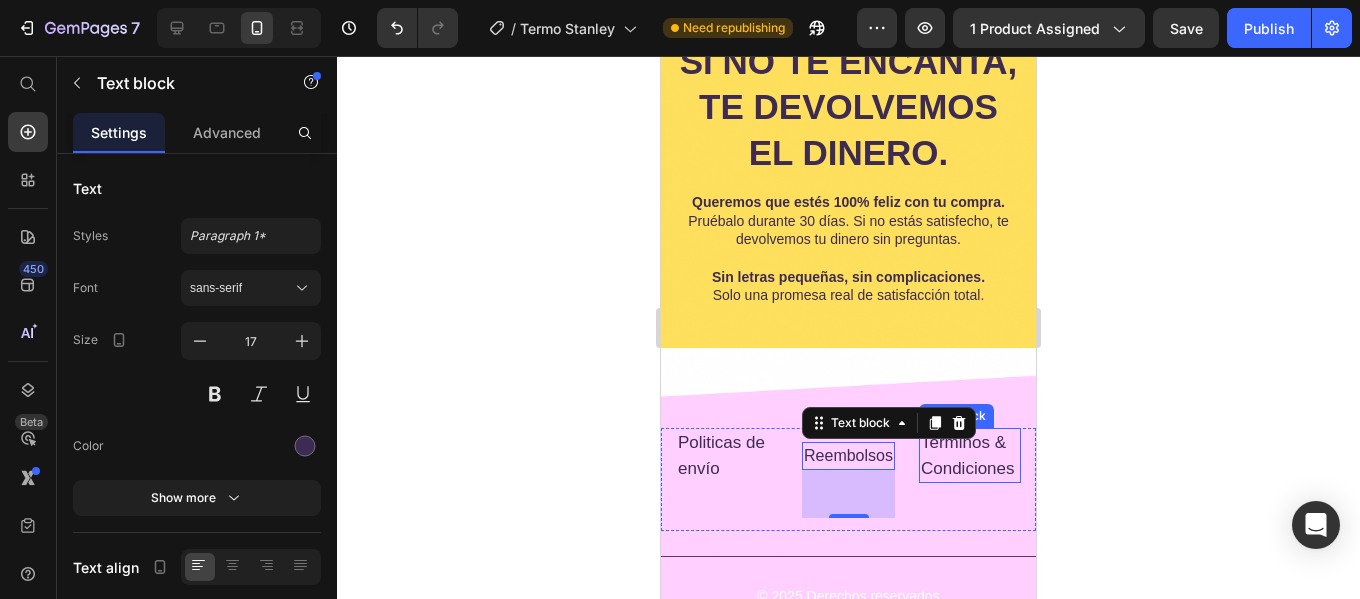 click on "Terminos & Condiciones" at bounding box center (968, 455) 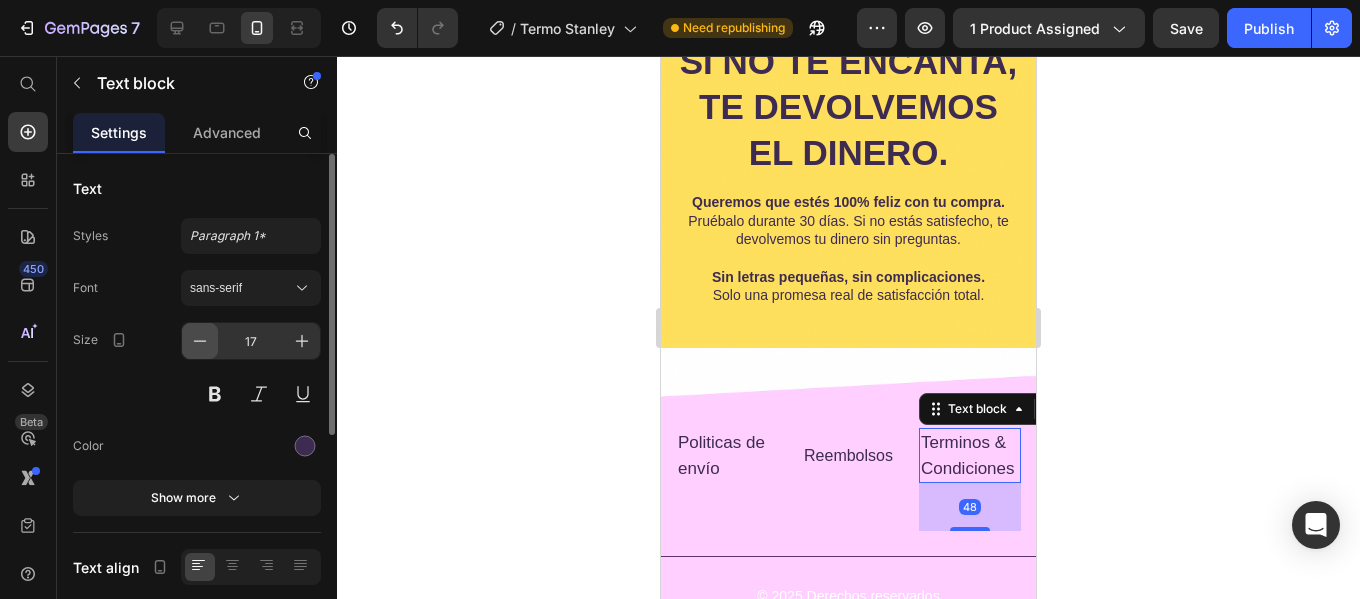 click 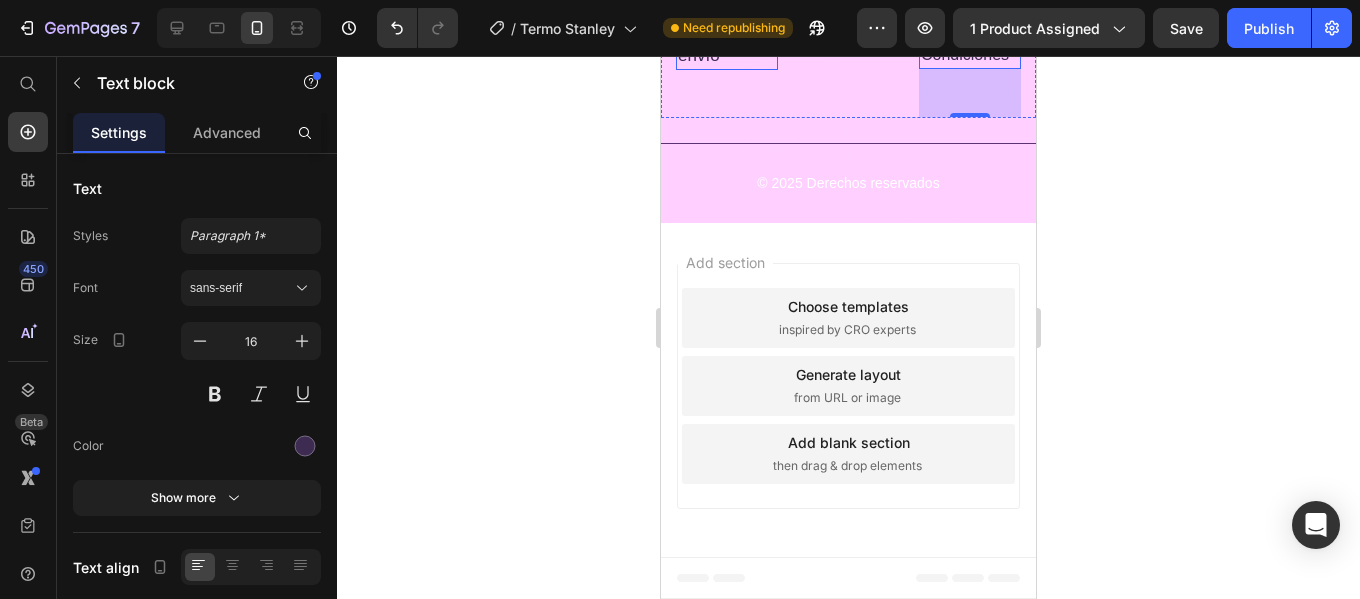 scroll, scrollTop: 6197, scrollLeft: 0, axis: vertical 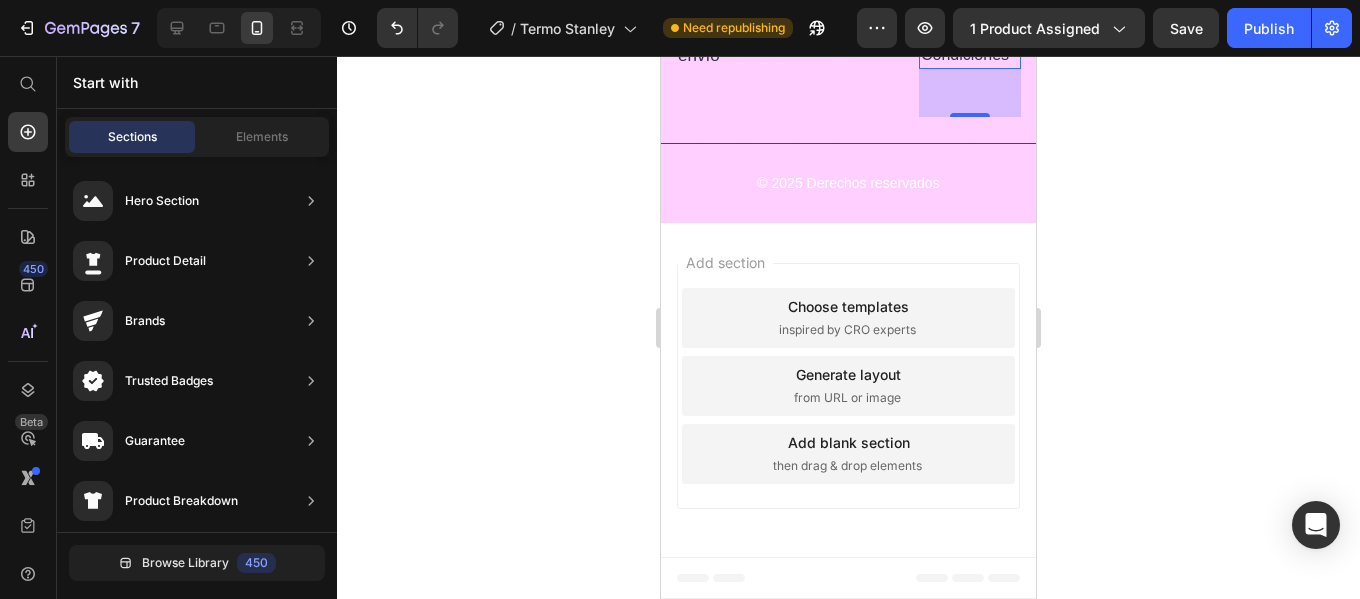 click on "Add section" at bounding box center (725, 262) 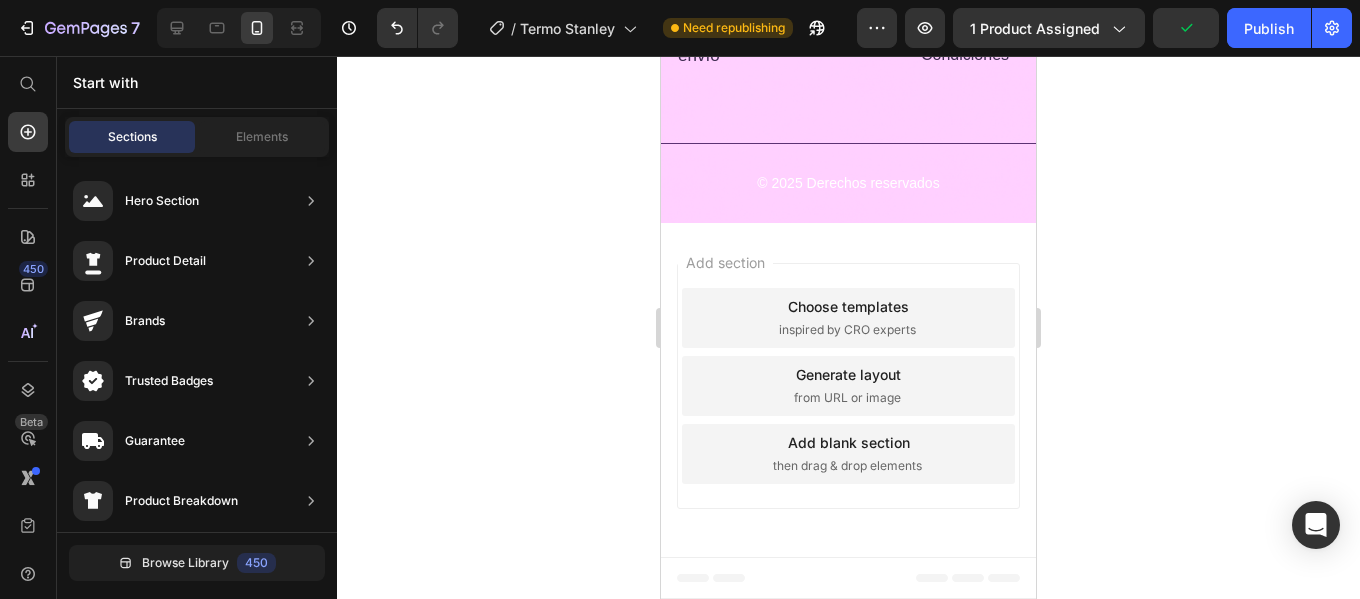 click on "Add section Choose templates inspired by CRO experts Generate layout from URL or image Add blank section then drag & drop elements" at bounding box center [848, 390] 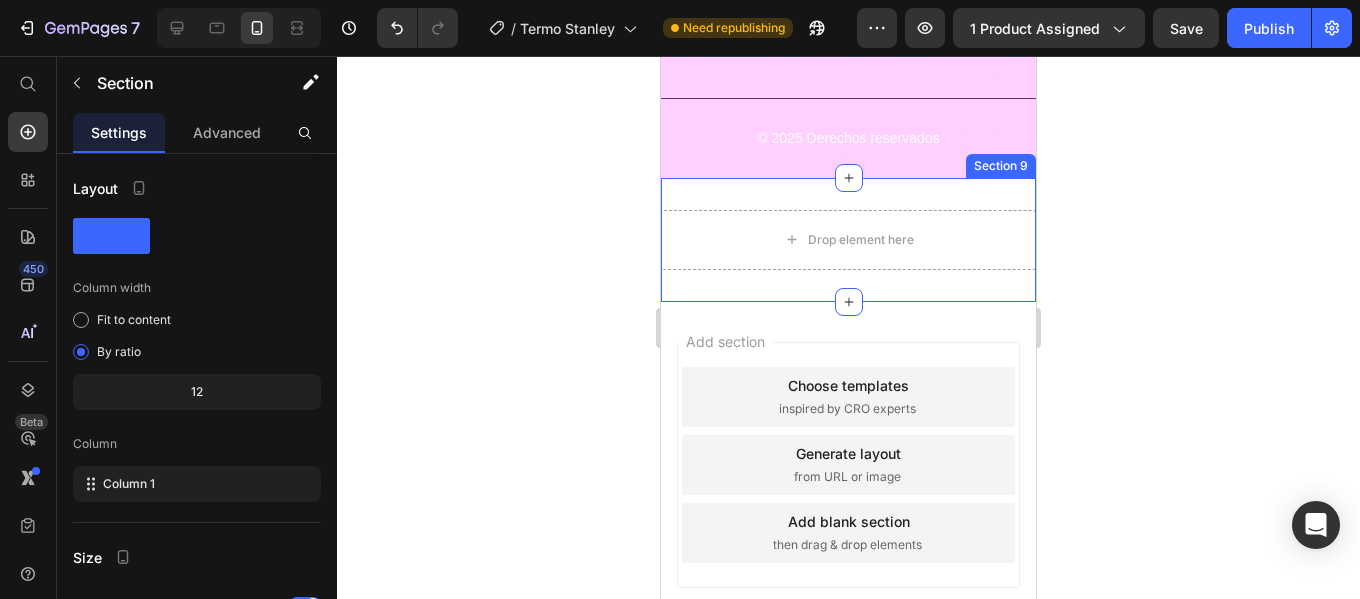 click on "Drop element here Section 9" at bounding box center (848, 240) 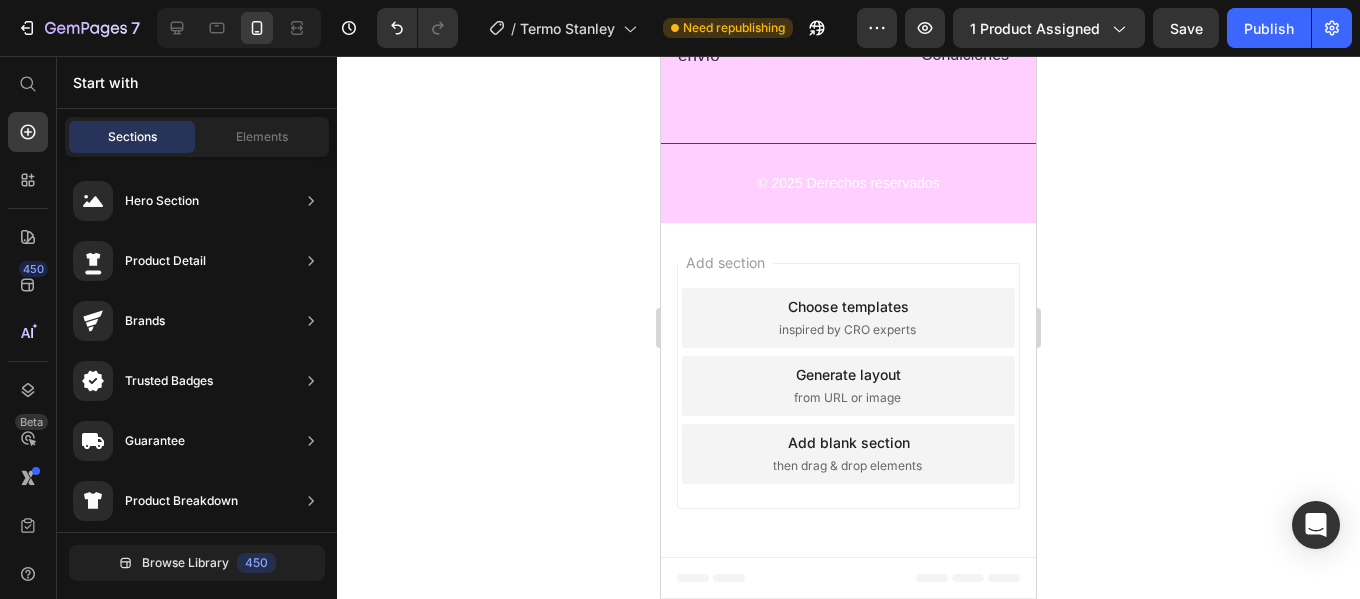 click on "Add section Choose templates inspired by CRO experts Generate layout from URL or image Add blank section then drag & drop elements" at bounding box center [848, 386] 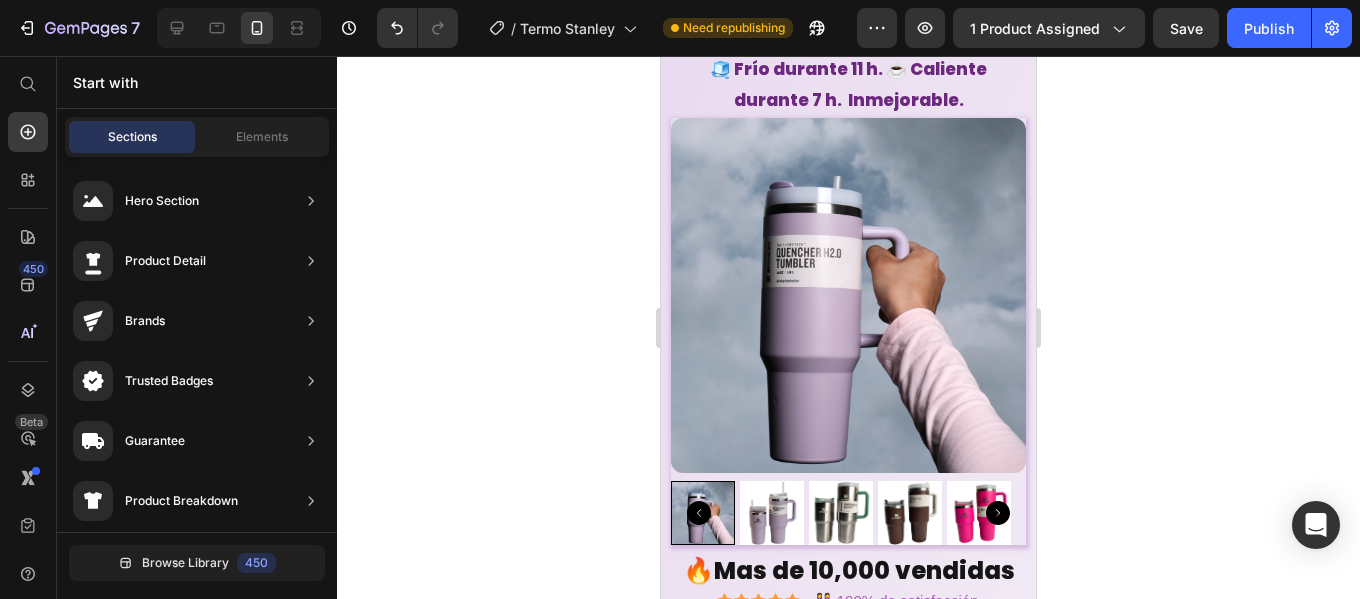 scroll, scrollTop: 0, scrollLeft: 0, axis: both 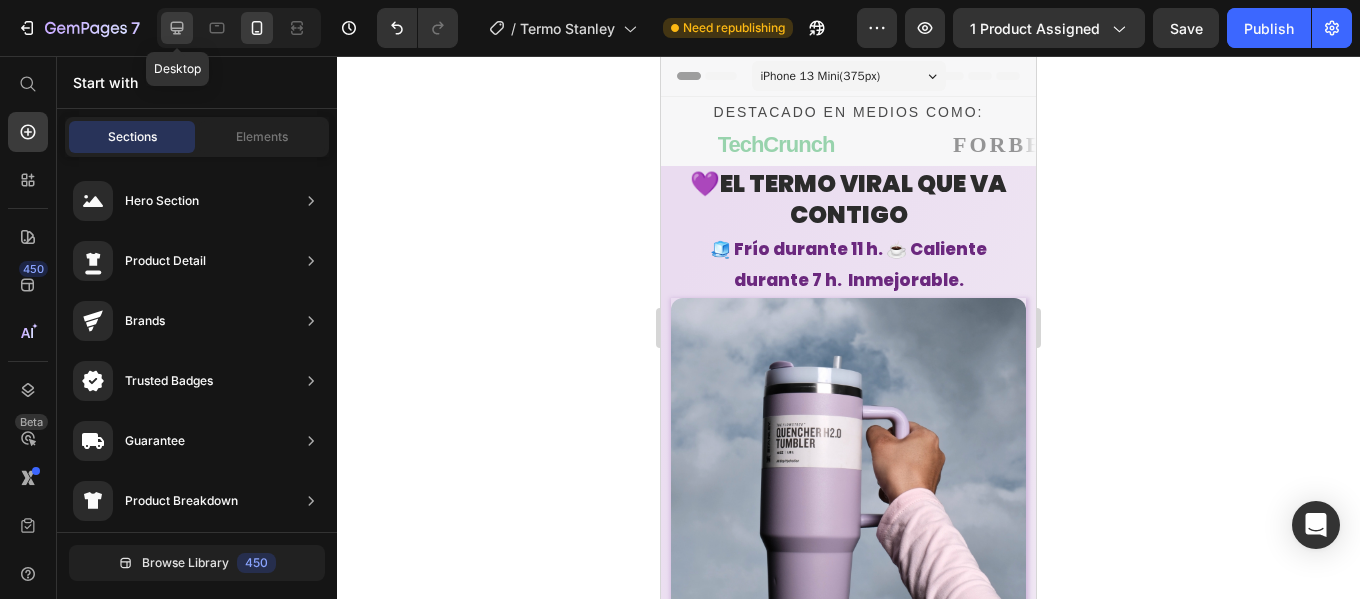 click 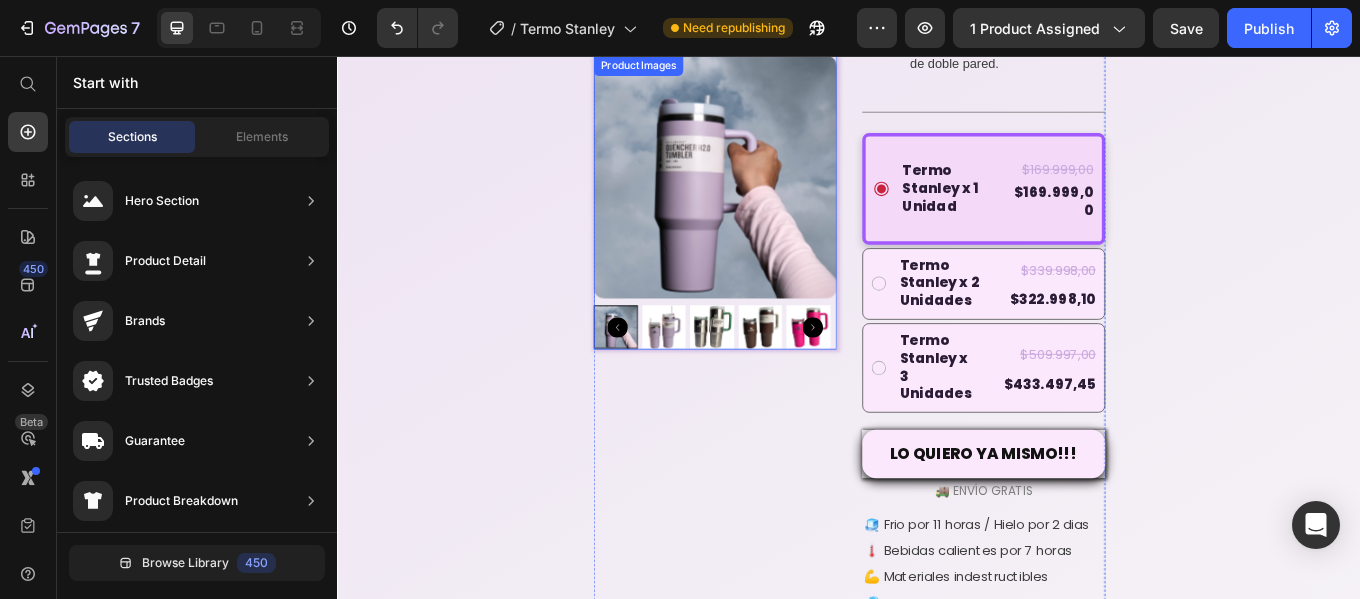scroll, scrollTop: 1400, scrollLeft: 0, axis: vertical 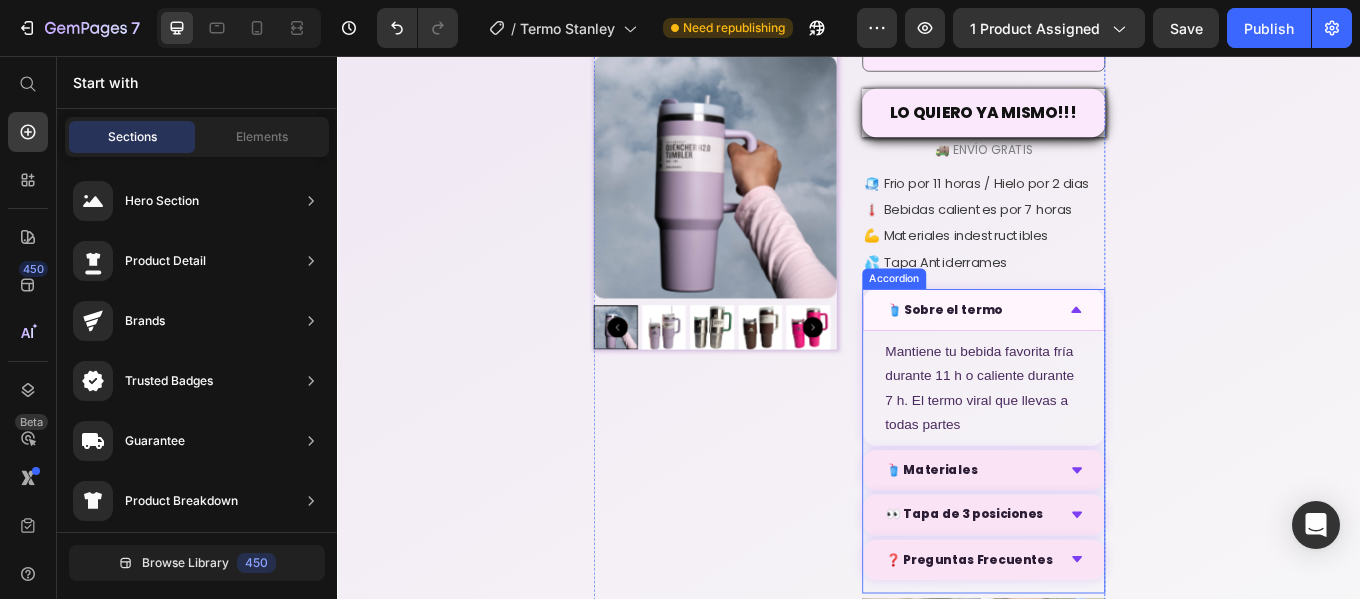 click 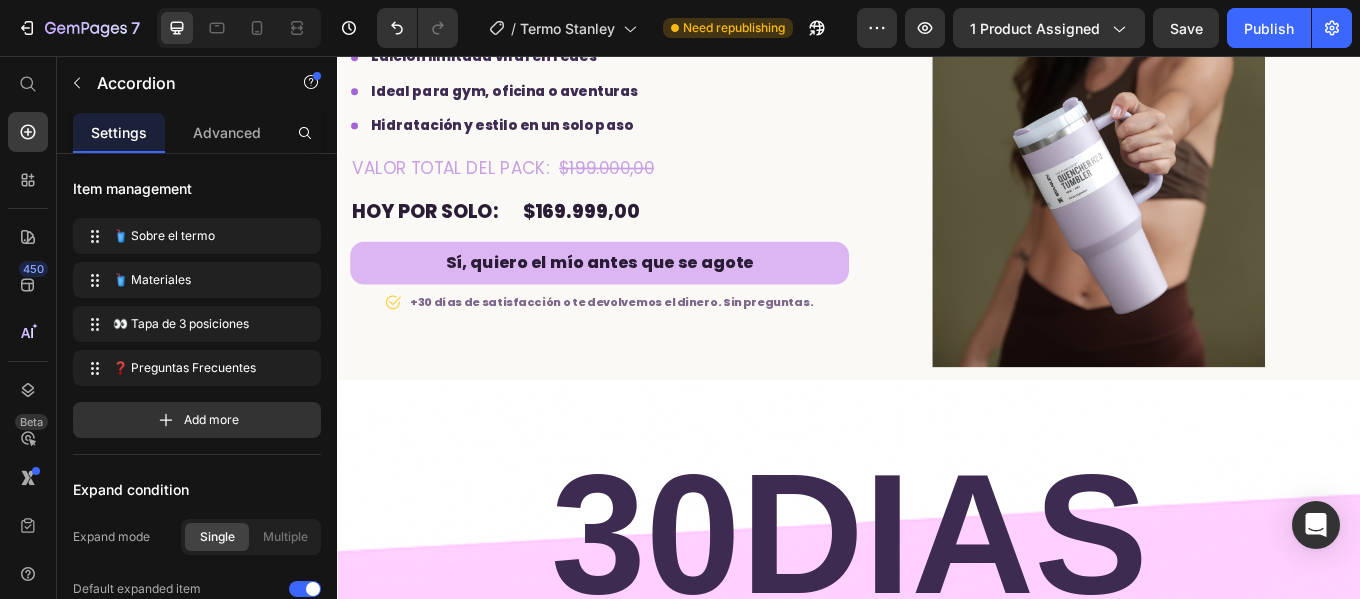 scroll, scrollTop: 4100, scrollLeft: 0, axis: vertical 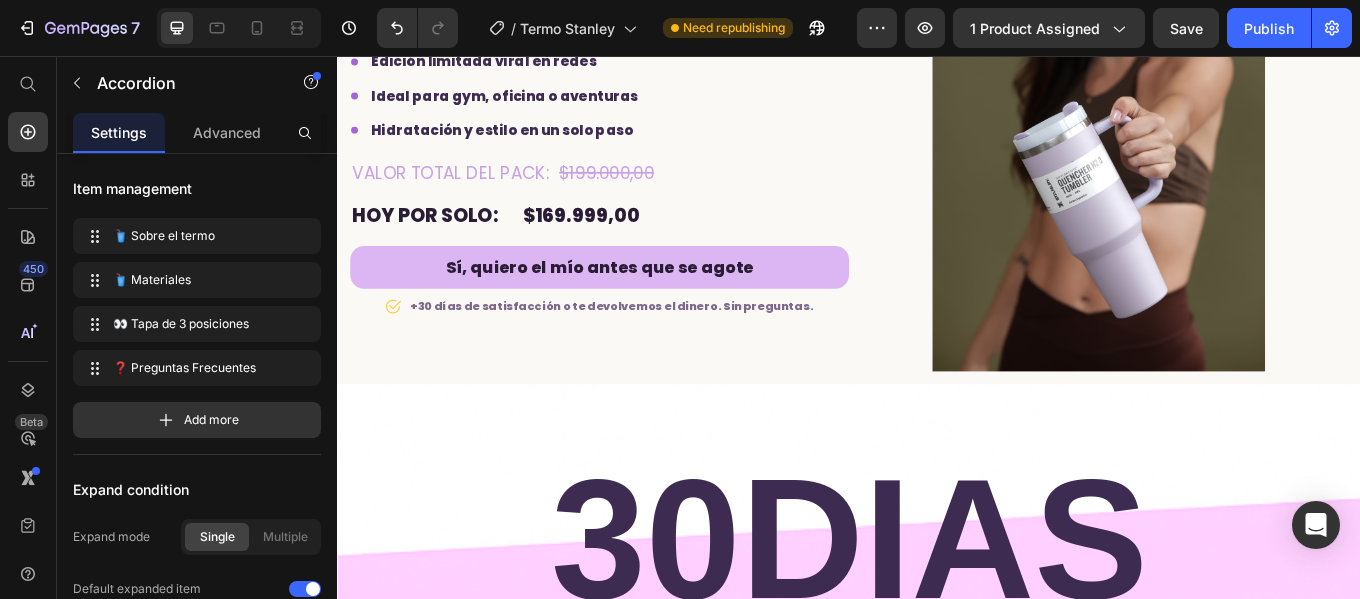 click on "7  Version history  /  Termo Stanley Need republishing Preview 1 product assigned  Save   Publish" 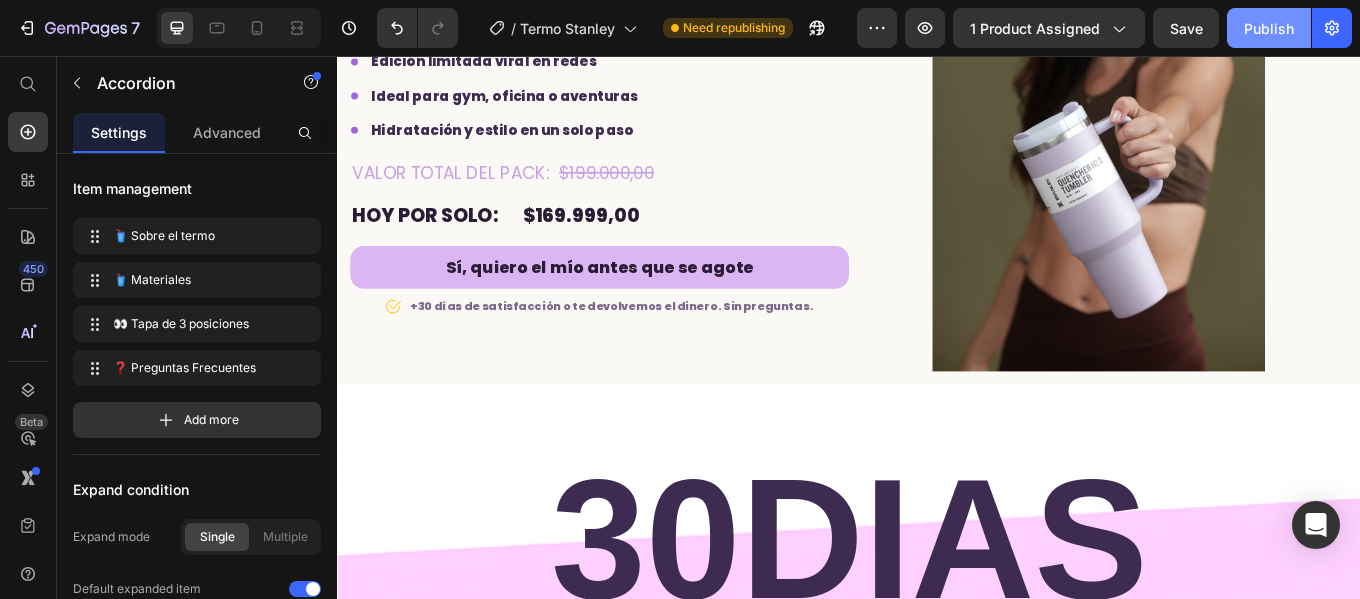 click on "Publish" at bounding box center [1269, 28] 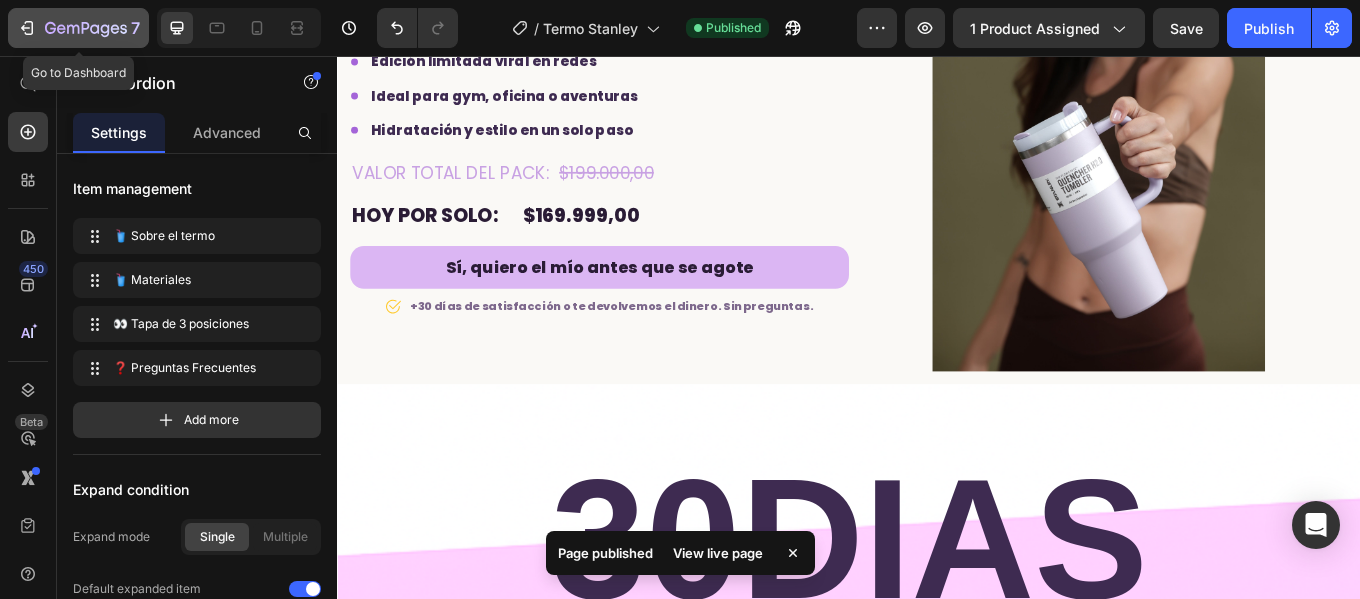 click 